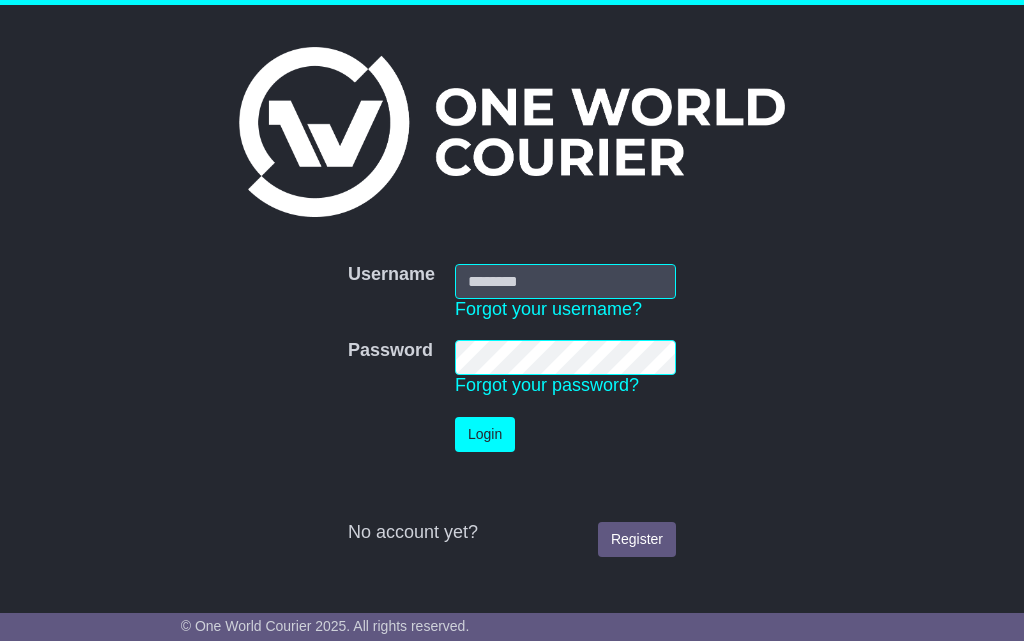 scroll, scrollTop: 0, scrollLeft: 0, axis: both 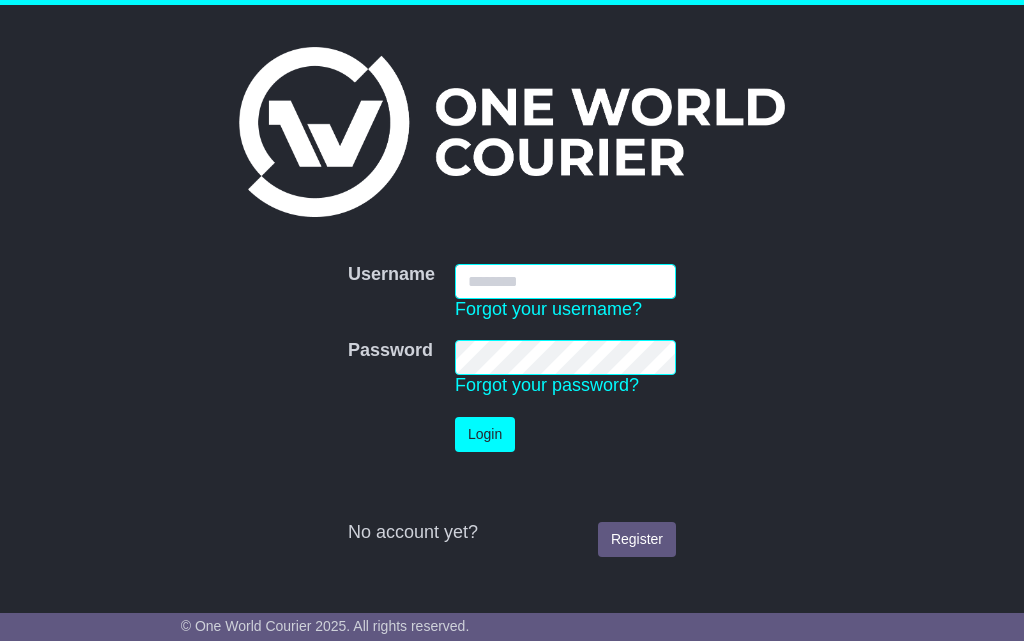 click on "Username" at bounding box center [565, 281] 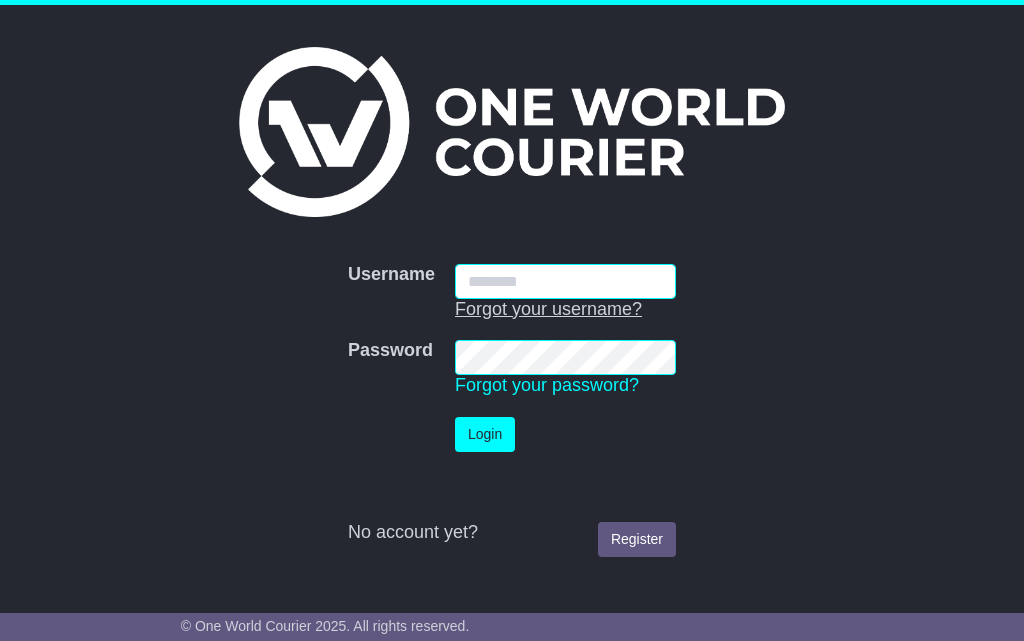 type on "**********" 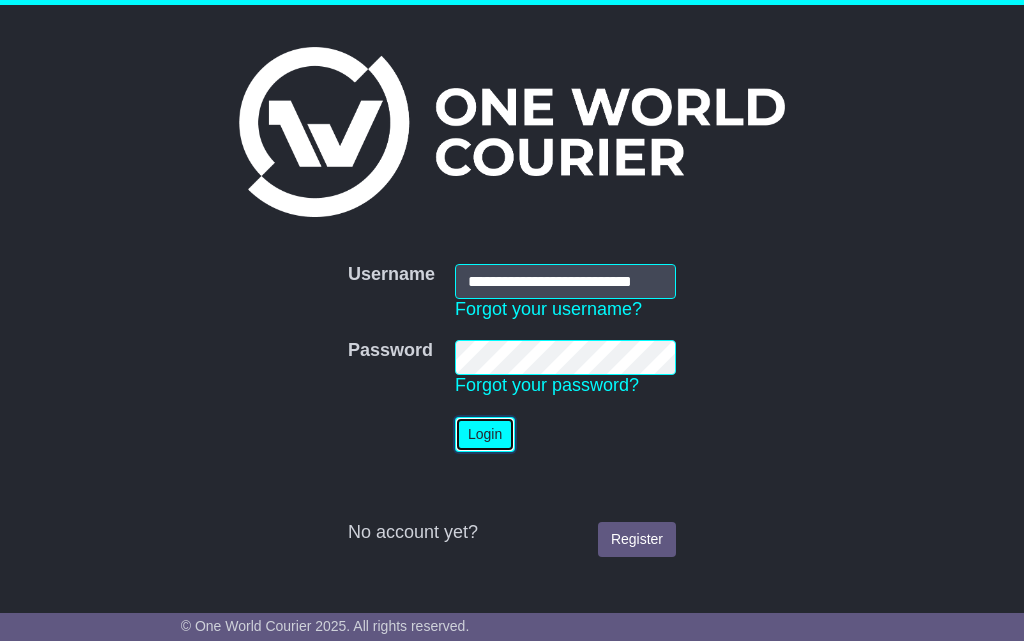 click on "Login" at bounding box center (485, 434) 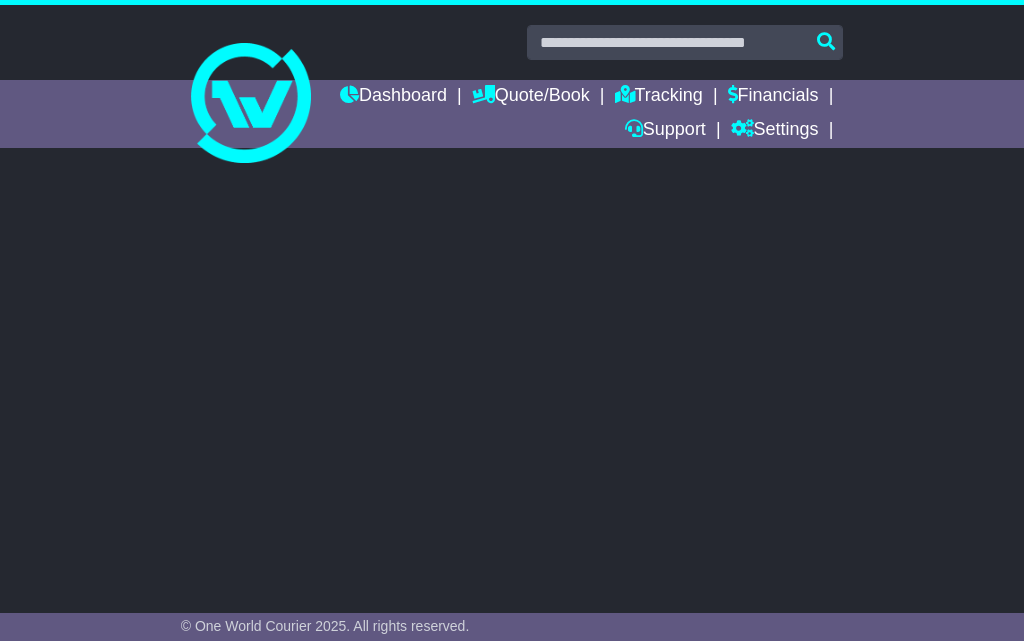 scroll, scrollTop: 0, scrollLeft: 0, axis: both 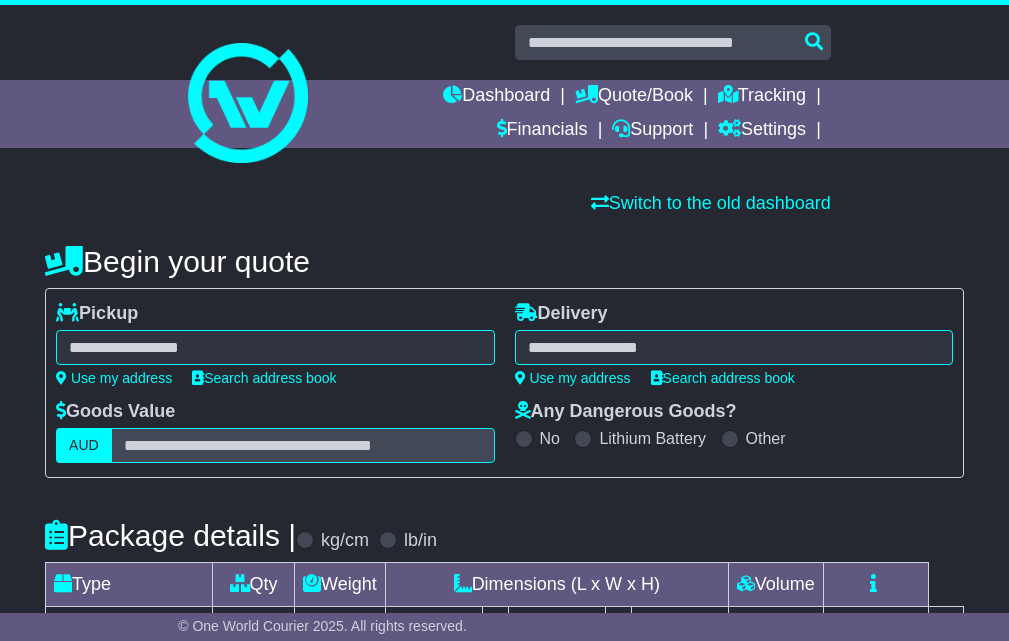 click at bounding box center (275, 347) 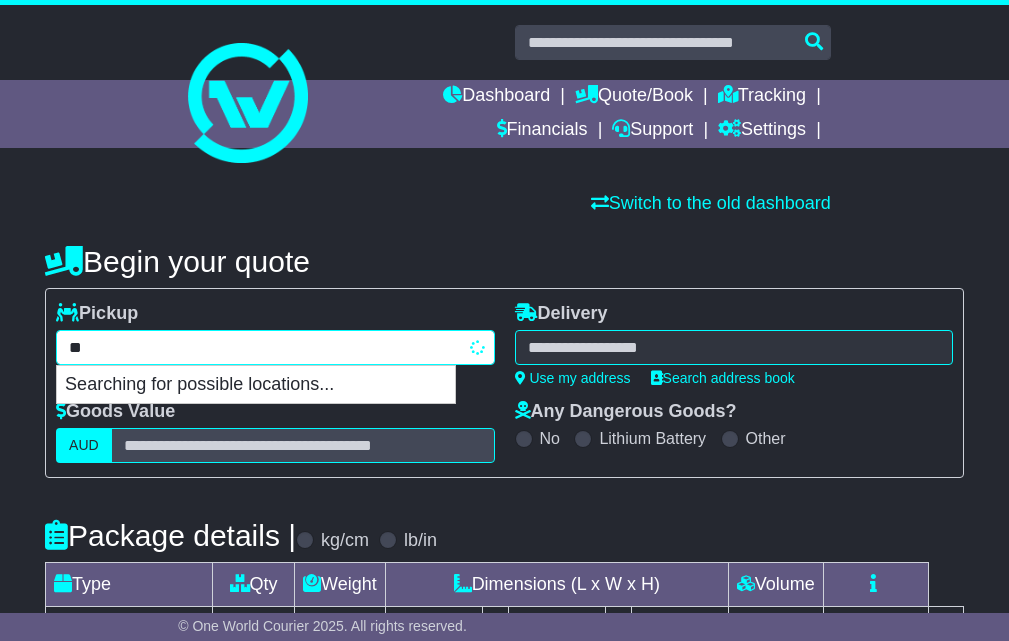 type on "*" 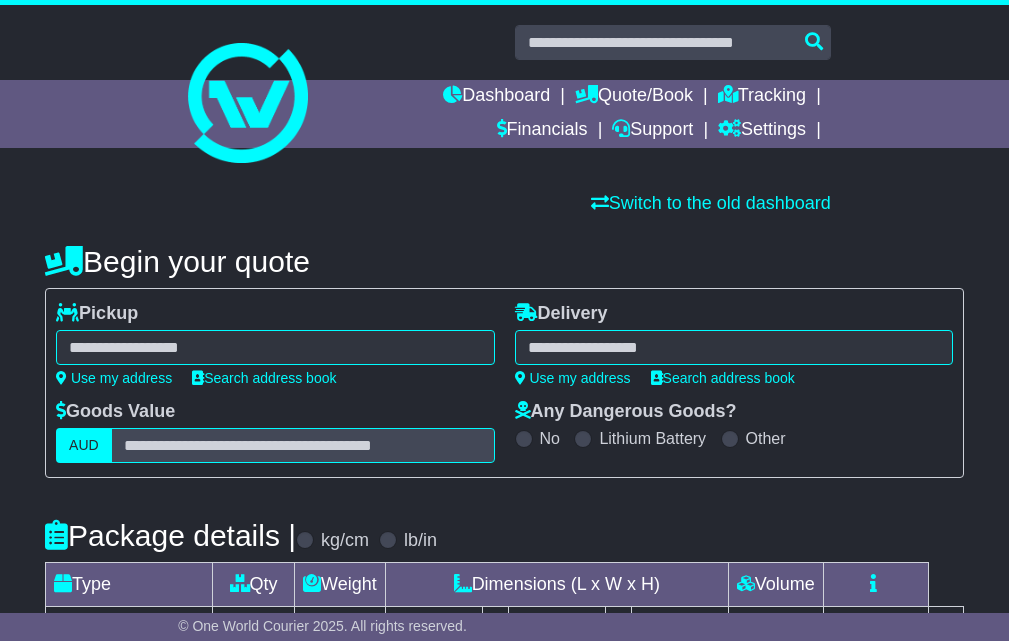 click on "4000" at bounding box center [275, 347] 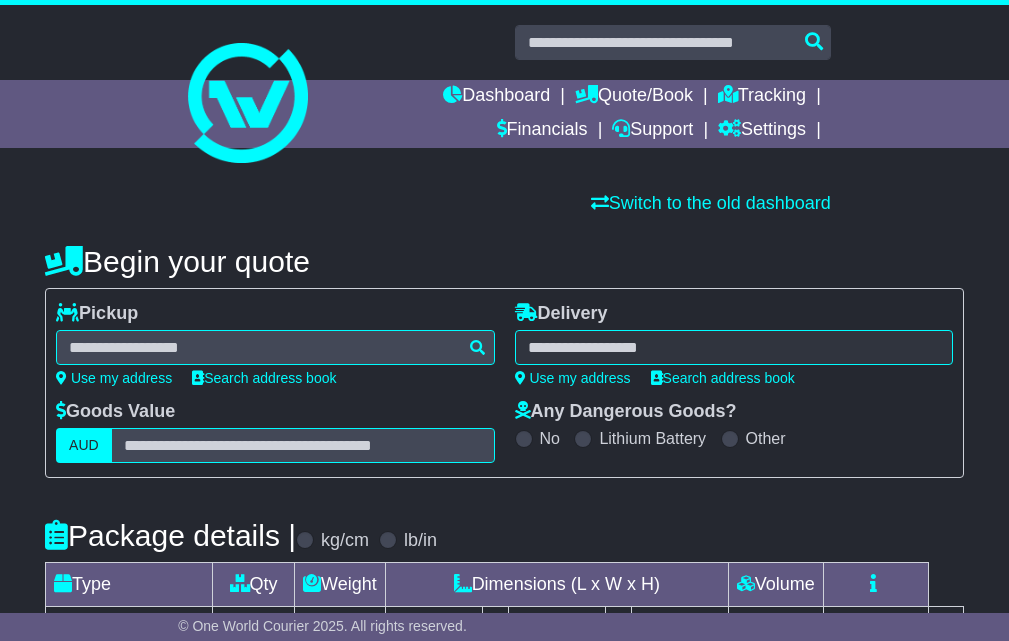 click at bounding box center (734, 347) 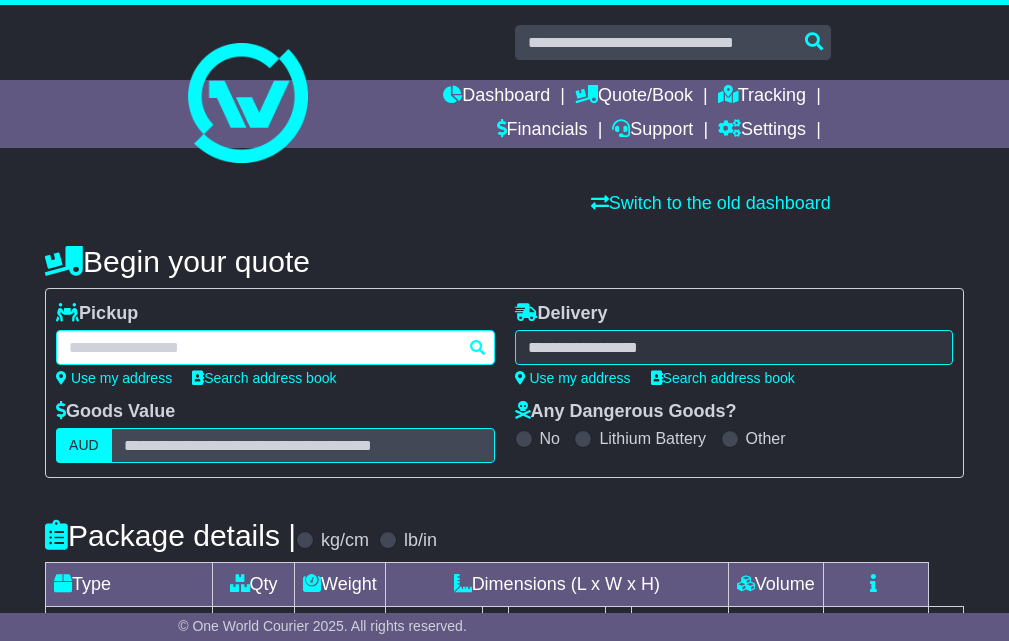 click on "4000" at bounding box center [275, 347] 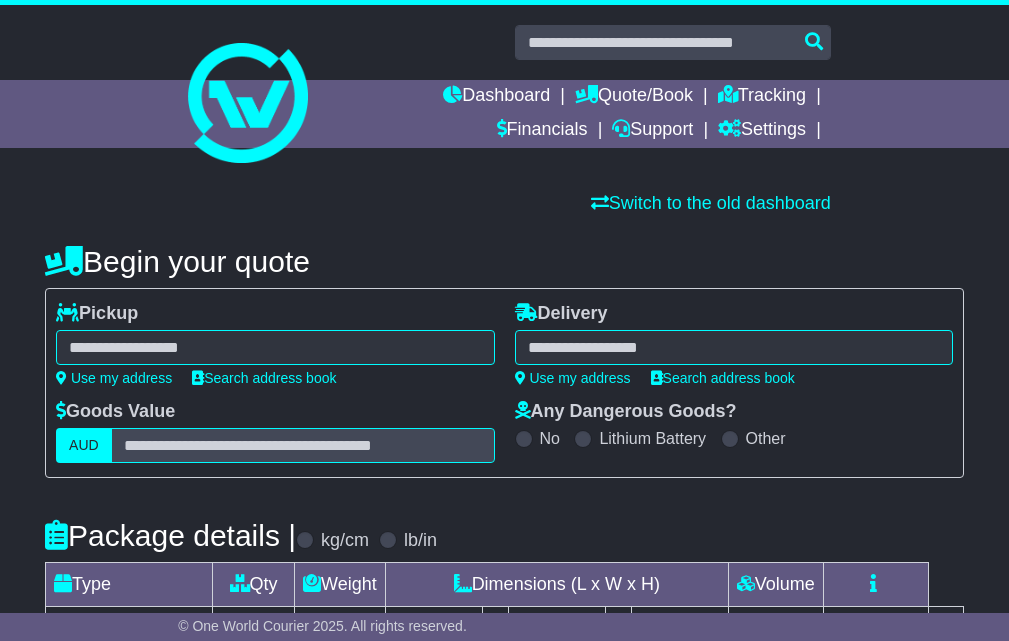 click on "**********" at bounding box center [275, 347] 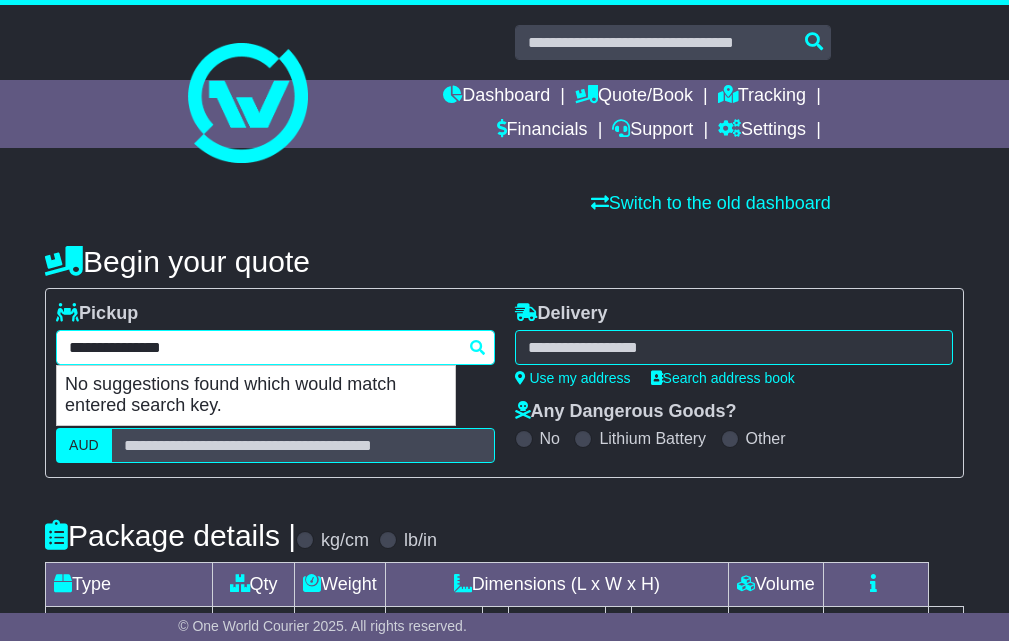 paste on "**********" 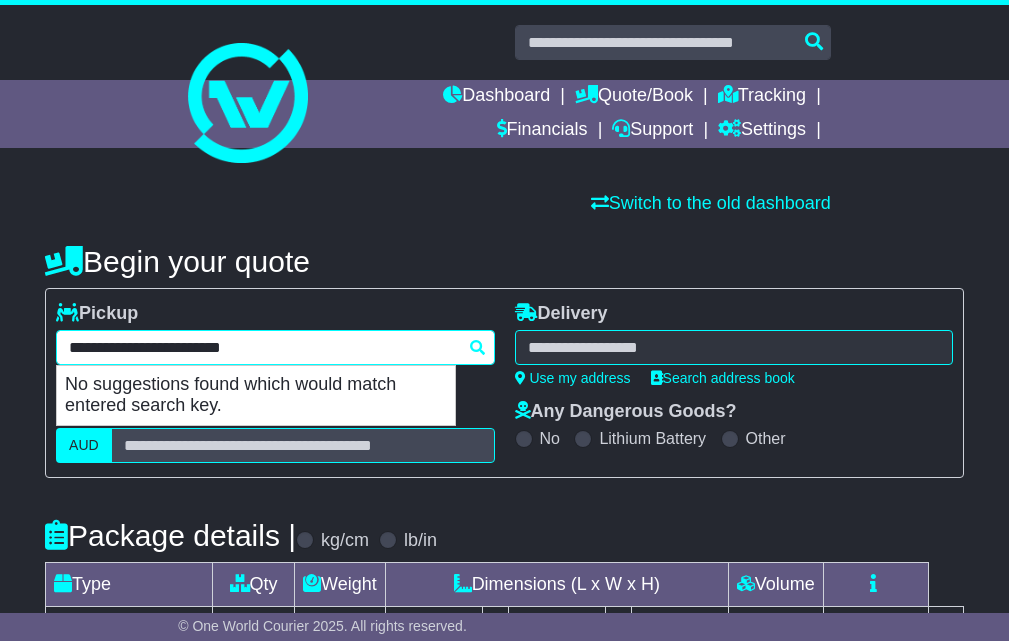 drag, startPoint x: 326, startPoint y: 348, endPoint x: 0, endPoint y: 342, distance: 326.0552 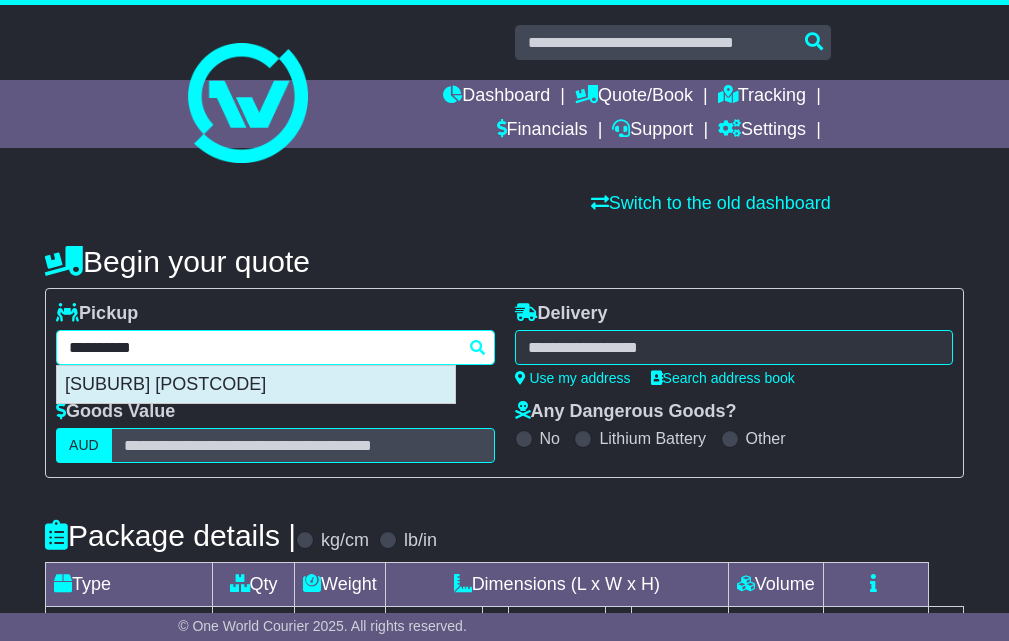 click on "KINGSCLIFF 2487" at bounding box center [256, 385] 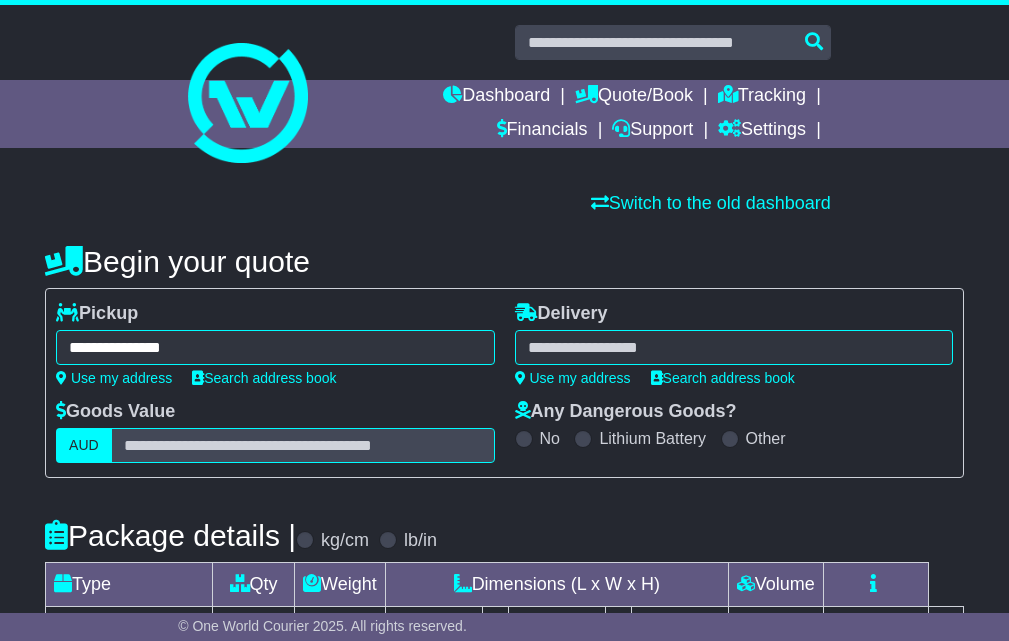 type on "**********" 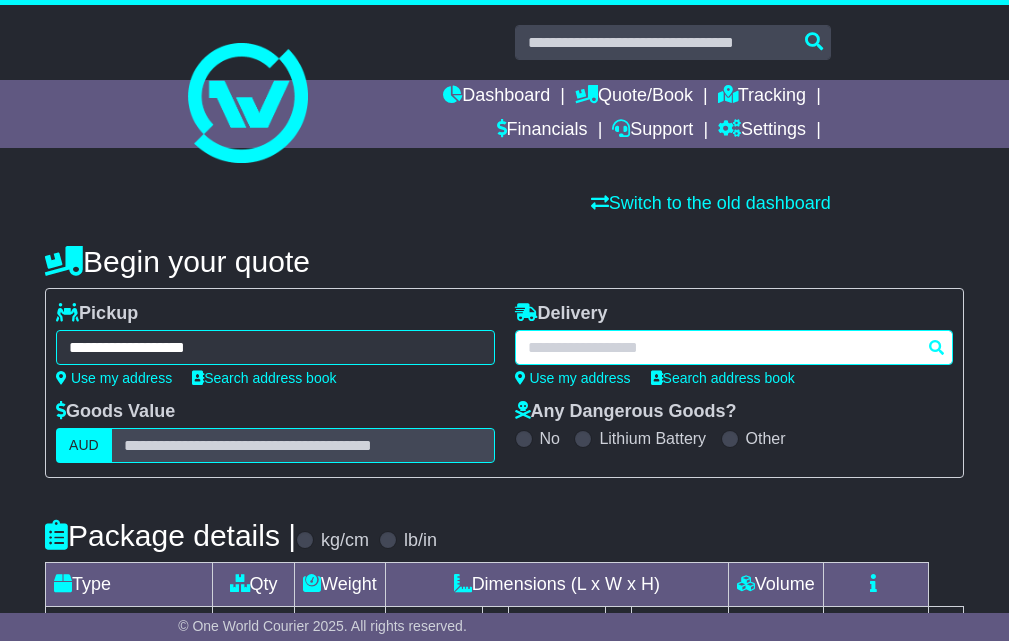 click at bounding box center (734, 347) 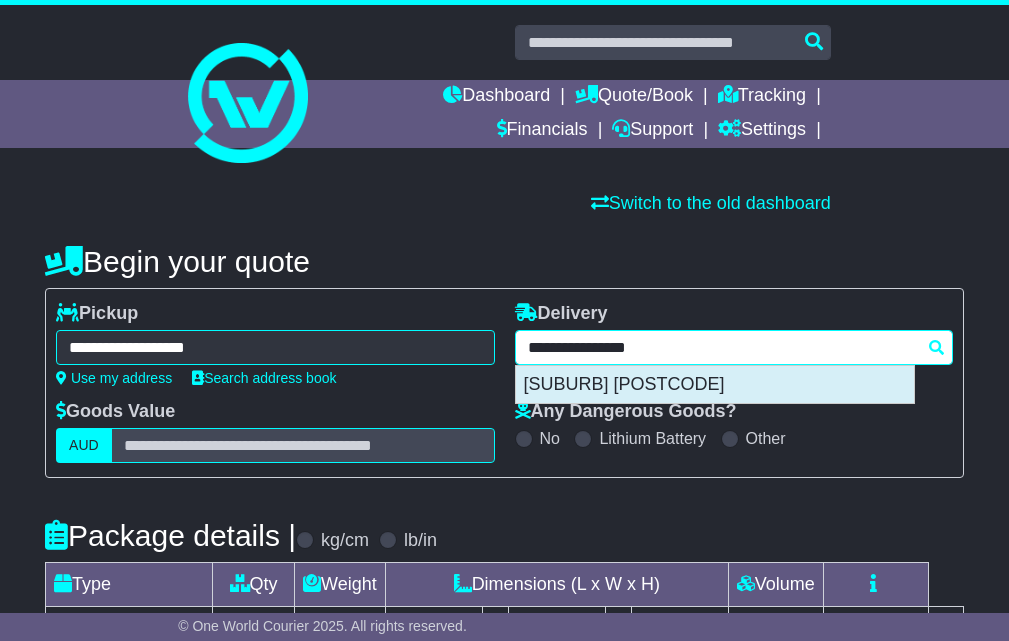 click on "BOLWARRA HEIGHTS 2320" at bounding box center (715, 385) 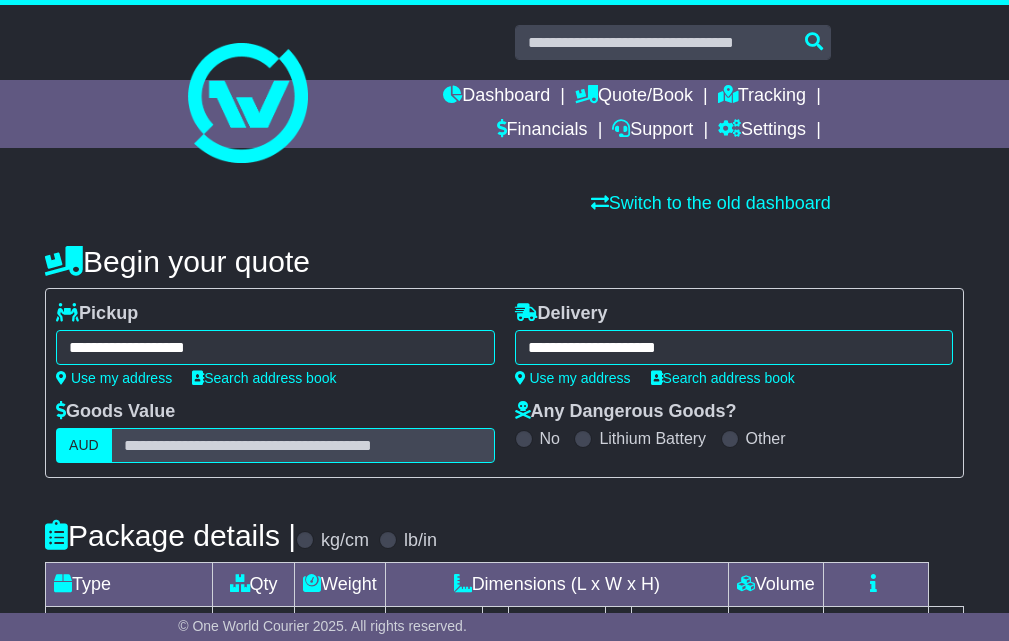 scroll, scrollTop: 167, scrollLeft: 0, axis: vertical 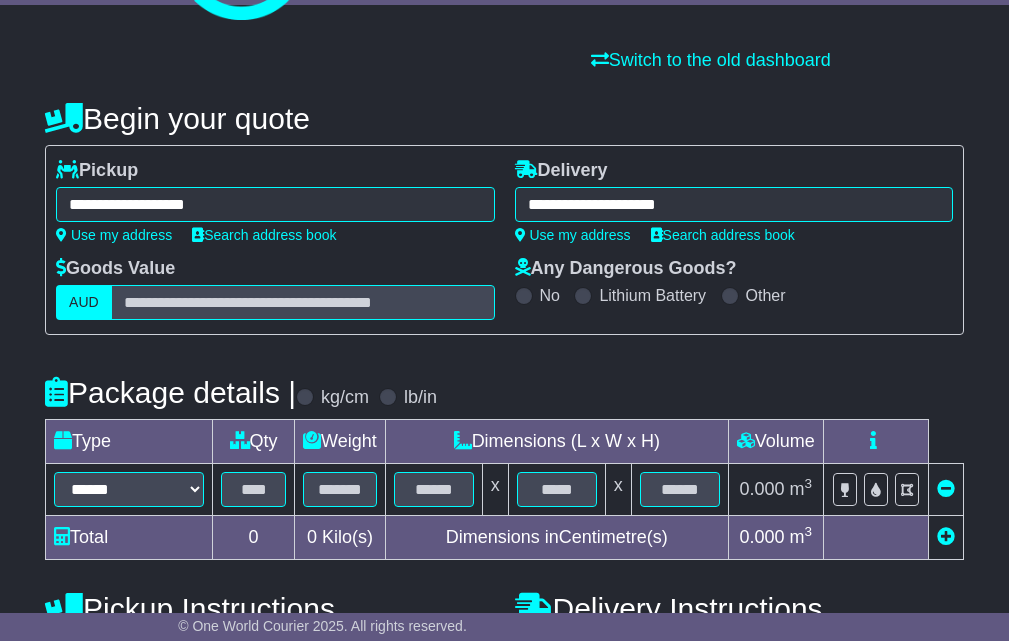 type on "**********" 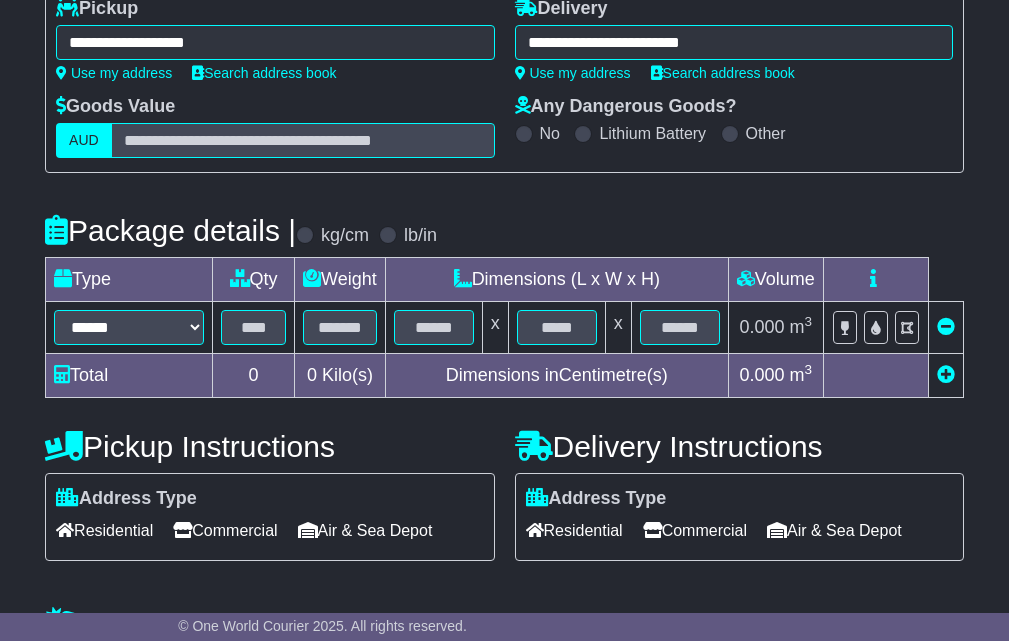 scroll, scrollTop: 333, scrollLeft: 0, axis: vertical 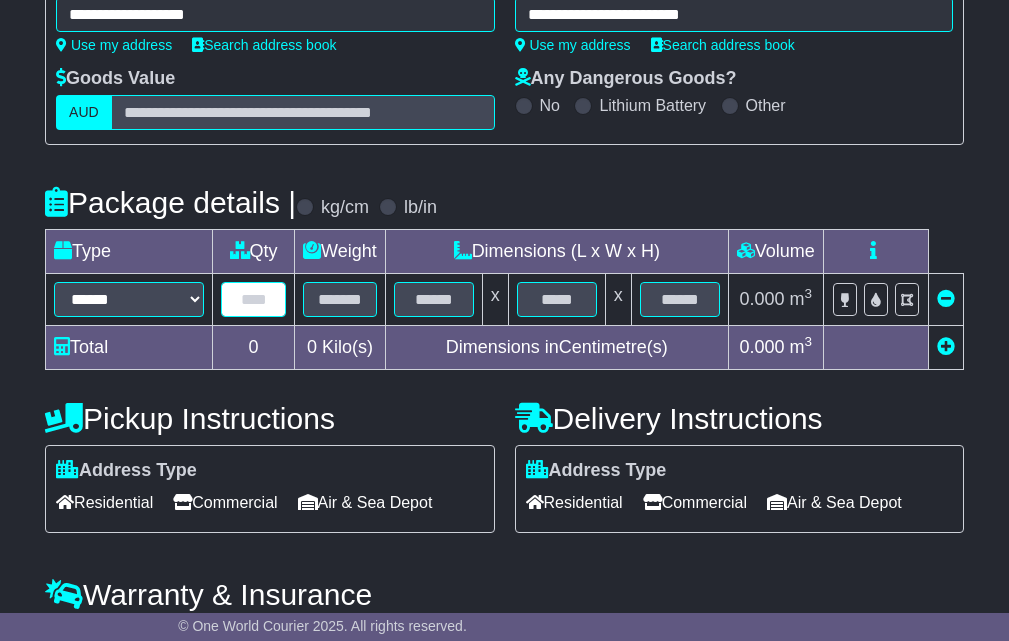 click at bounding box center [253, 299] 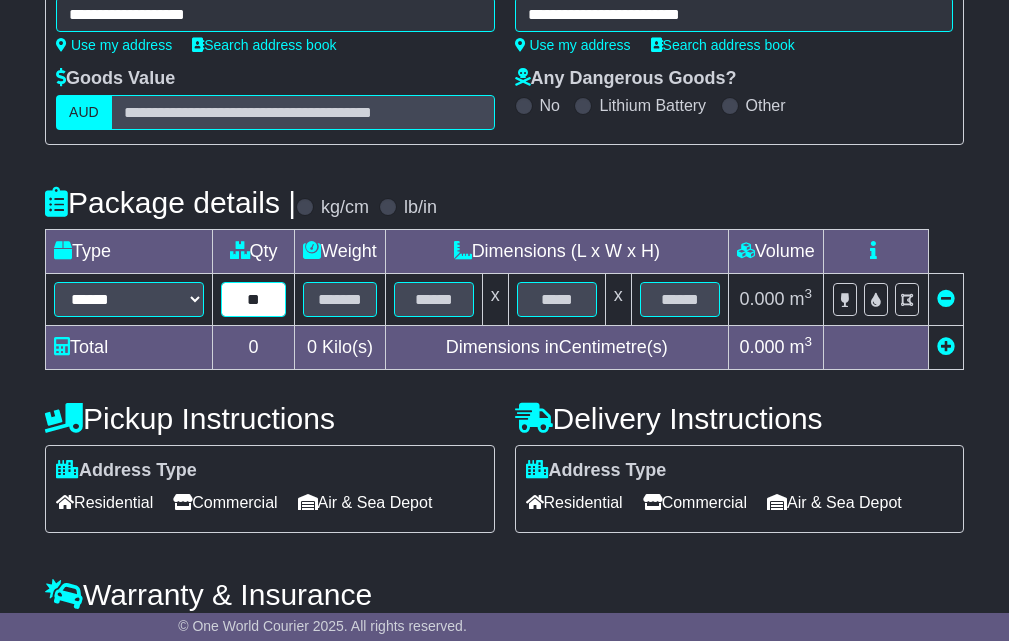 type on "*" 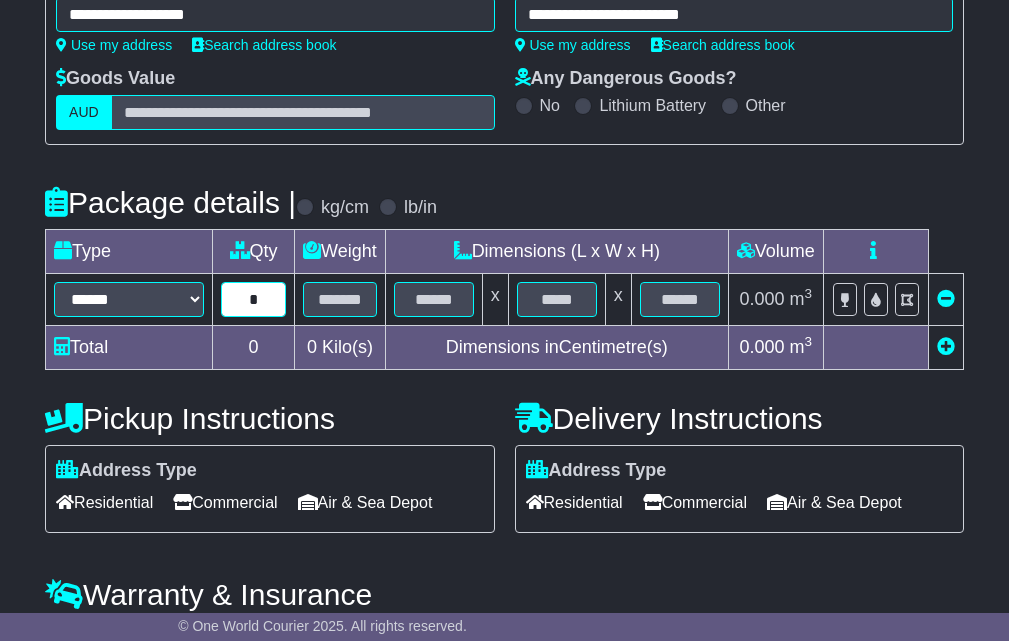 type on "*" 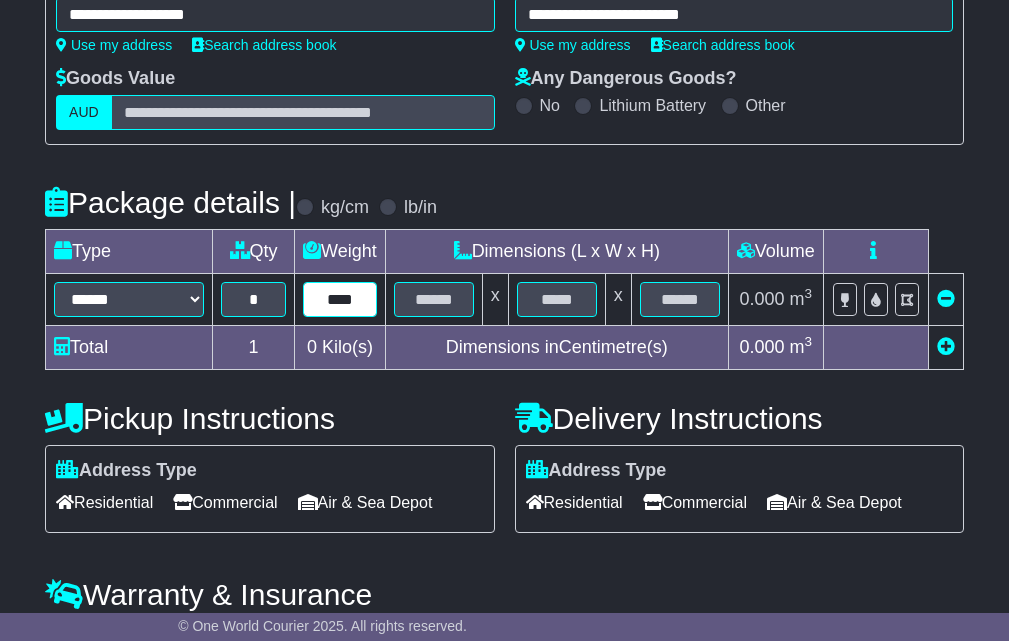 type on "****" 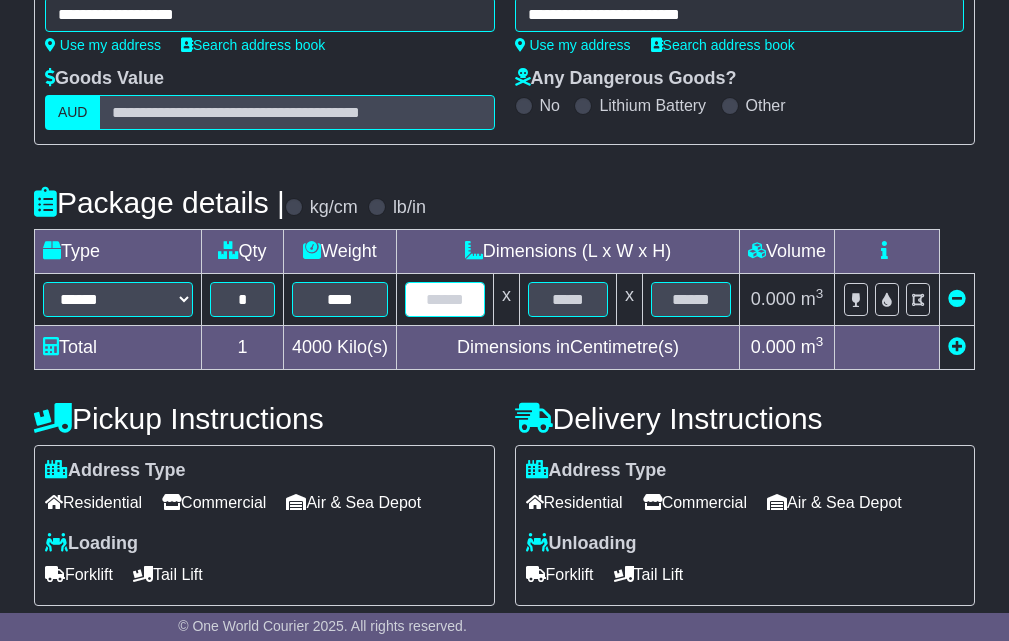 click at bounding box center (445, 299) 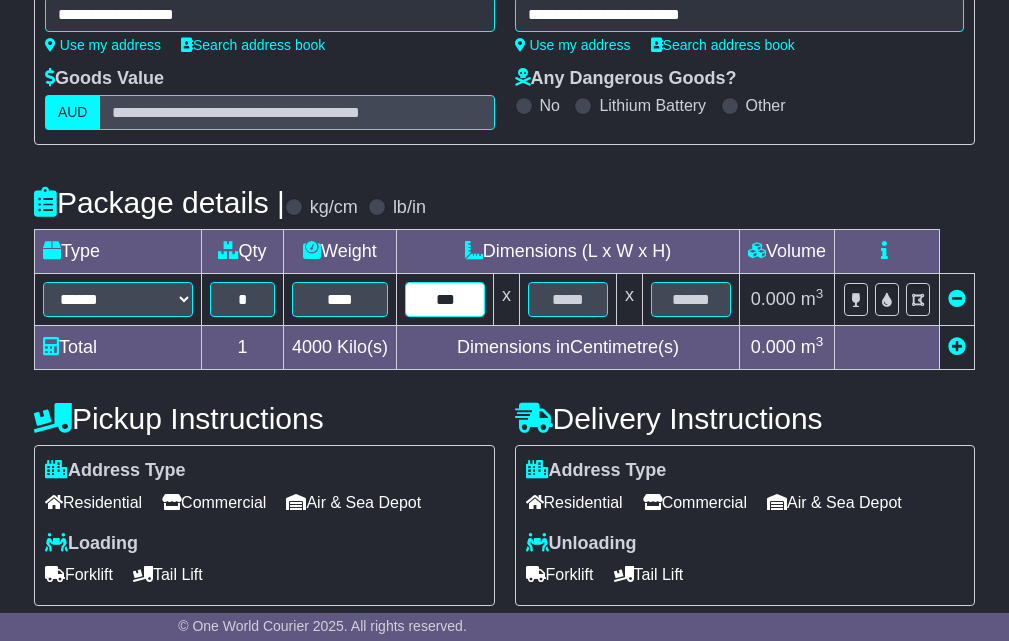 type on "***" 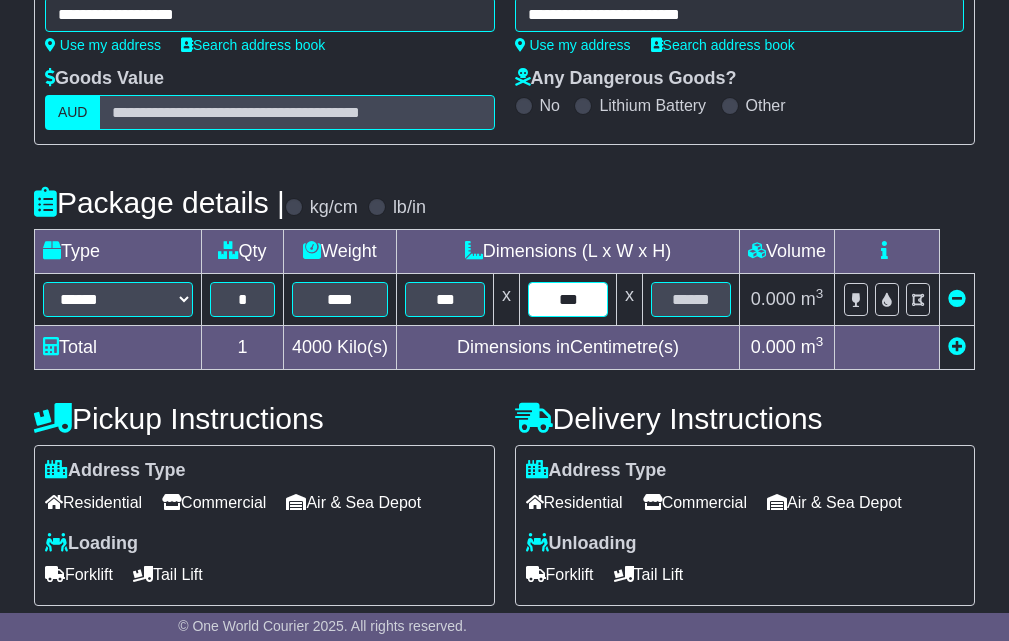 type on "***" 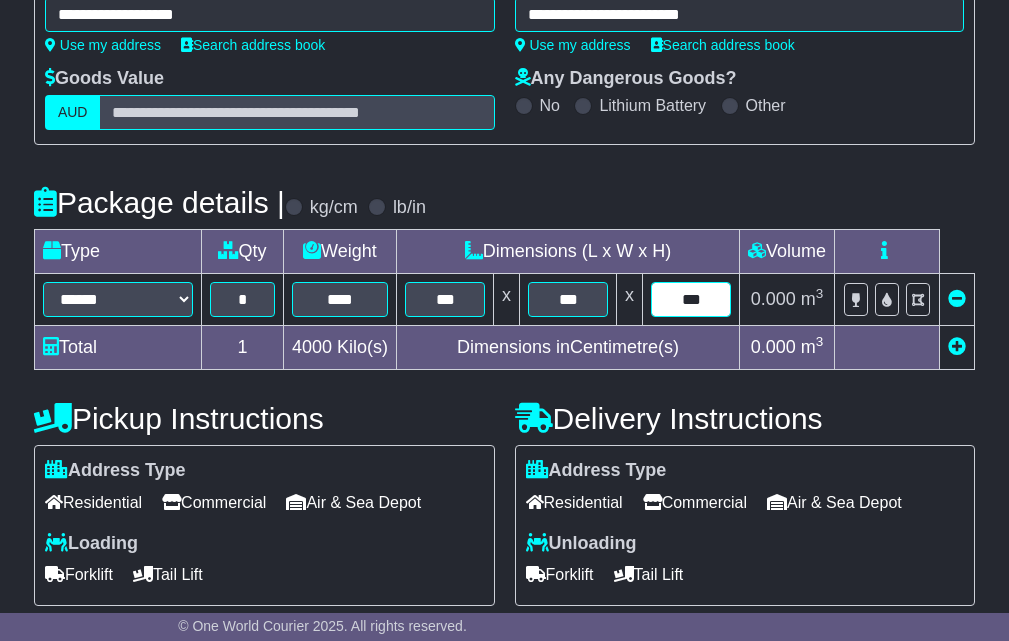 type on "***" 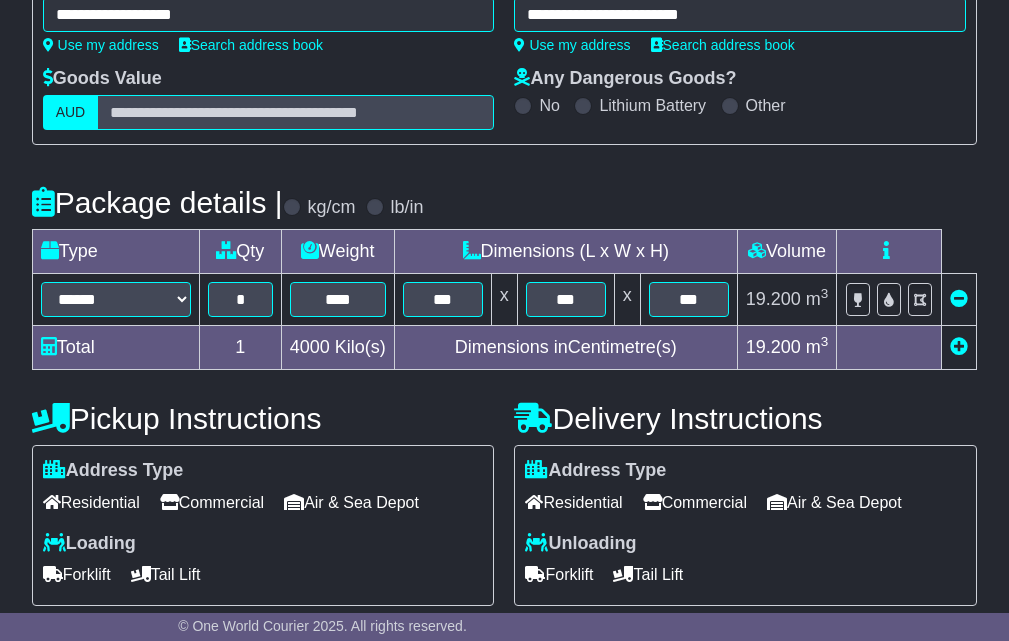 scroll, scrollTop: 523, scrollLeft: 0, axis: vertical 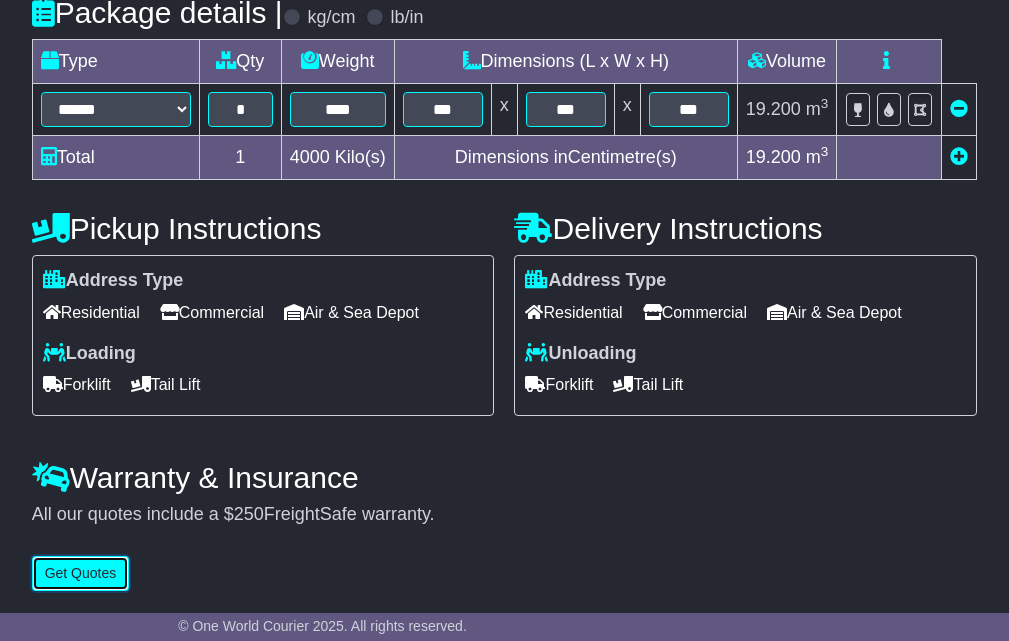 type 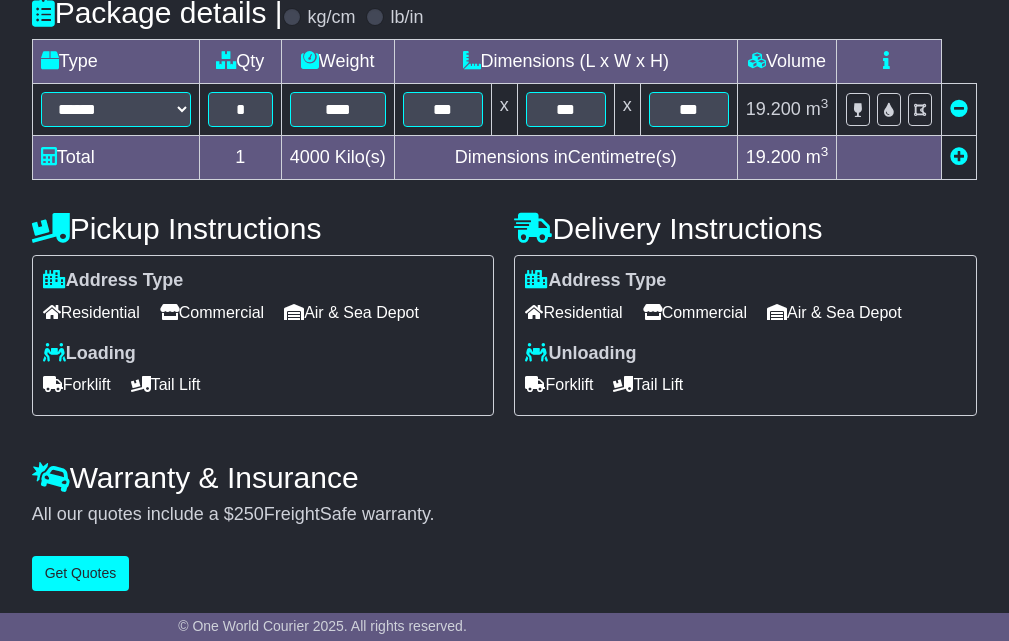click on "Commercial" at bounding box center (212, 312) 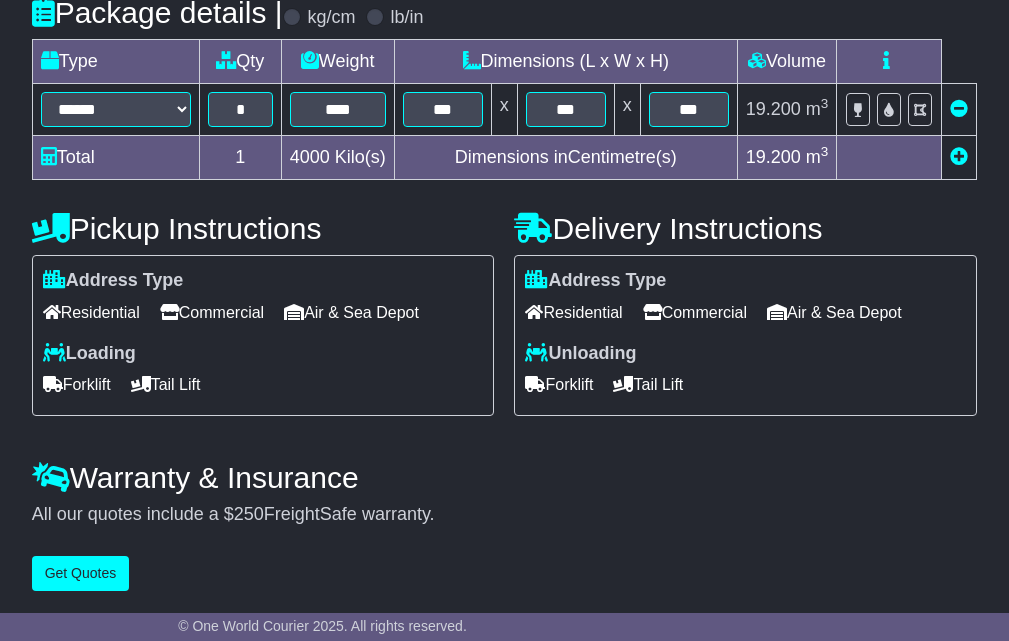 click on "Forklift" at bounding box center (77, 384) 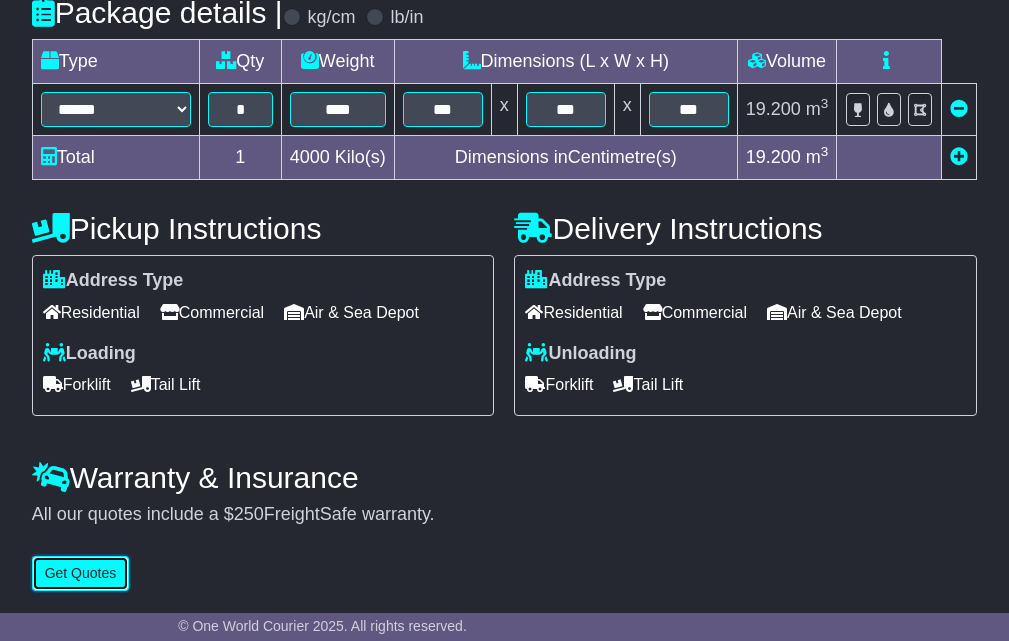 click on "Get Quotes" at bounding box center (81, 573) 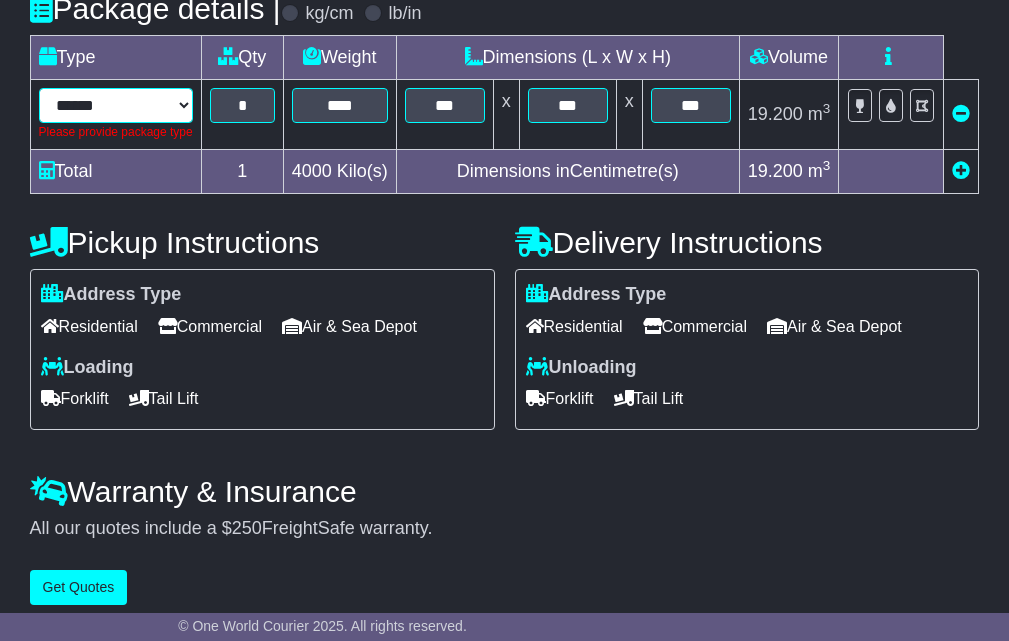 click on "****** ****** *** ******** ***** **** **** ****** *** *******" at bounding box center (116, 105) 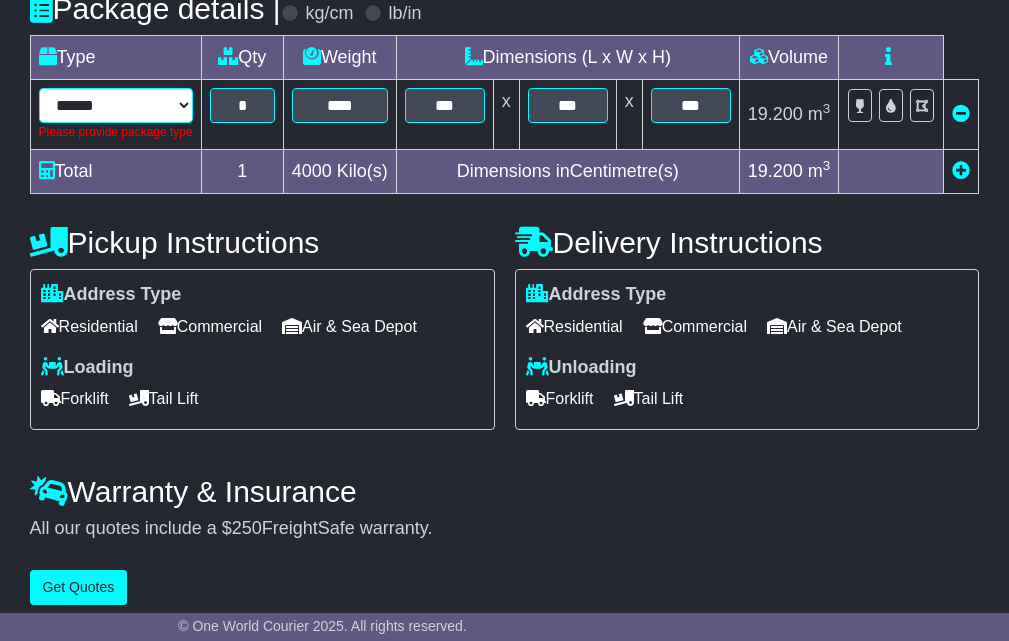 select on "*****" 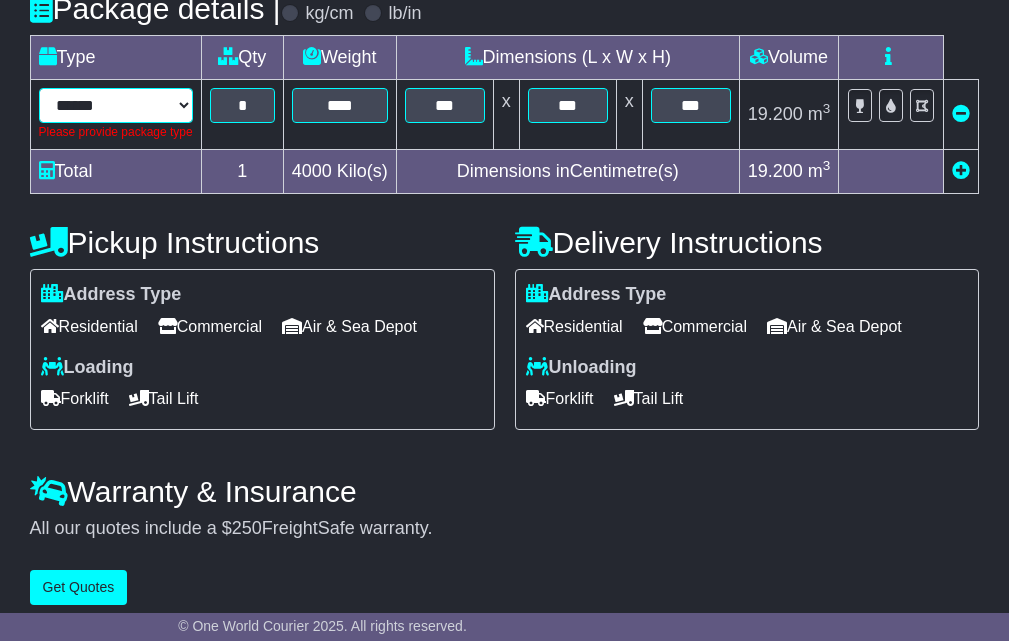 click on "****** ****** *** ******** ***** **** **** ****** *** *******" at bounding box center (116, 105) 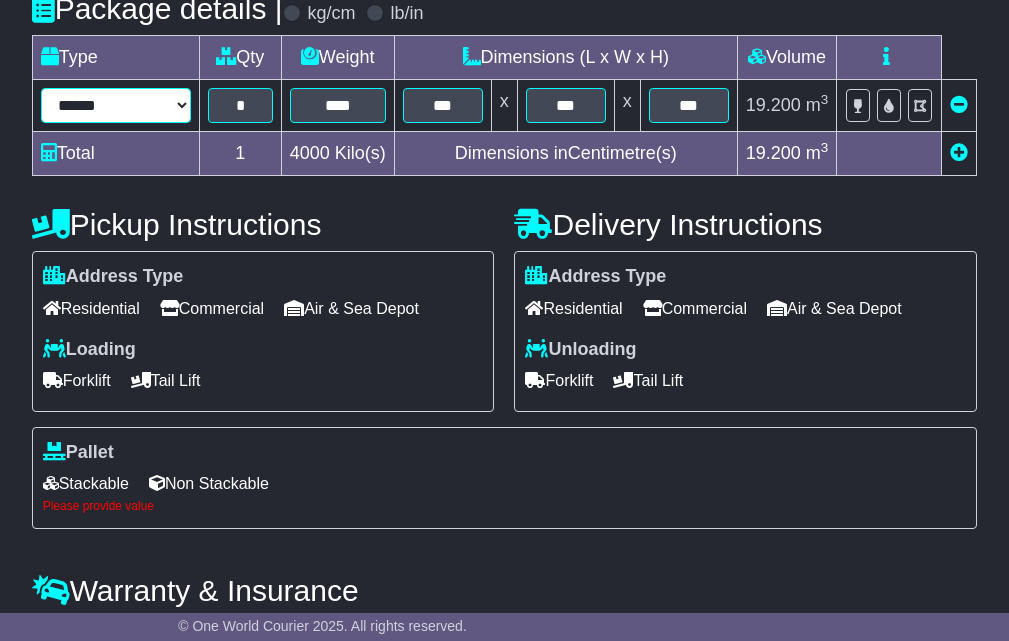 scroll, scrollTop: 644, scrollLeft: 0, axis: vertical 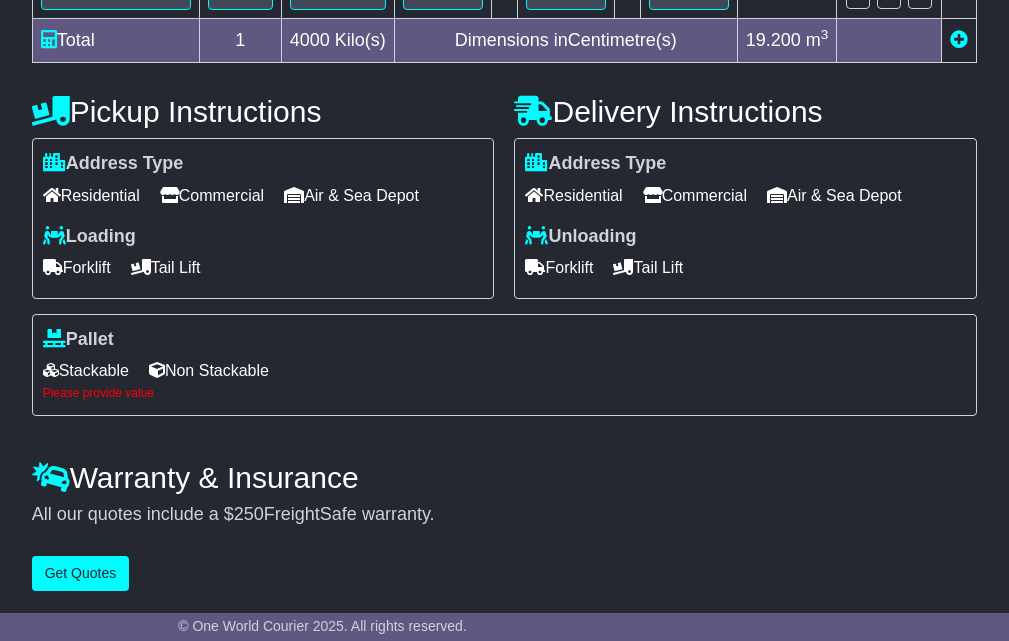 click on "Stackable" at bounding box center (86, 370) 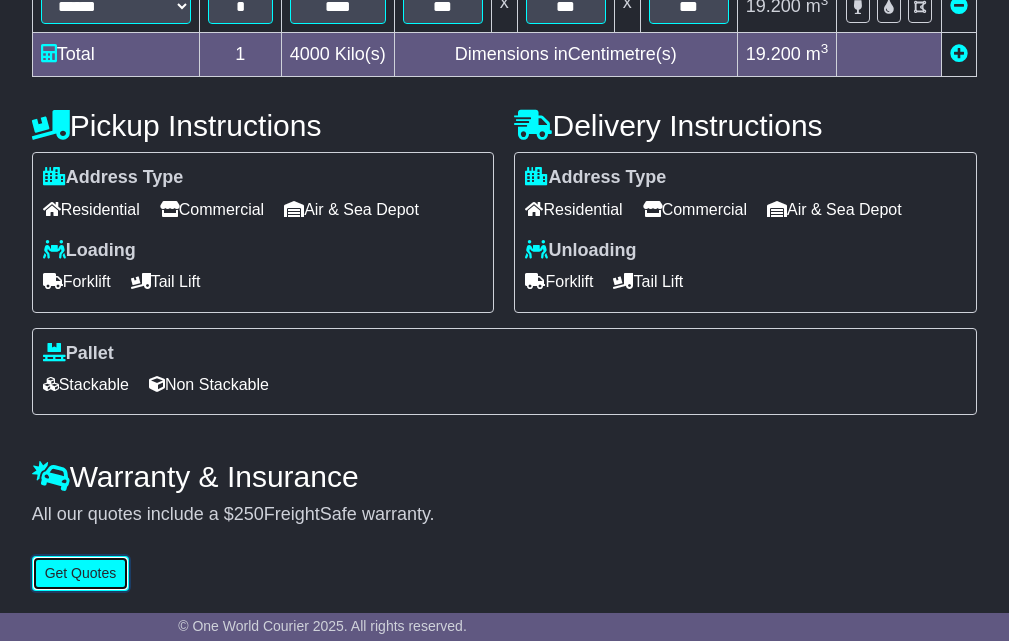click on "Get Quotes" at bounding box center [81, 573] 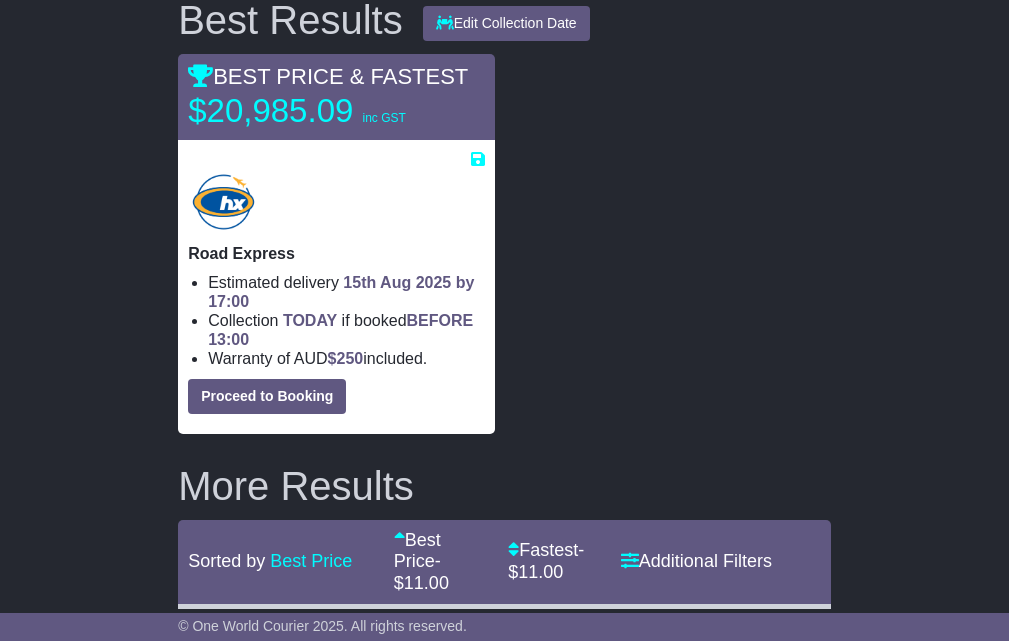 scroll, scrollTop: 0, scrollLeft: 0, axis: both 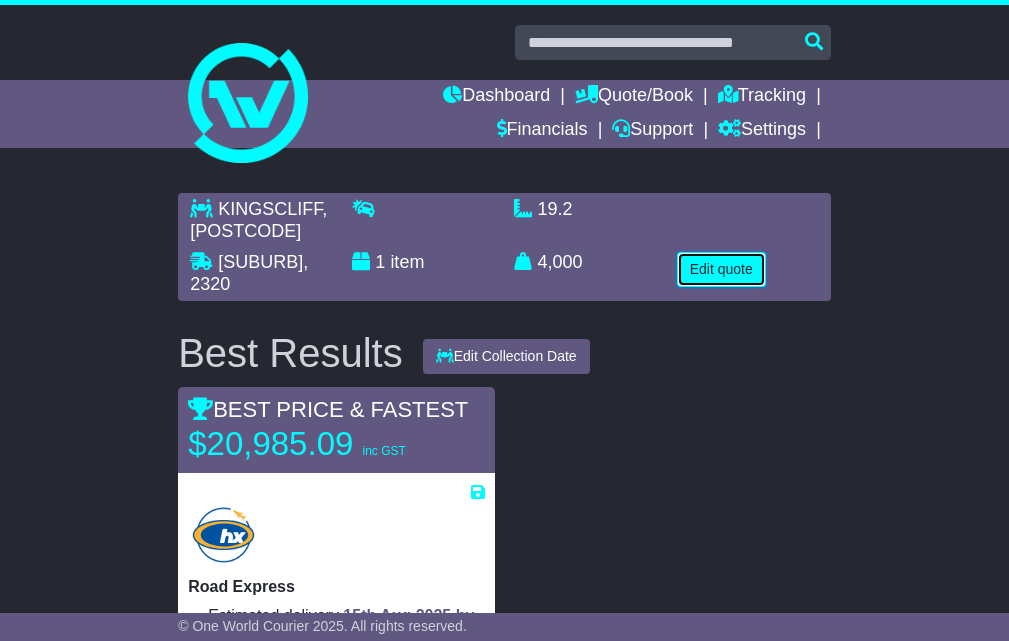 click on "Edit quote" at bounding box center (721, 269) 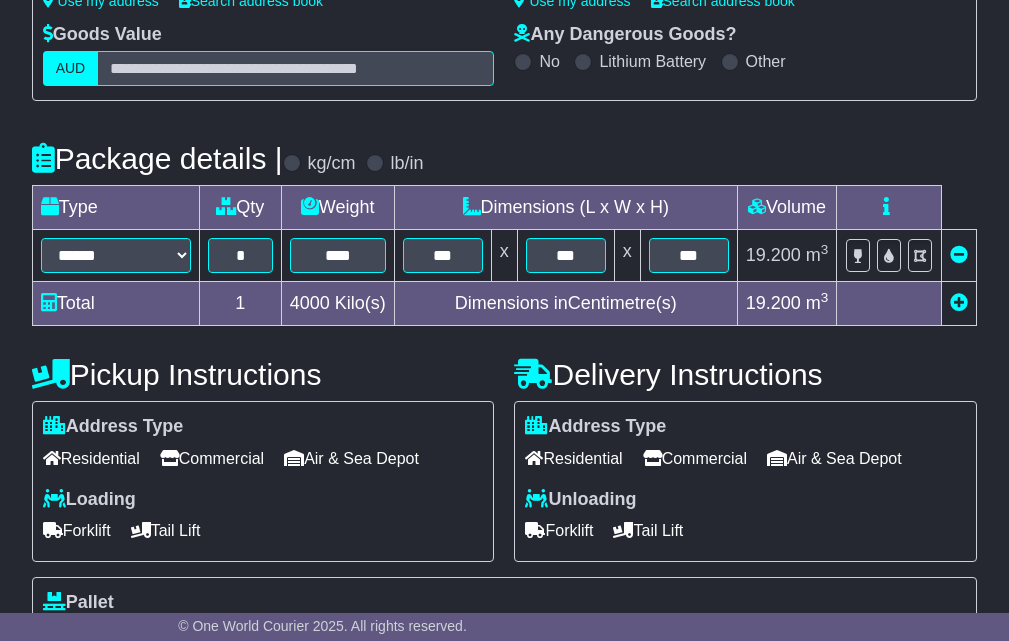 scroll, scrollTop: 299, scrollLeft: 0, axis: vertical 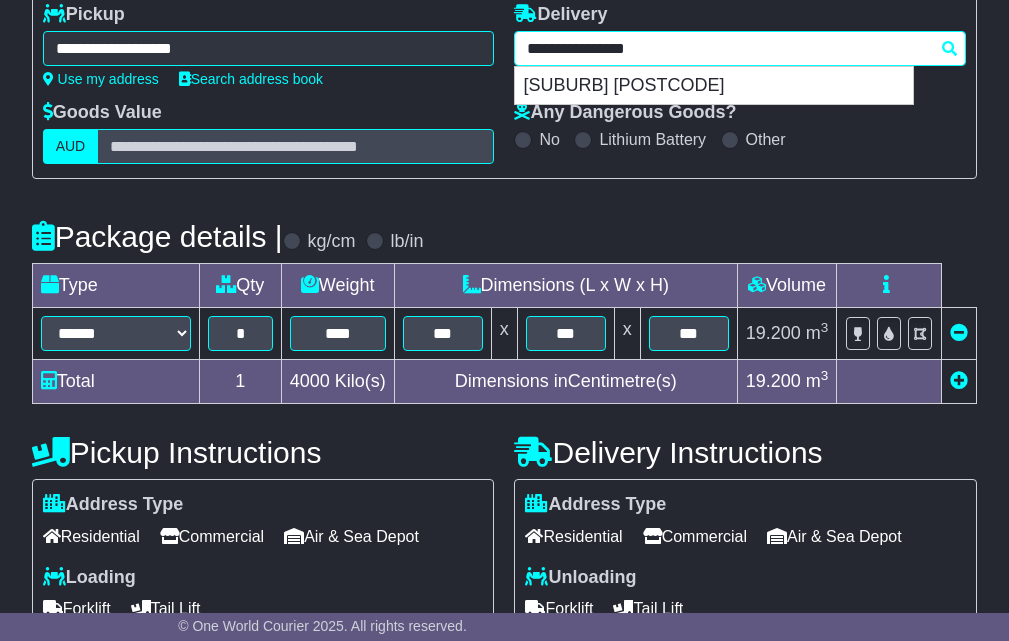 click on "**********" at bounding box center (740, 48) 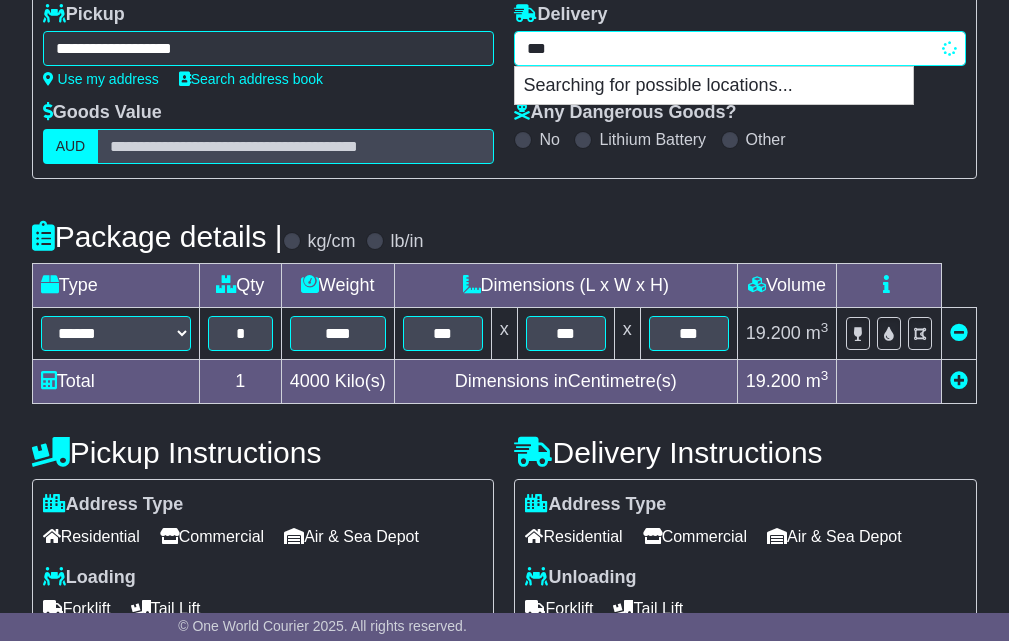 type on "****" 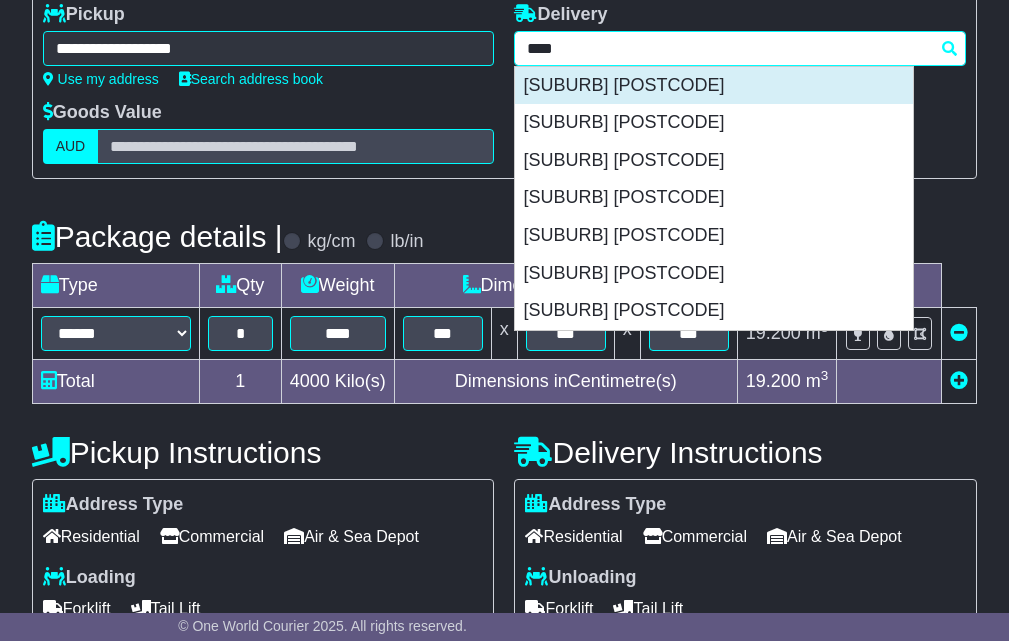 click on "ARNDELL PARK 2148" at bounding box center [714, 86] 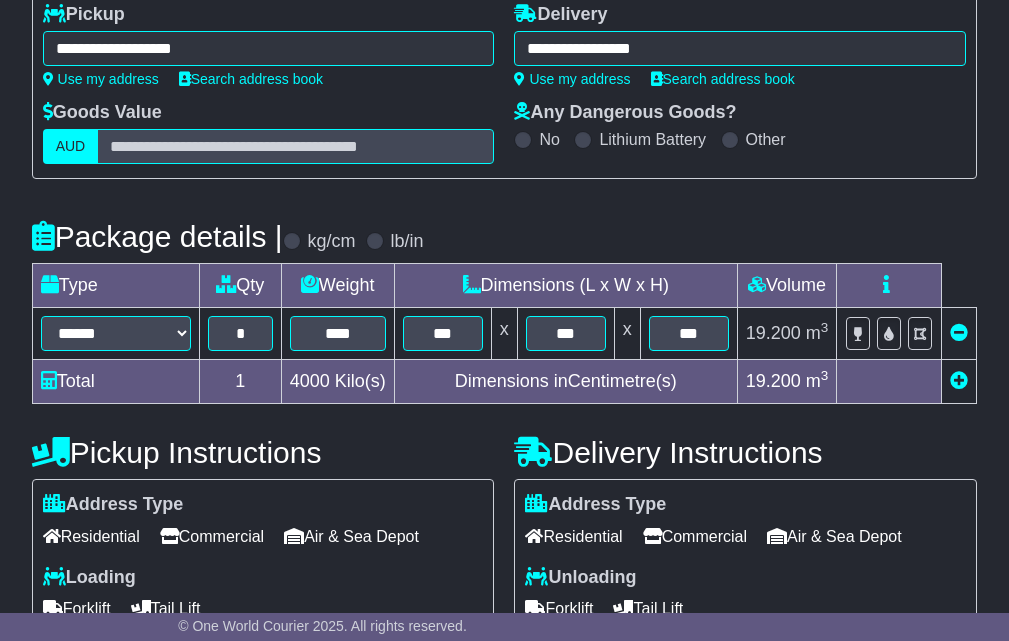 type on "**********" 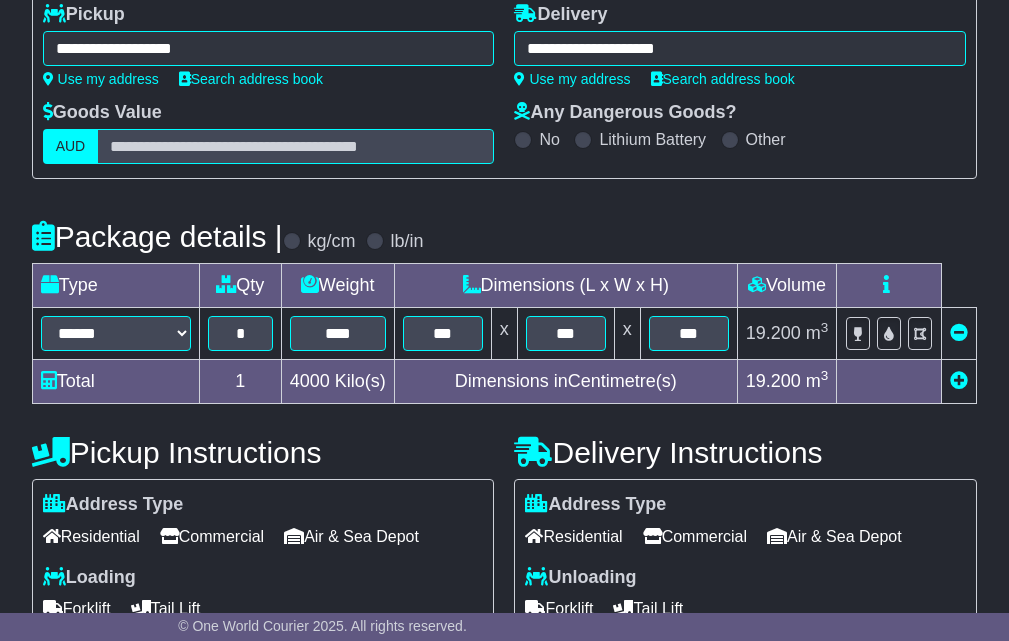 scroll, scrollTop: 632, scrollLeft: 0, axis: vertical 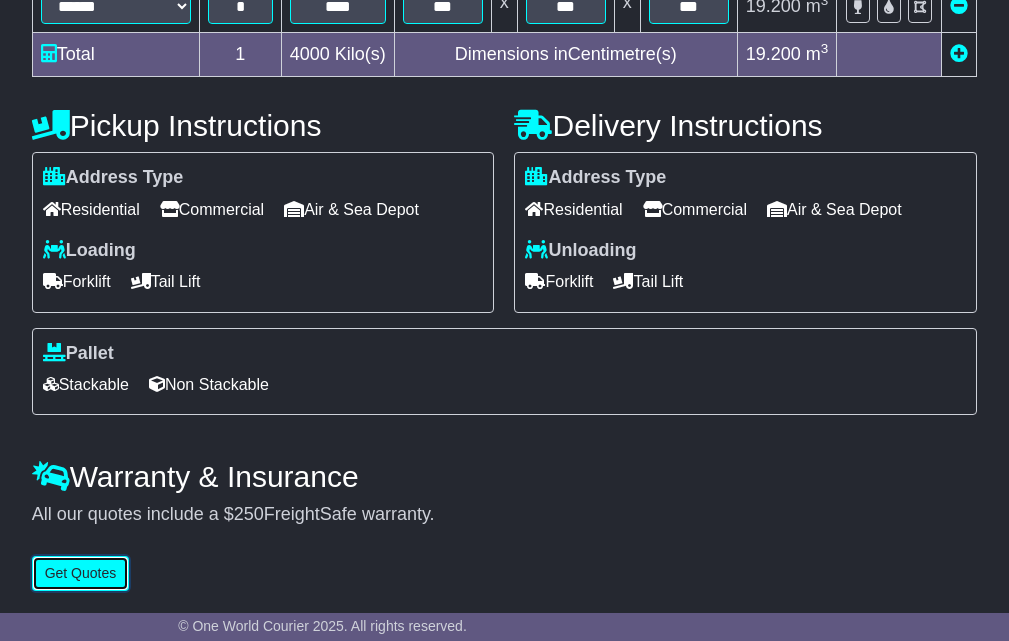 click on "Get Quotes" at bounding box center [81, 573] 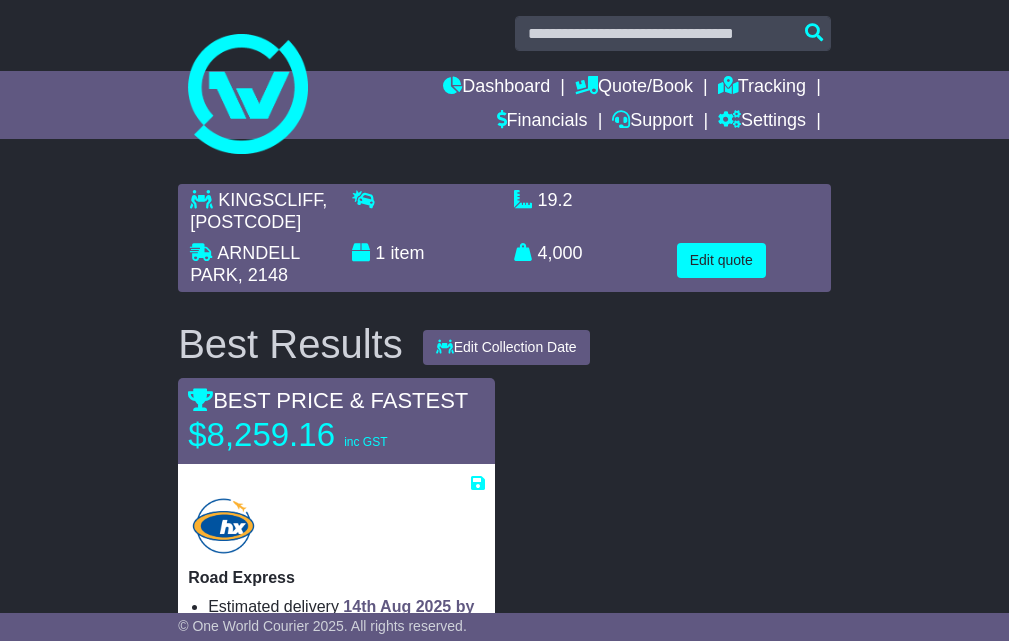 scroll, scrollTop: 0, scrollLeft: 0, axis: both 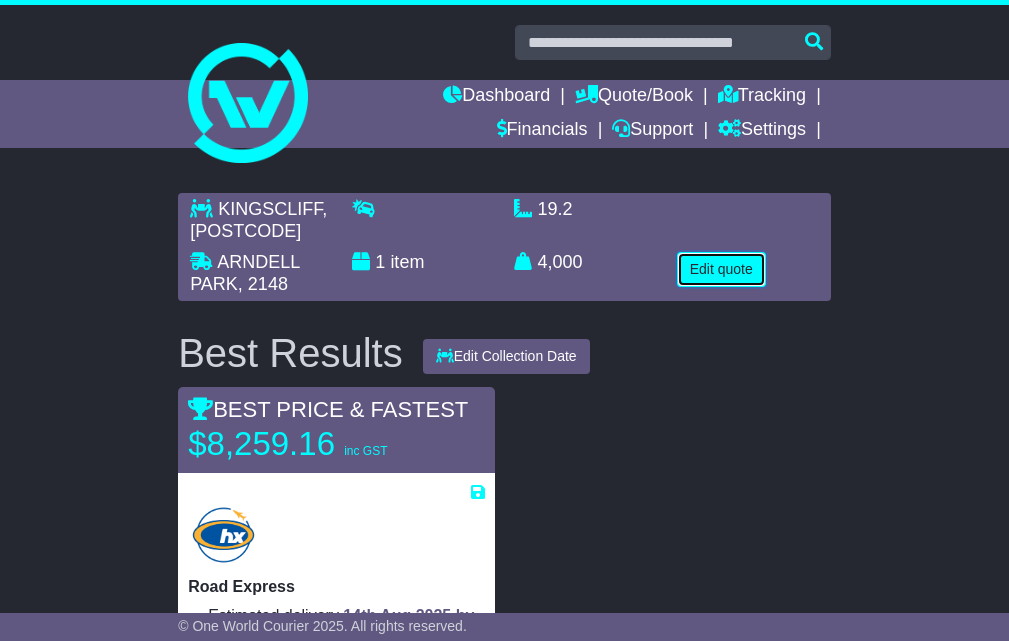 click on "Edit quote" at bounding box center [721, 269] 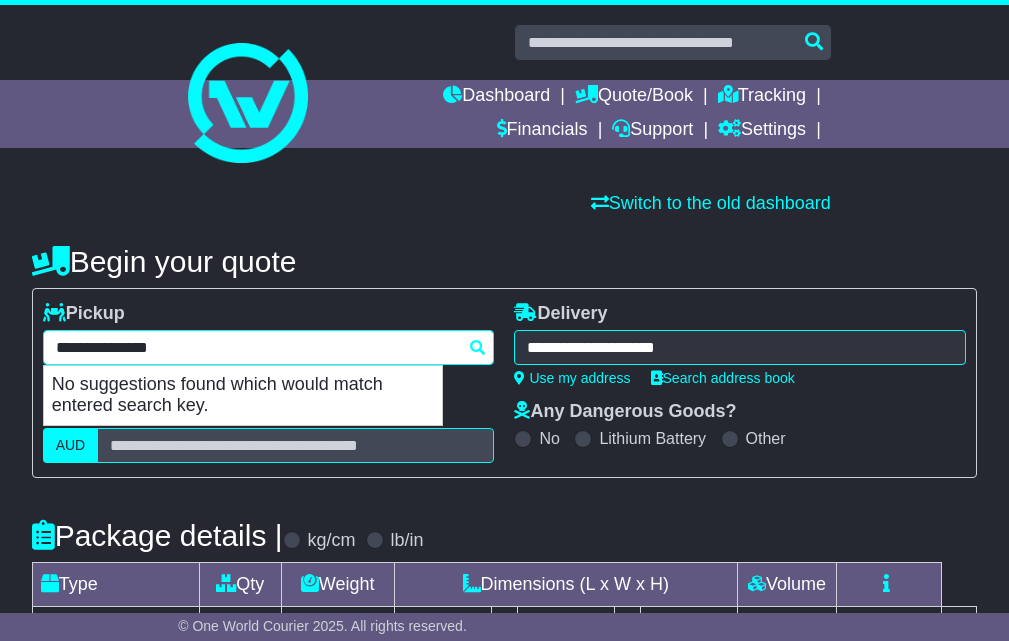 click on "**********" at bounding box center (269, 347) 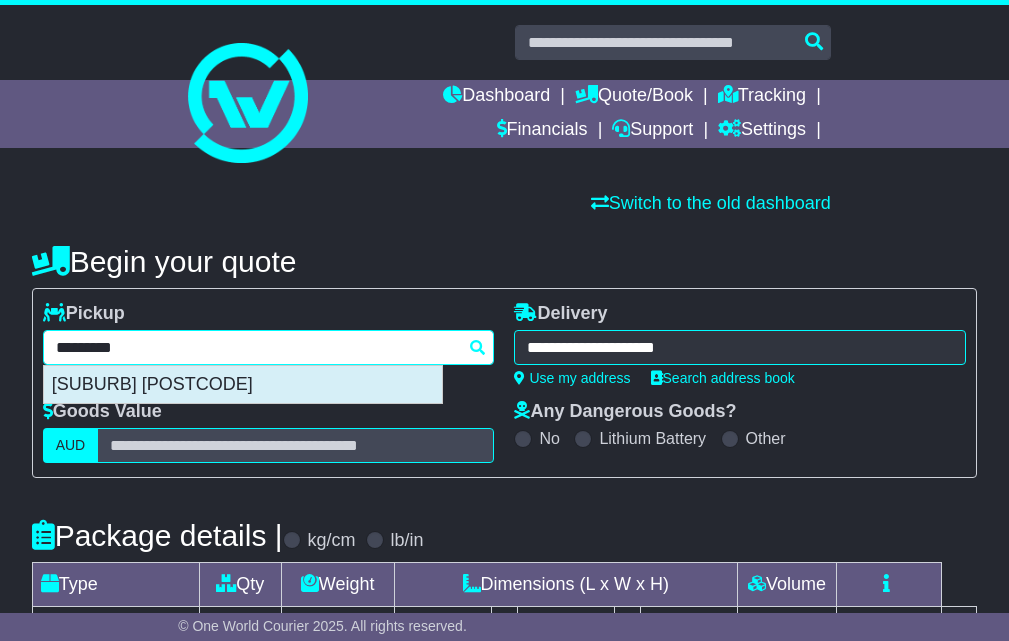 click on "TRUGANINA 3029" at bounding box center (243, 385) 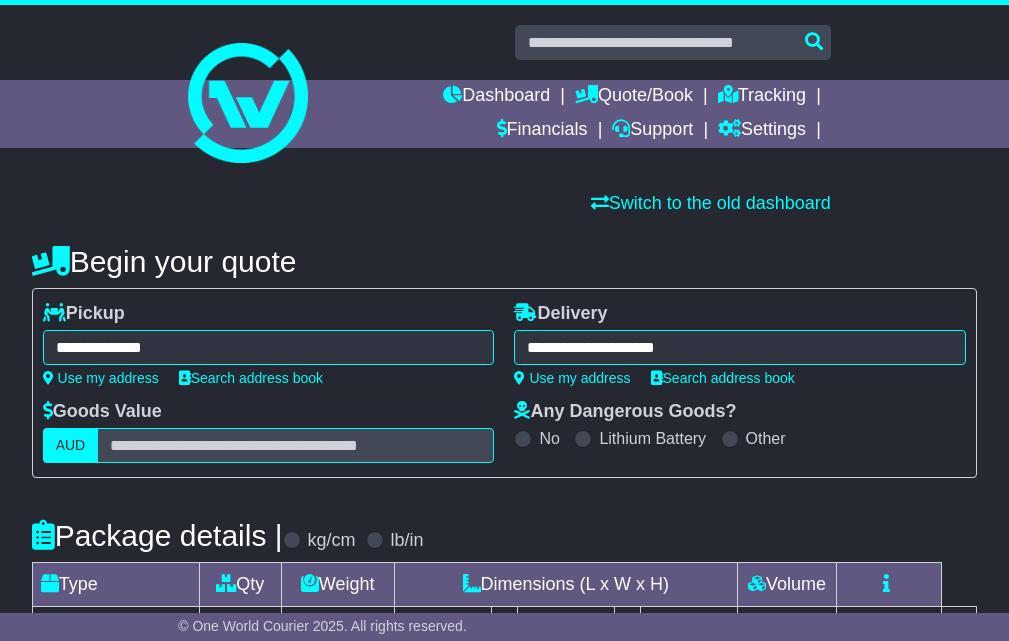 type on "**********" 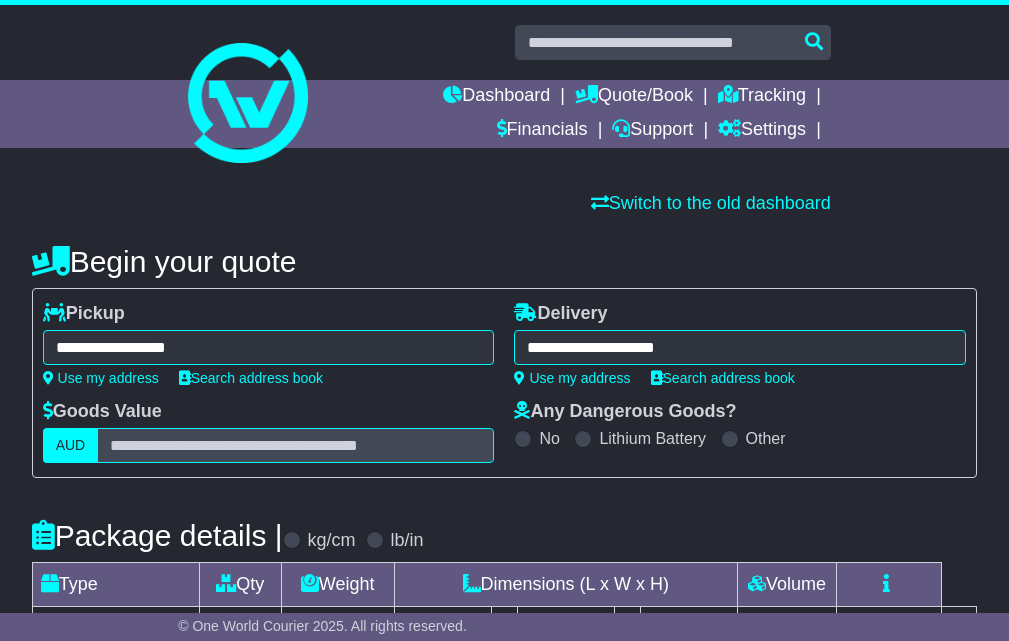 click on "**********" at bounding box center (740, 347) 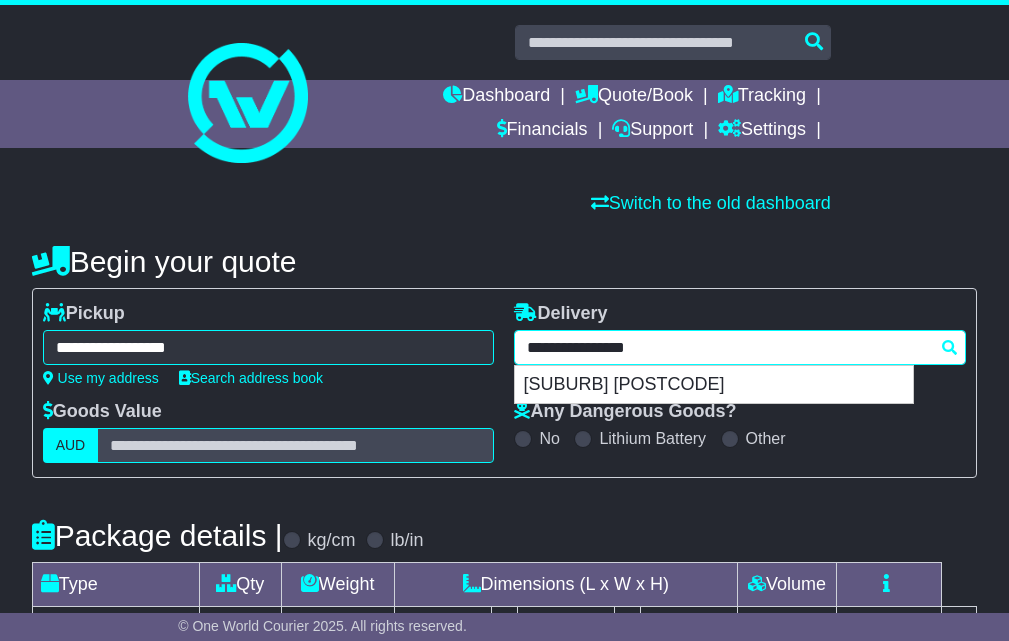 click on "**********" at bounding box center [740, 347] 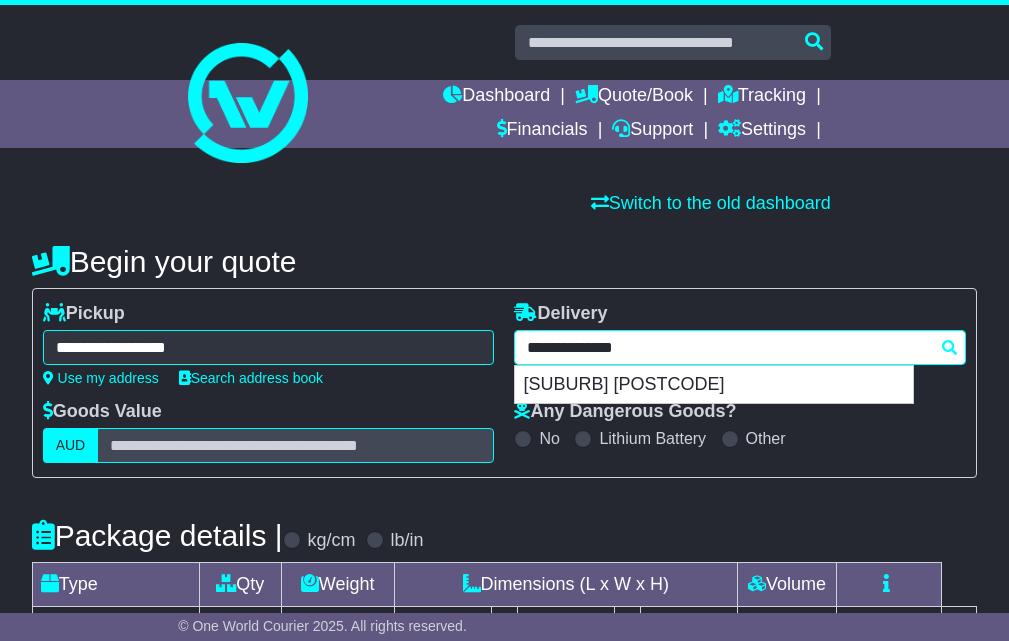 click on "MAYFIELD NORTH 2304" at bounding box center [714, 385] 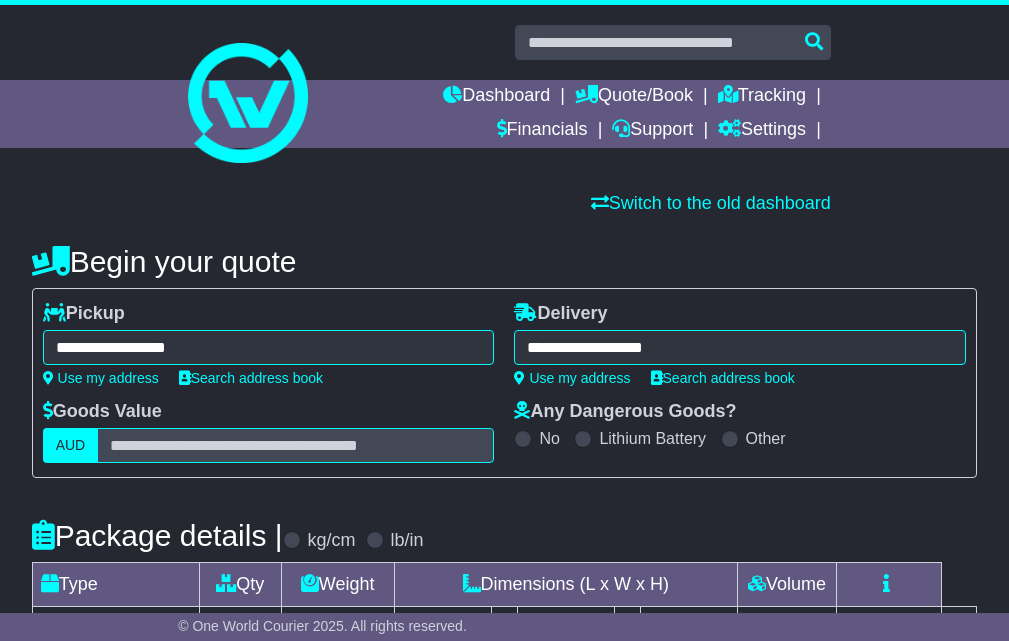 type on "**********" 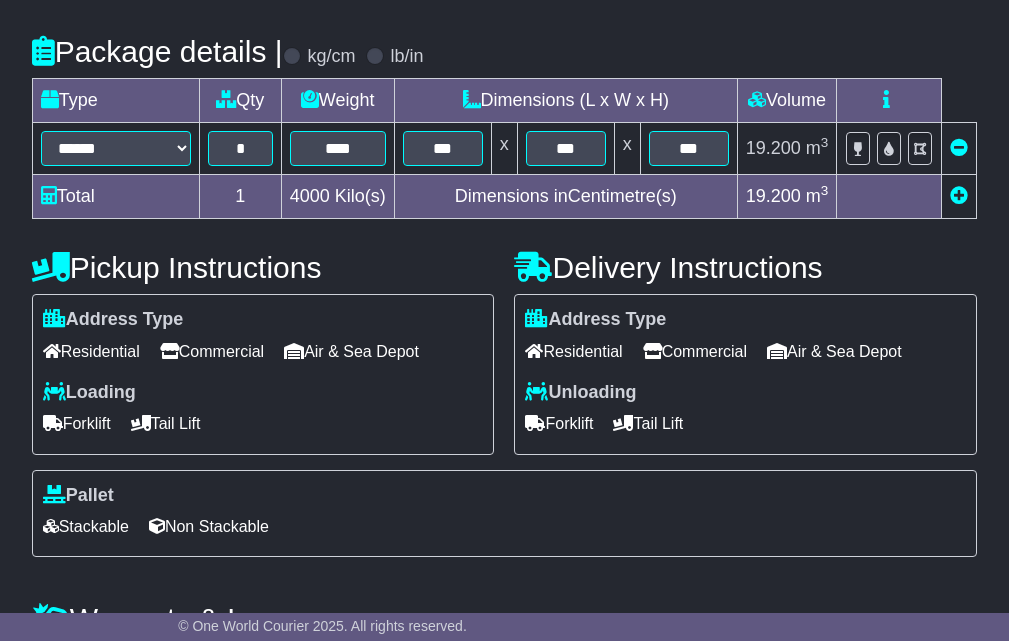 scroll, scrollTop: 500, scrollLeft: 0, axis: vertical 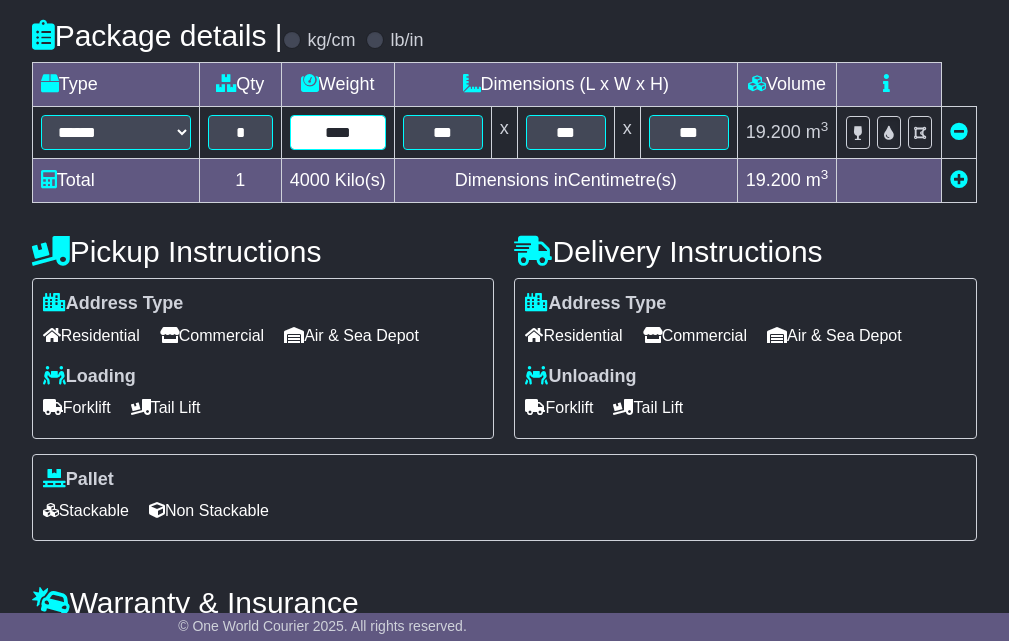 click on "****" at bounding box center (338, 132) 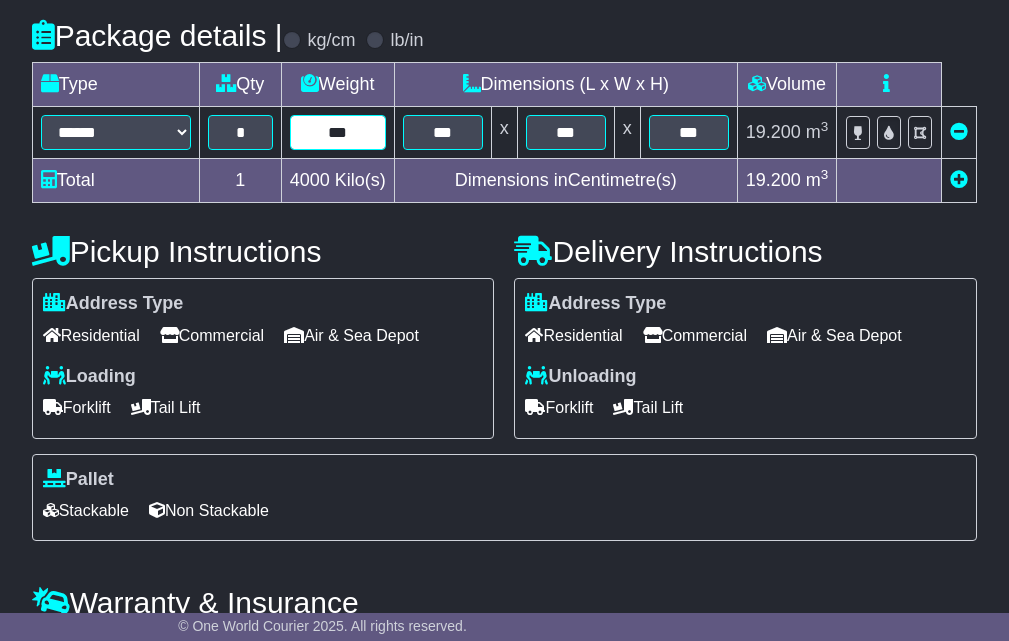 type on "***" 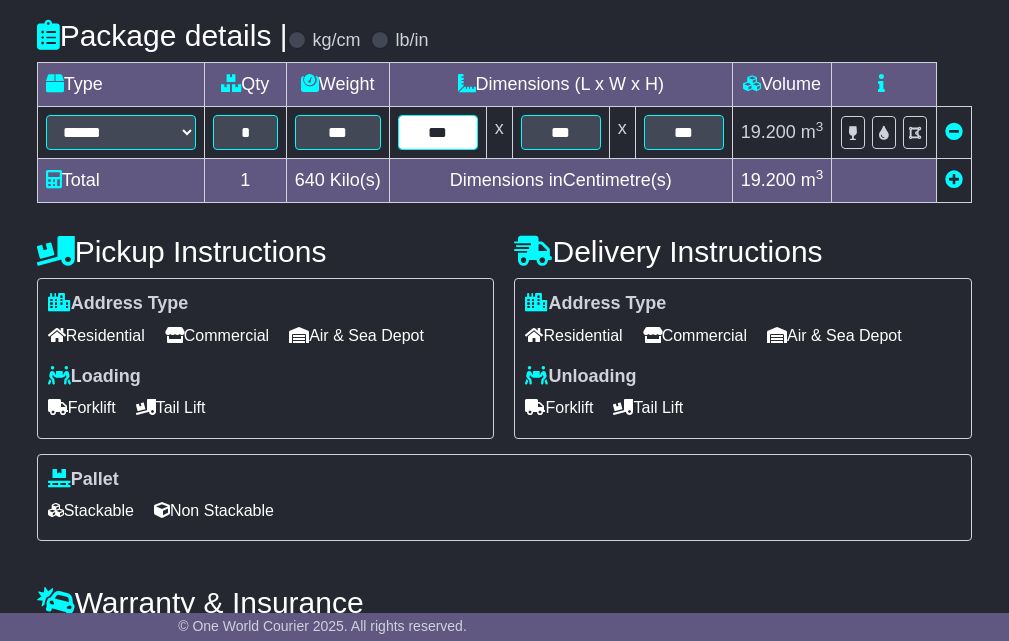type on "***" 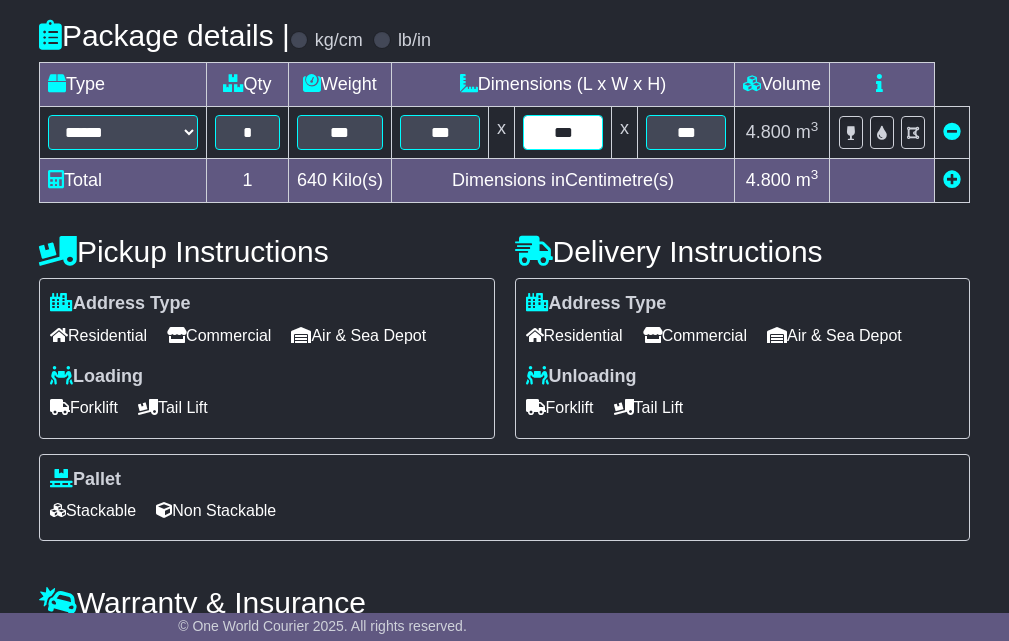 type on "***" 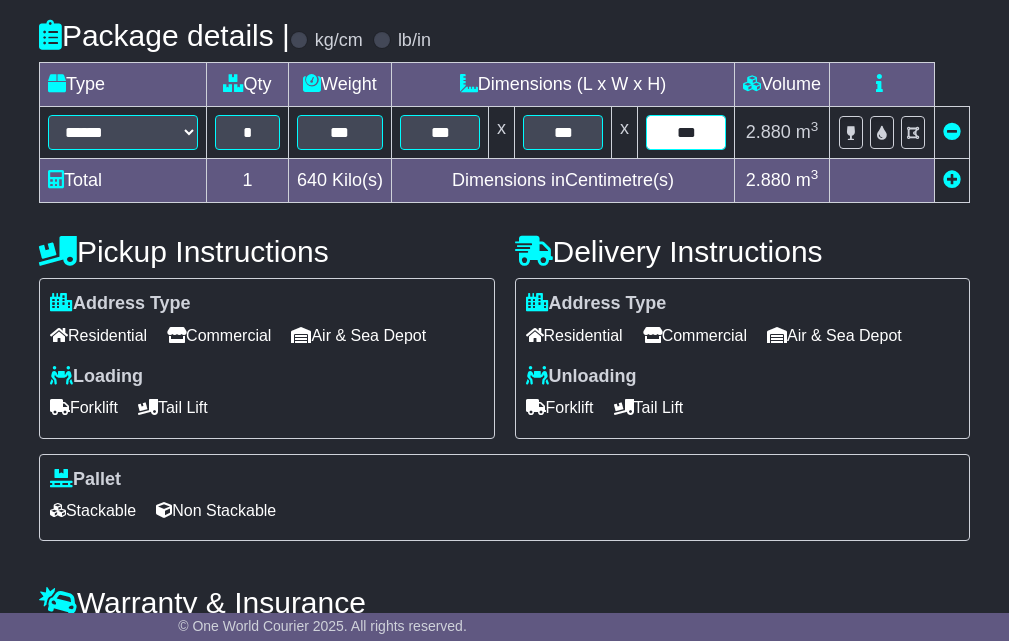type on "***" 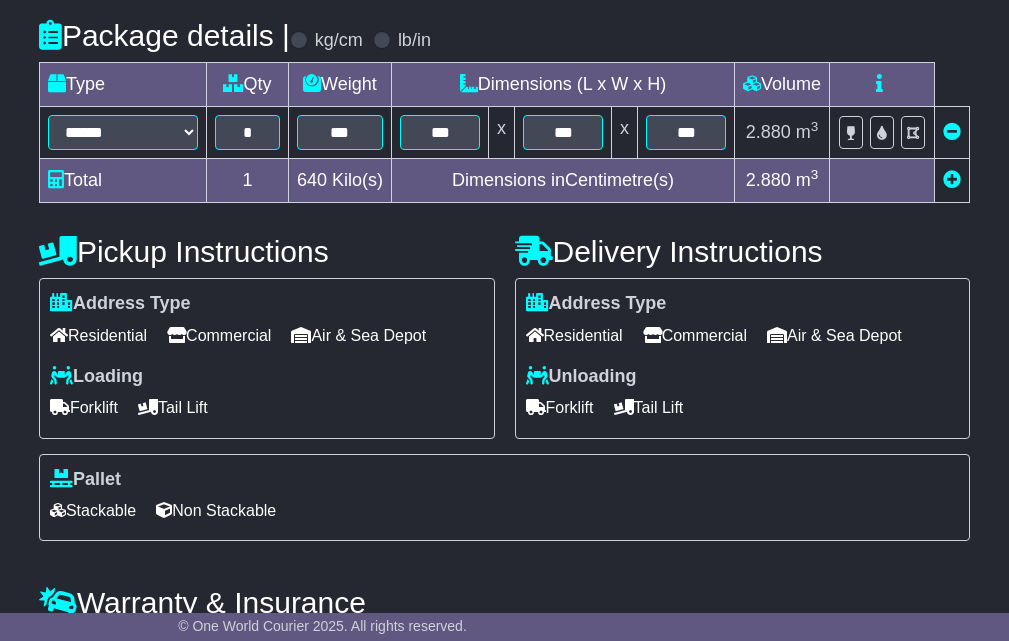 scroll, scrollTop: 632, scrollLeft: 0, axis: vertical 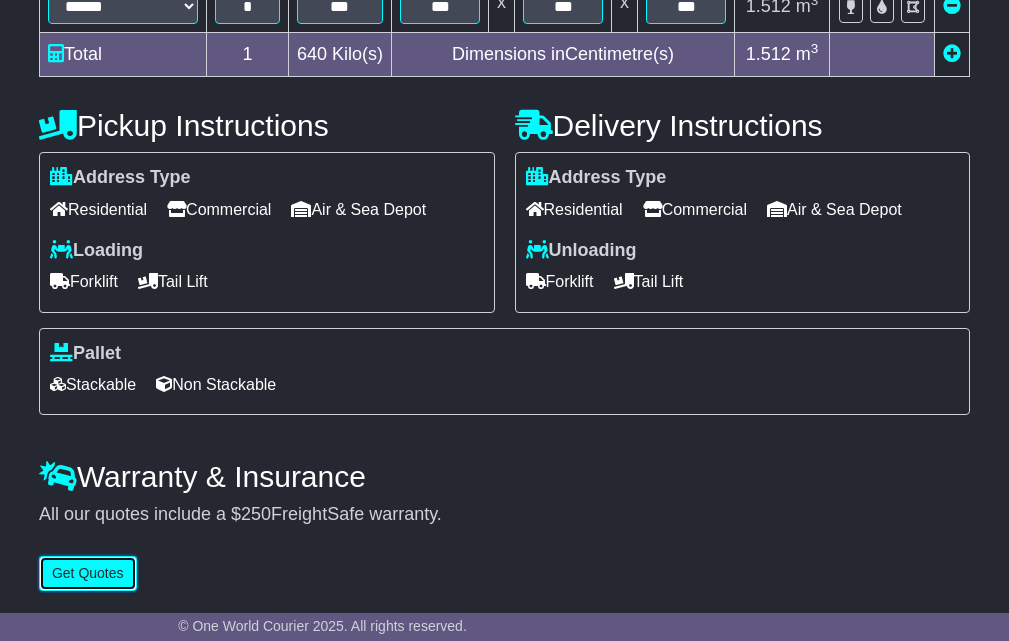click on "Get Quotes" at bounding box center [88, 573] 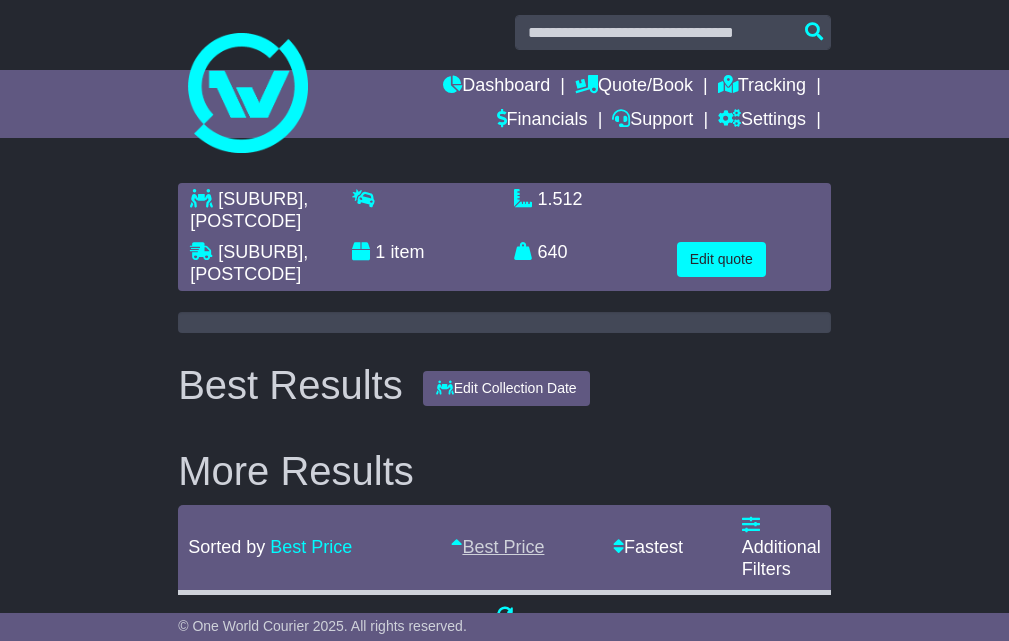 scroll, scrollTop: 0, scrollLeft: 0, axis: both 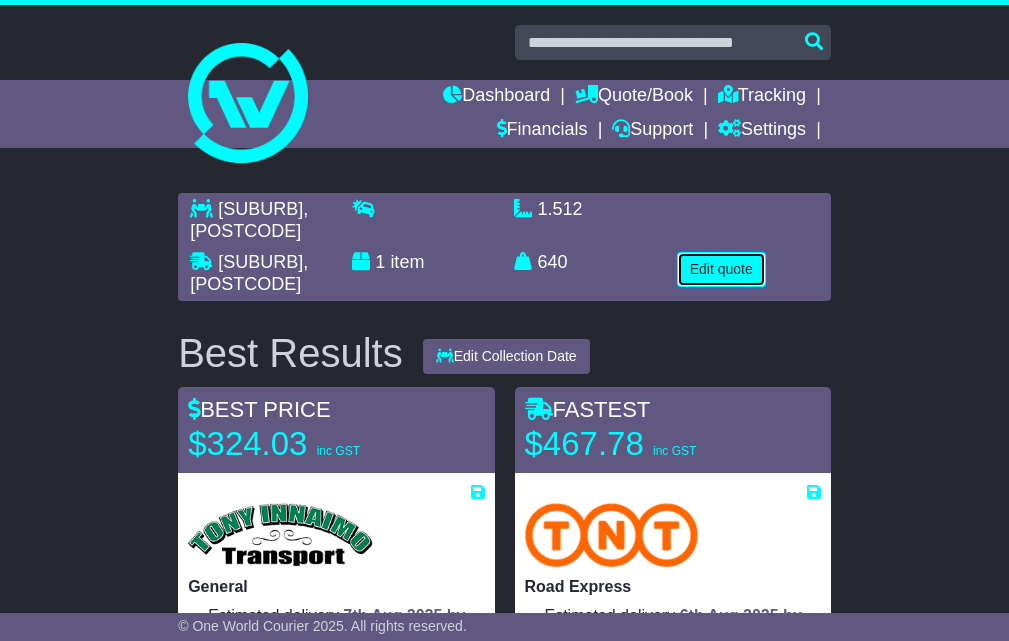 click on "Edit quote" at bounding box center (721, 269) 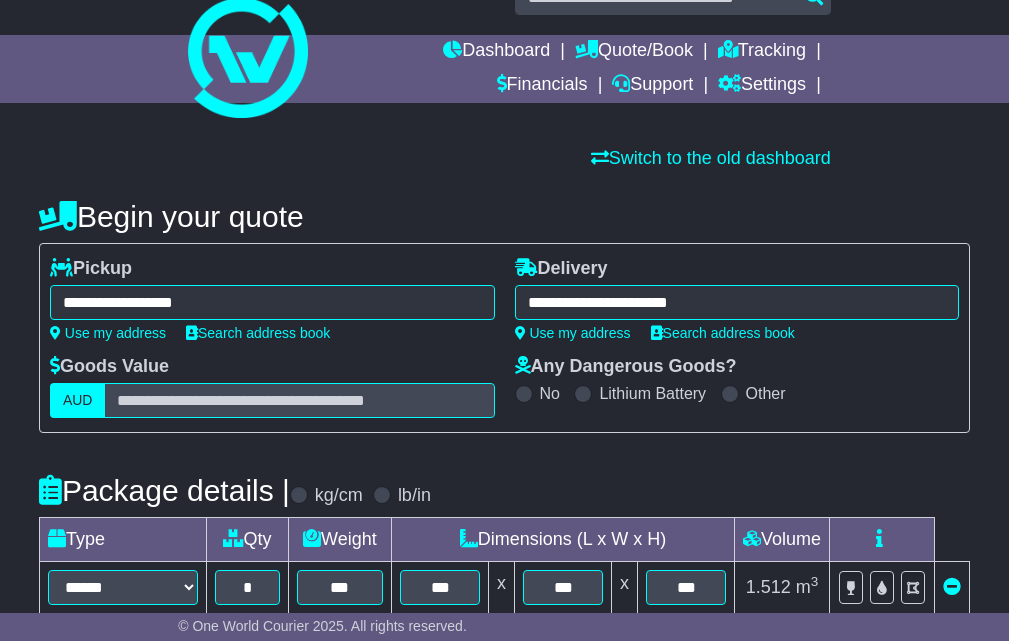 scroll, scrollTop: 167, scrollLeft: 0, axis: vertical 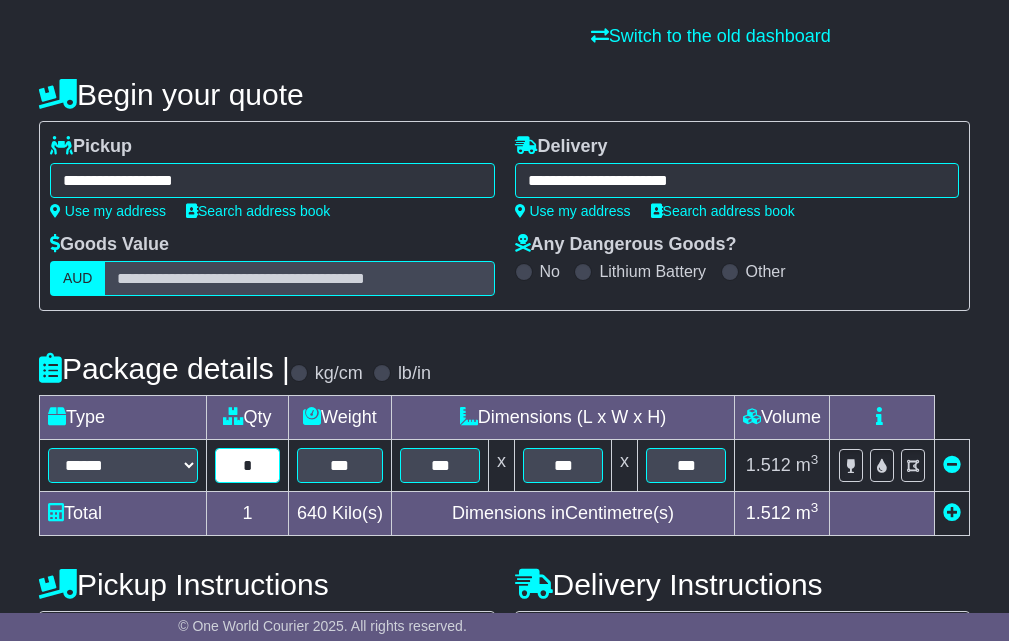 drag, startPoint x: 275, startPoint y: 466, endPoint x: 239, endPoint y: 466, distance: 36 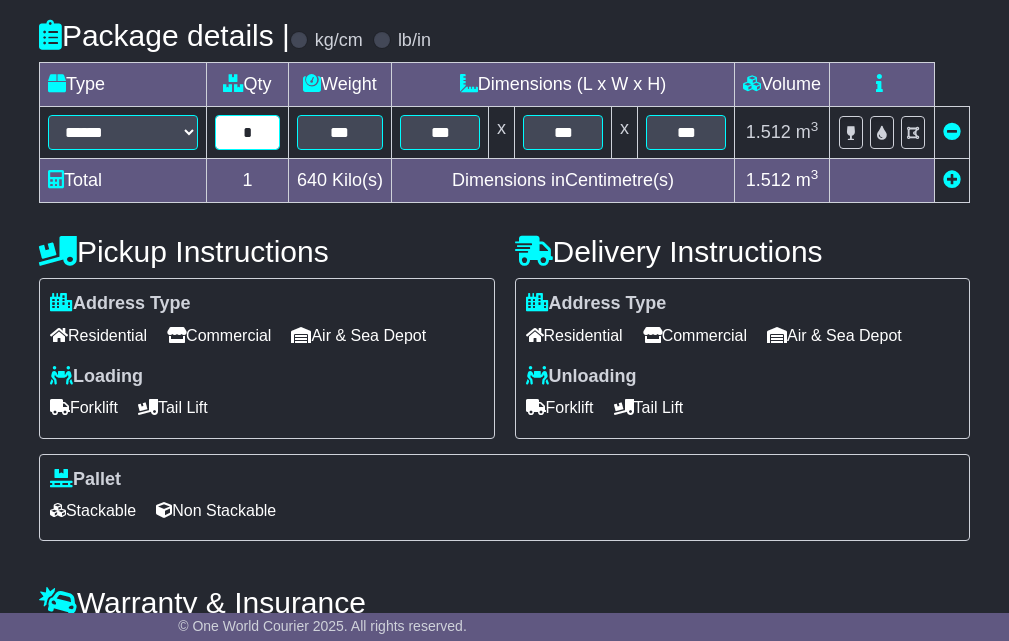 scroll, scrollTop: 632, scrollLeft: 0, axis: vertical 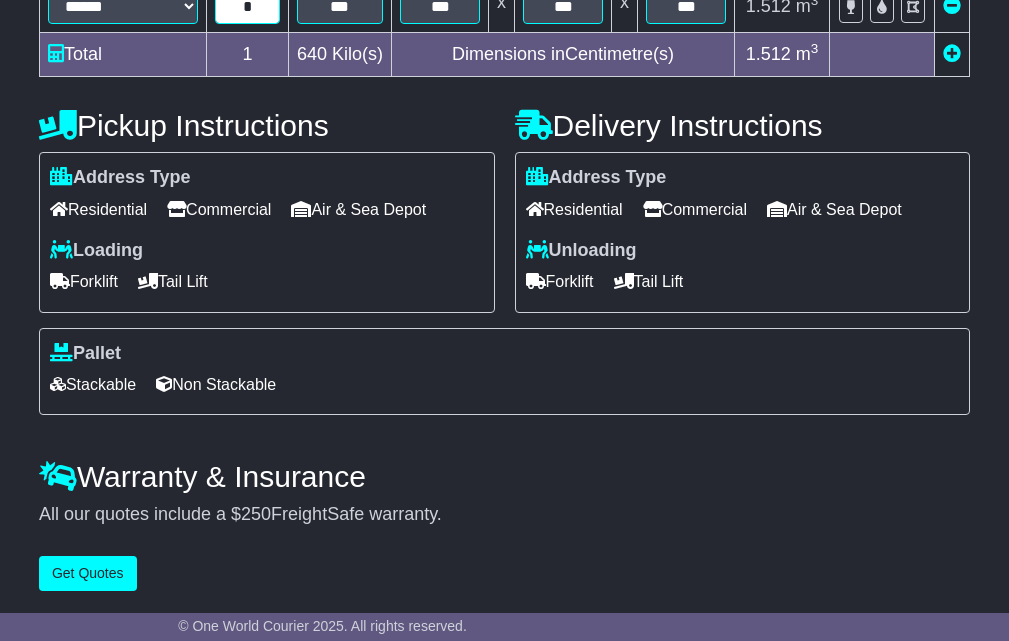 type on "*" 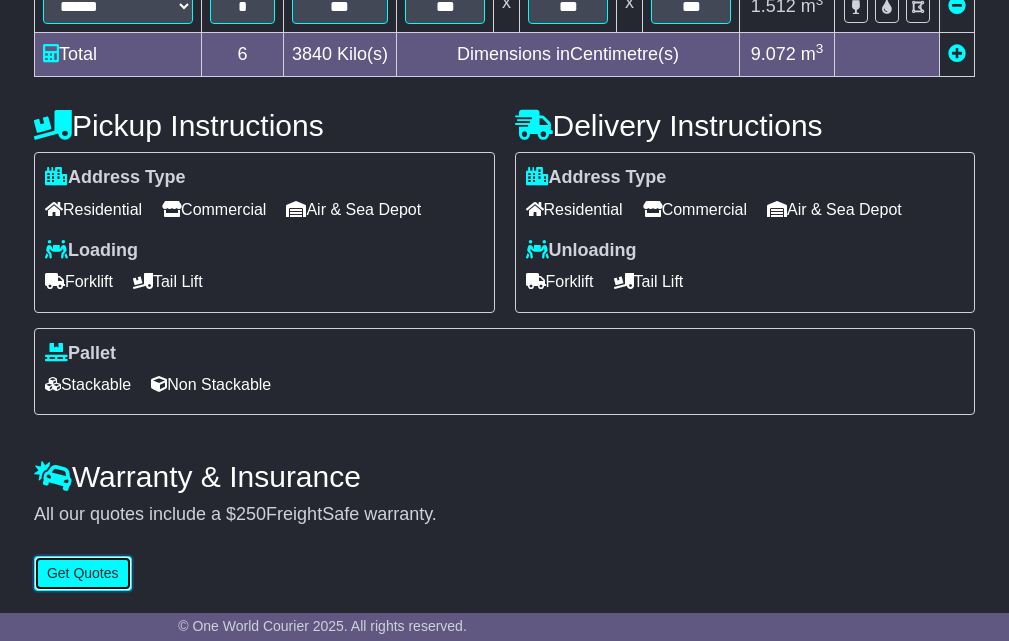 click on "Get Quotes" at bounding box center (83, 573) 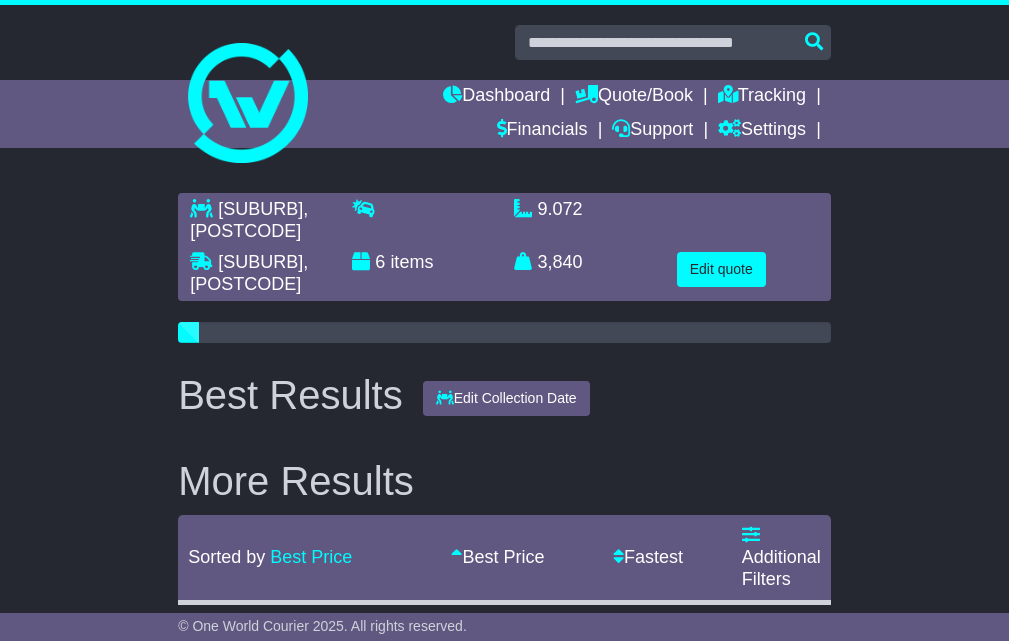 scroll, scrollTop: 66, scrollLeft: 0, axis: vertical 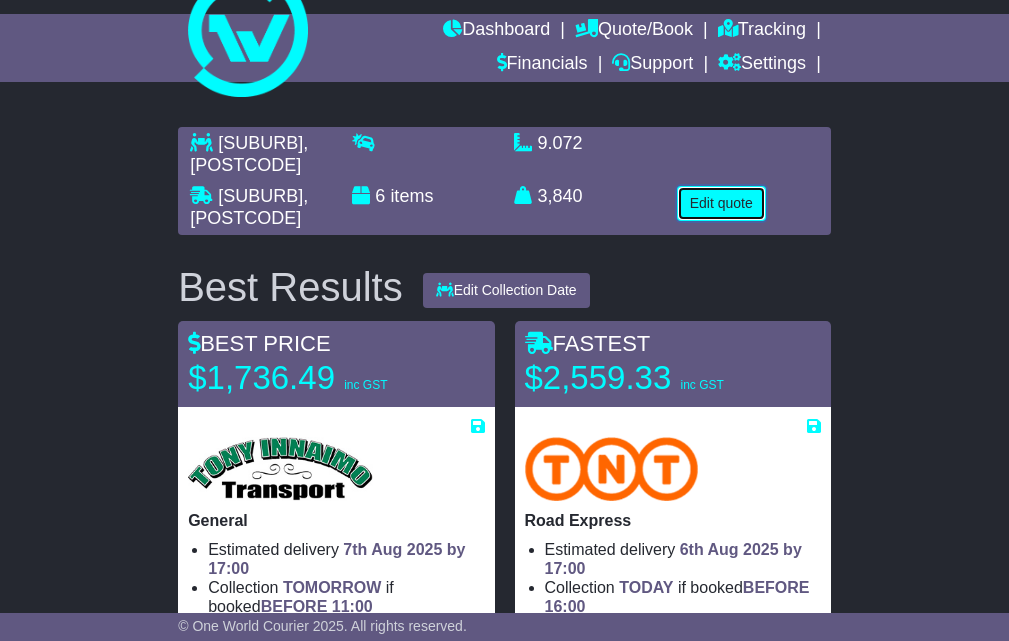 click on "Edit quote" at bounding box center [721, 203] 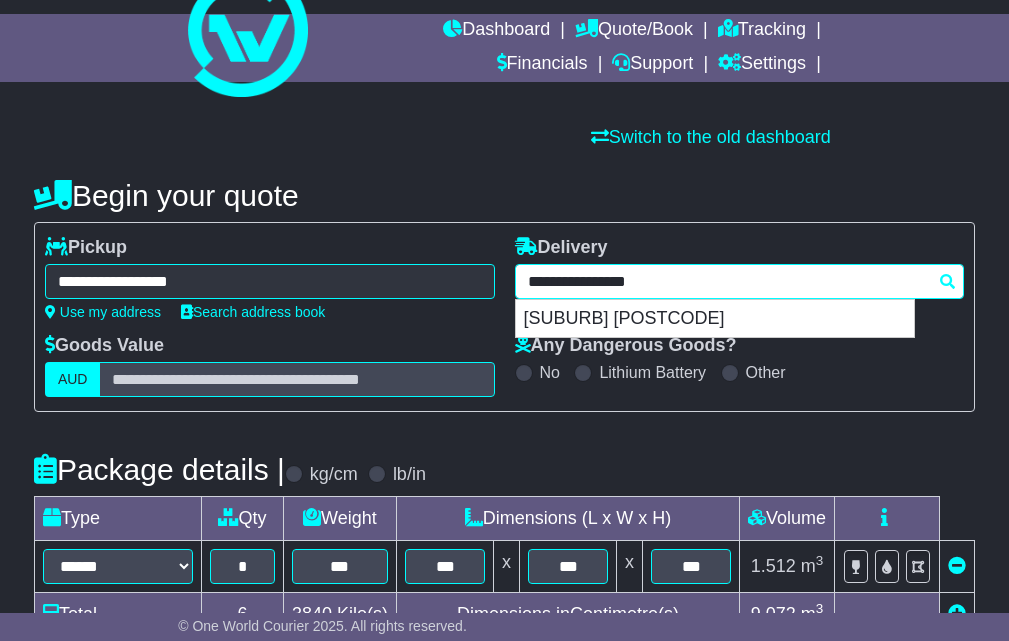 click on "**********" at bounding box center [740, 281] 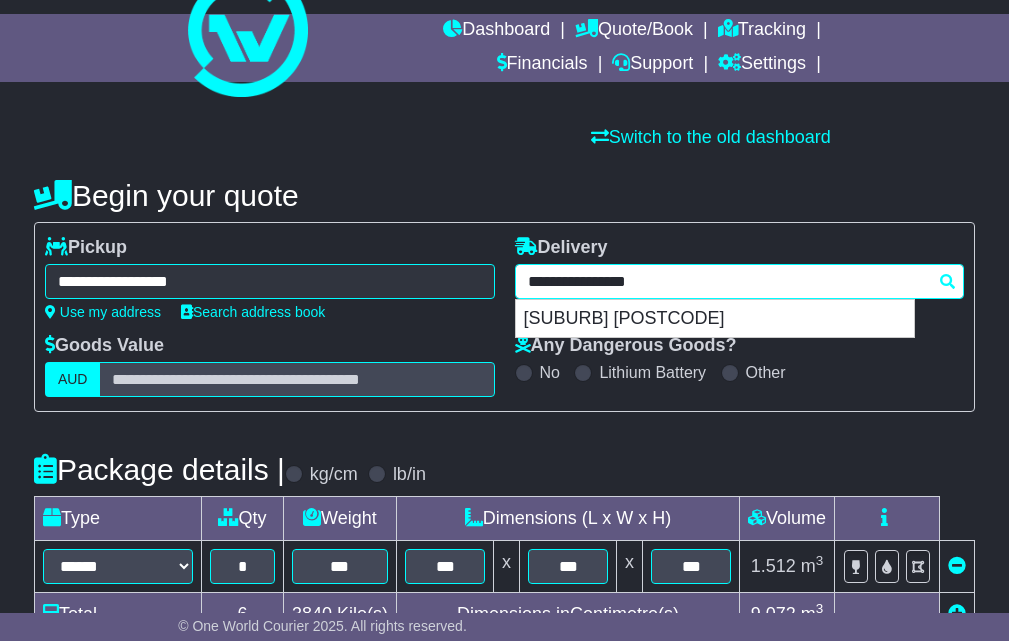 paste 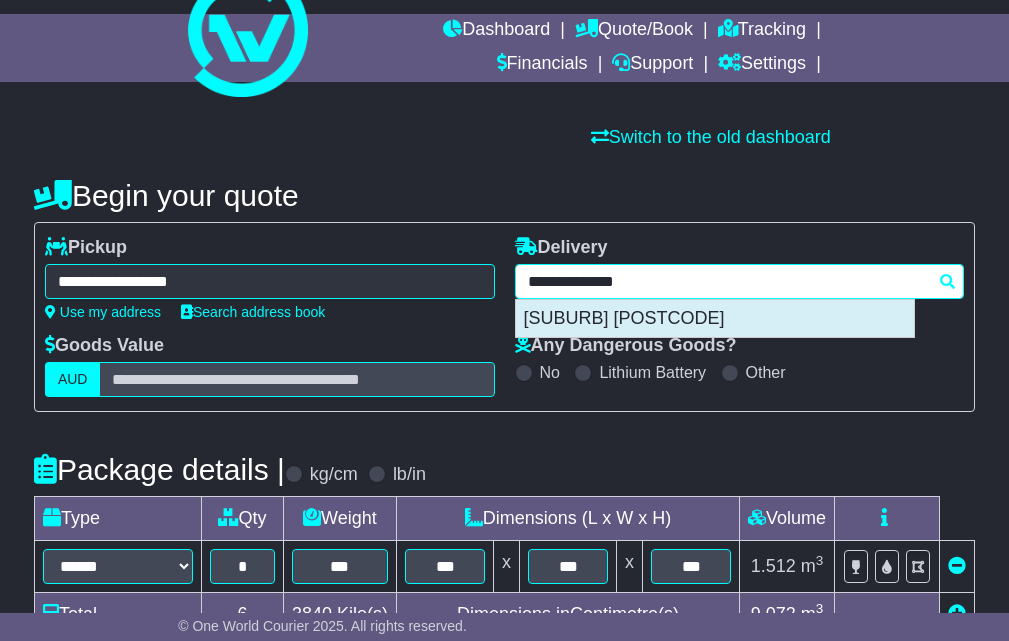 click on "MAYFIELD NORTH 2304" at bounding box center [715, 319] 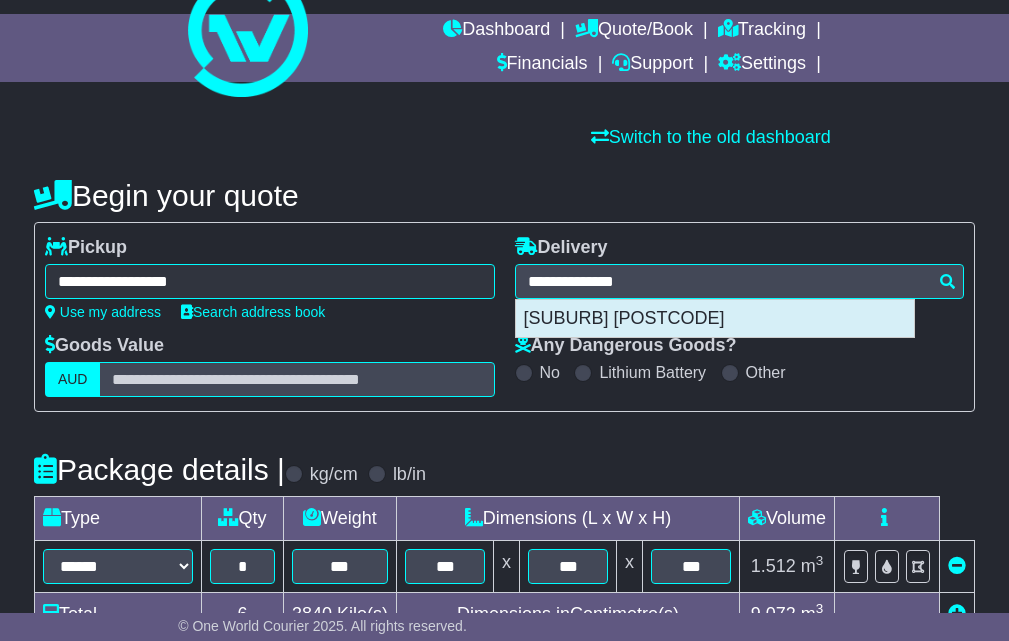 type on "**********" 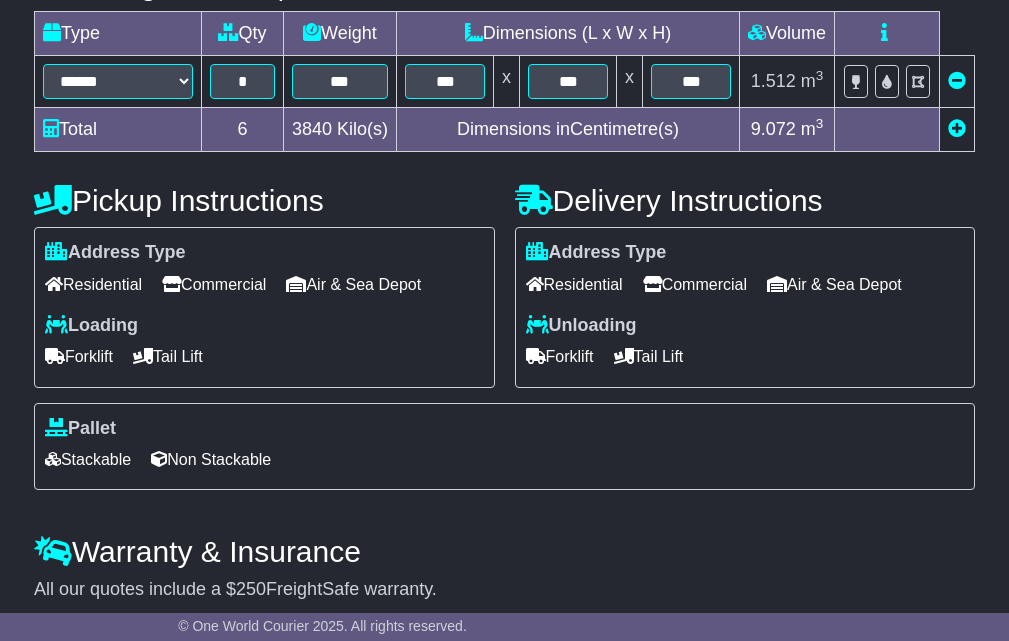 scroll, scrollTop: 632, scrollLeft: 0, axis: vertical 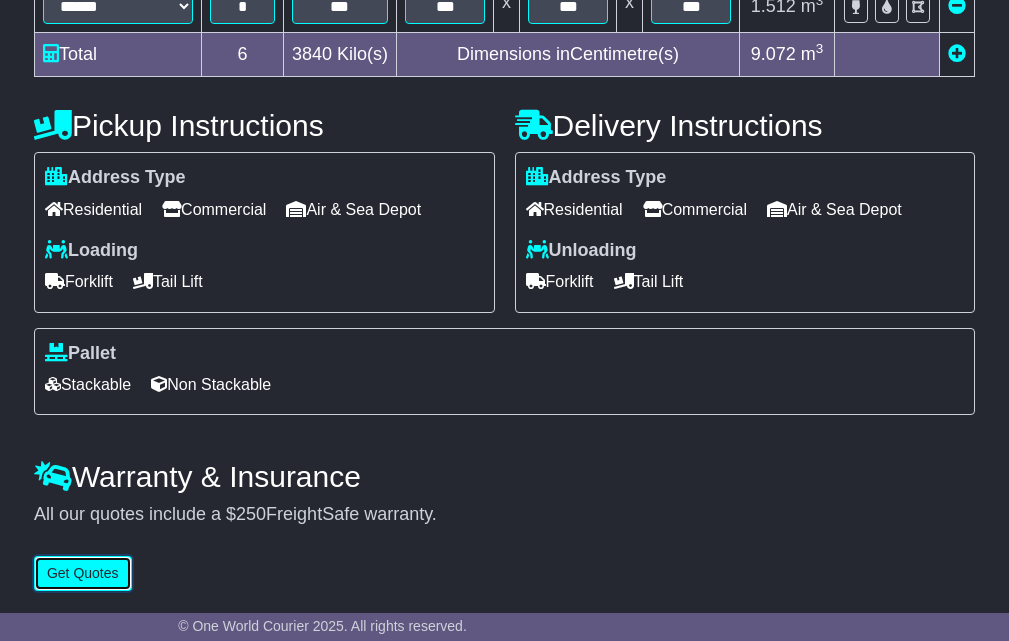 click on "Get Quotes" at bounding box center [83, 573] 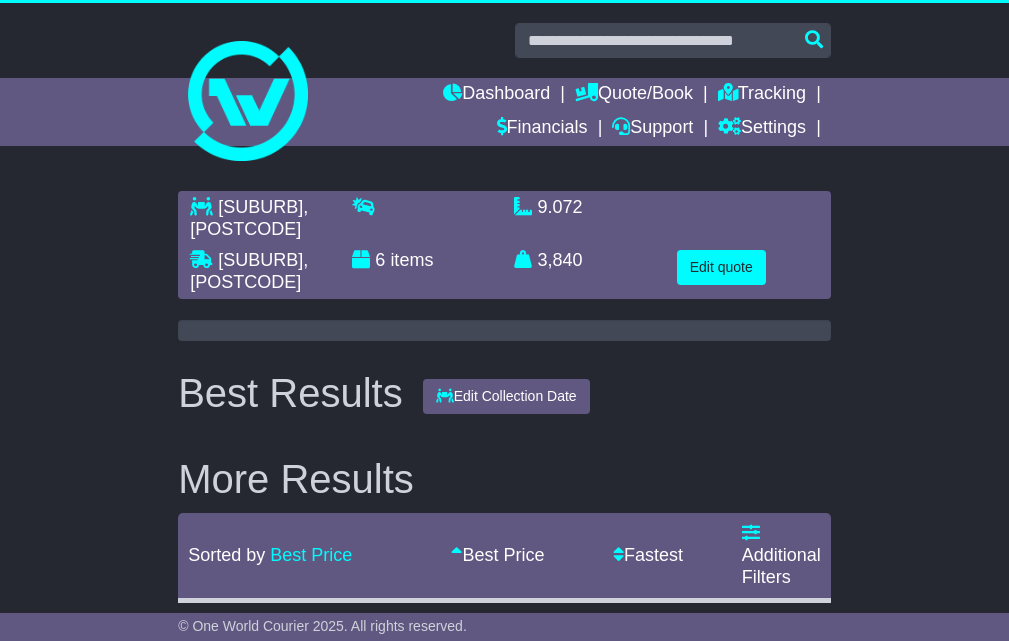 scroll, scrollTop: 0, scrollLeft: 0, axis: both 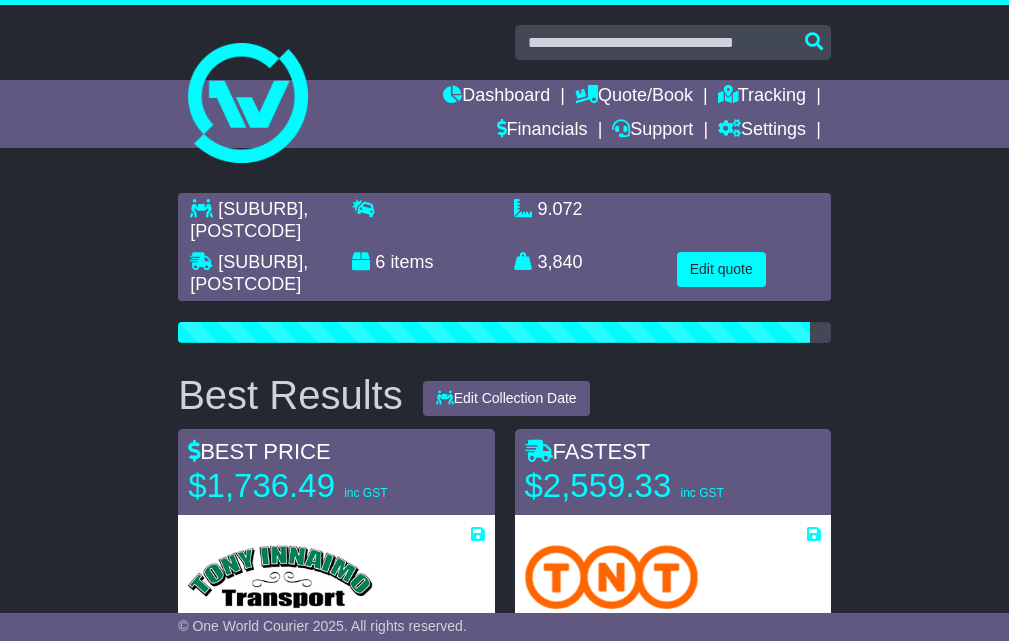 click at bounding box center [748, 225] 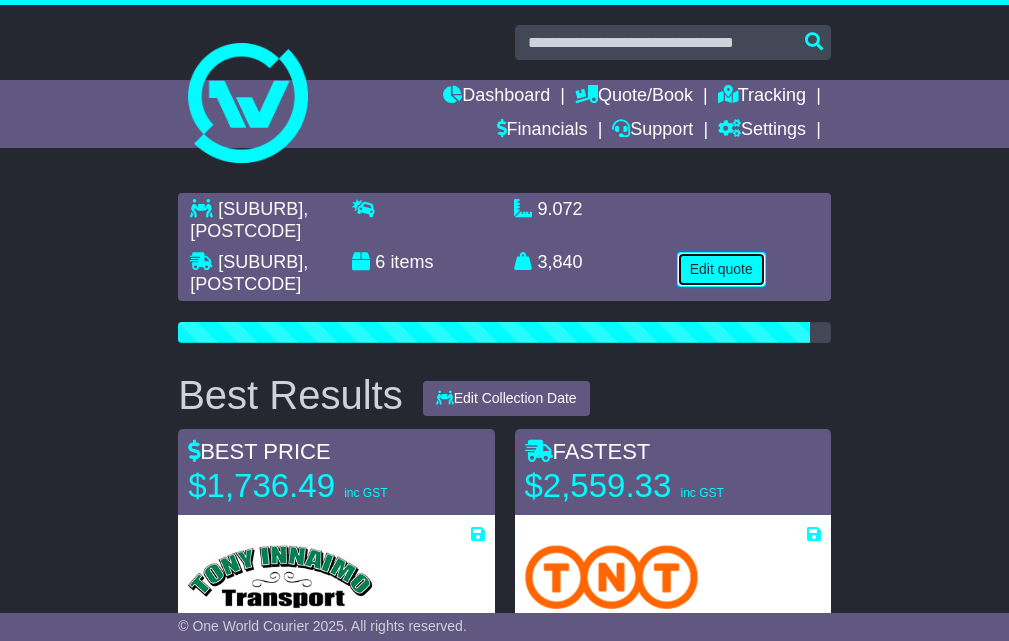 click on "Edit quote" at bounding box center (721, 269) 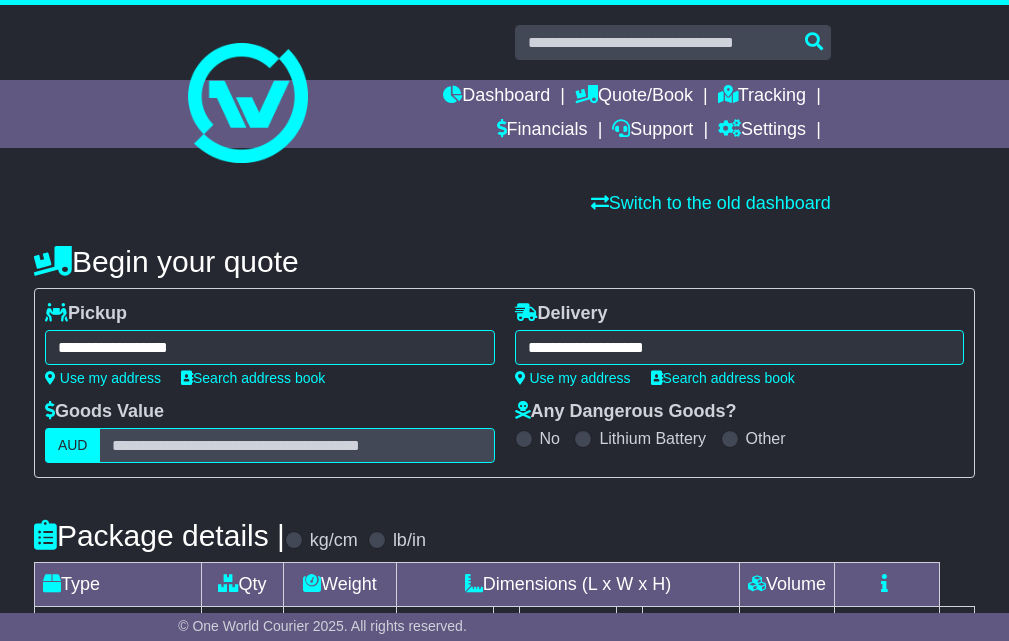 click on "**********" at bounding box center (740, 347) 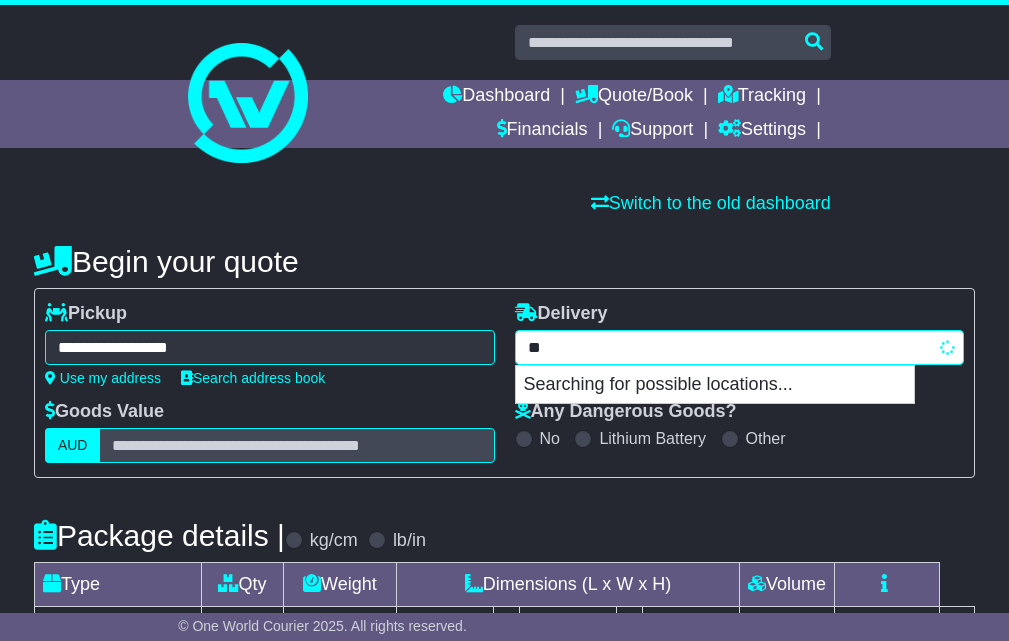 type on "*" 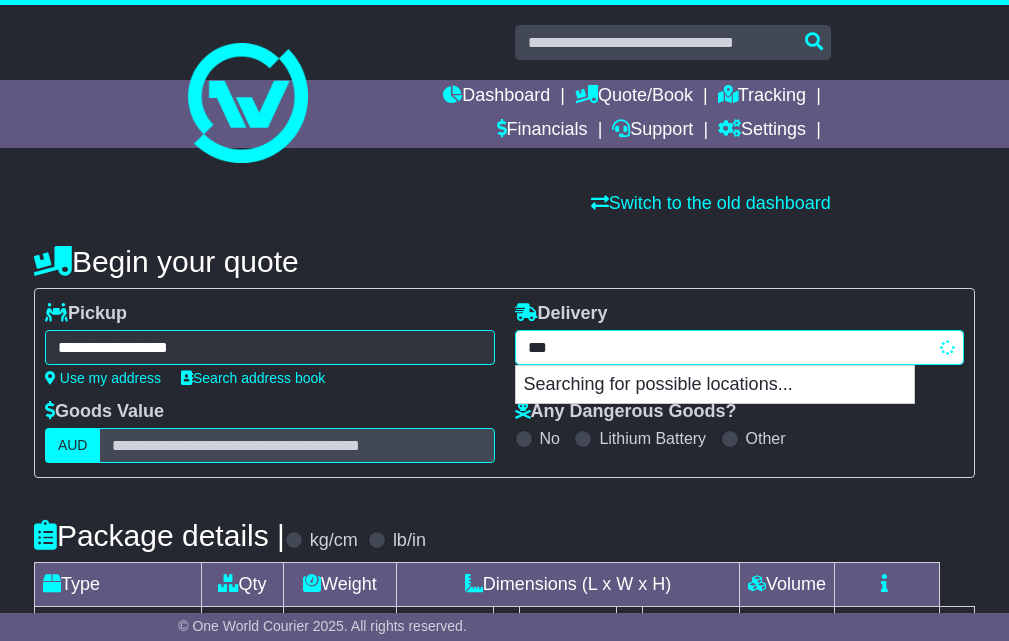 type on "****" 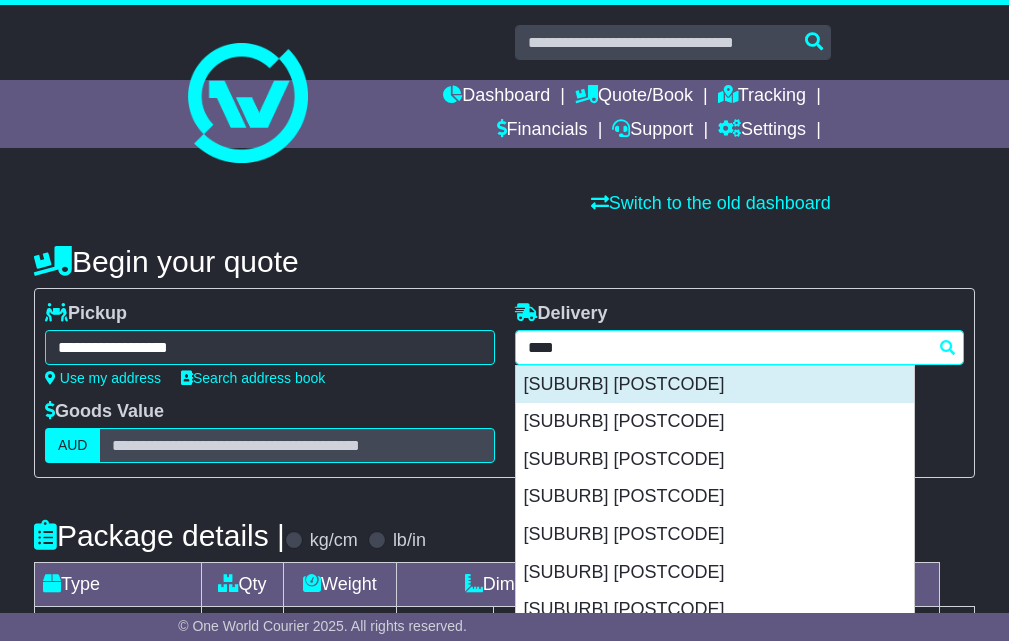 click on "ARNDELL PARK 2148" at bounding box center [715, 385] 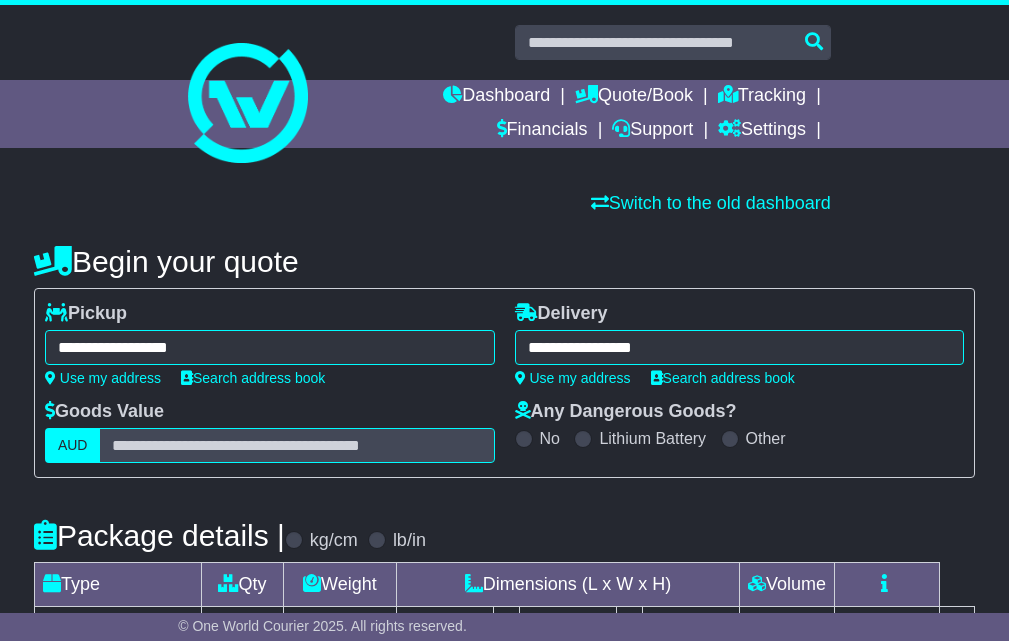 type on "**********" 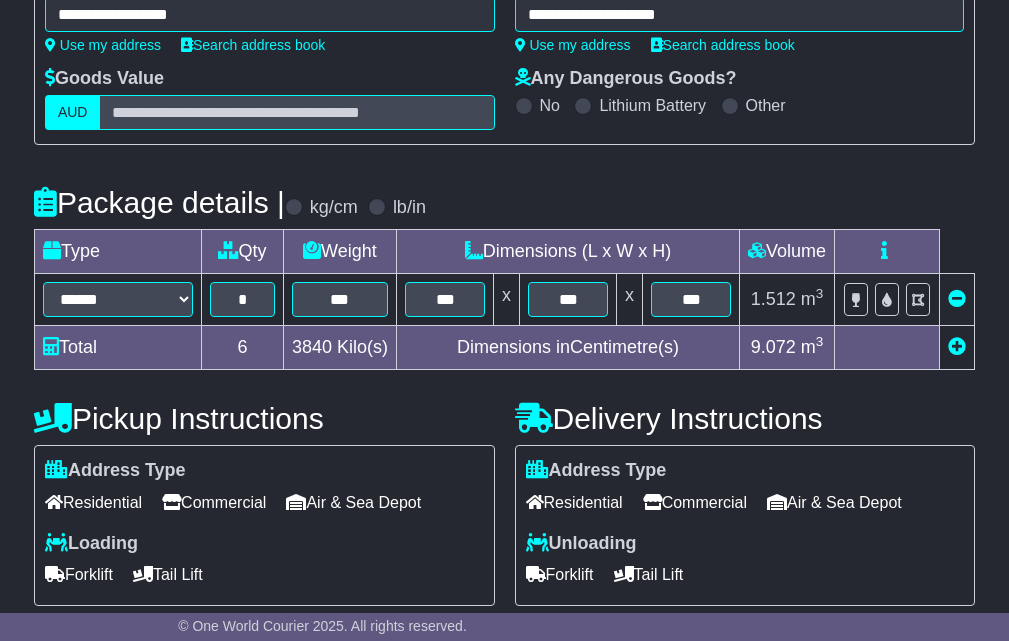 scroll, scrollTop: 632, scrollLeft: 0, axis: vertical 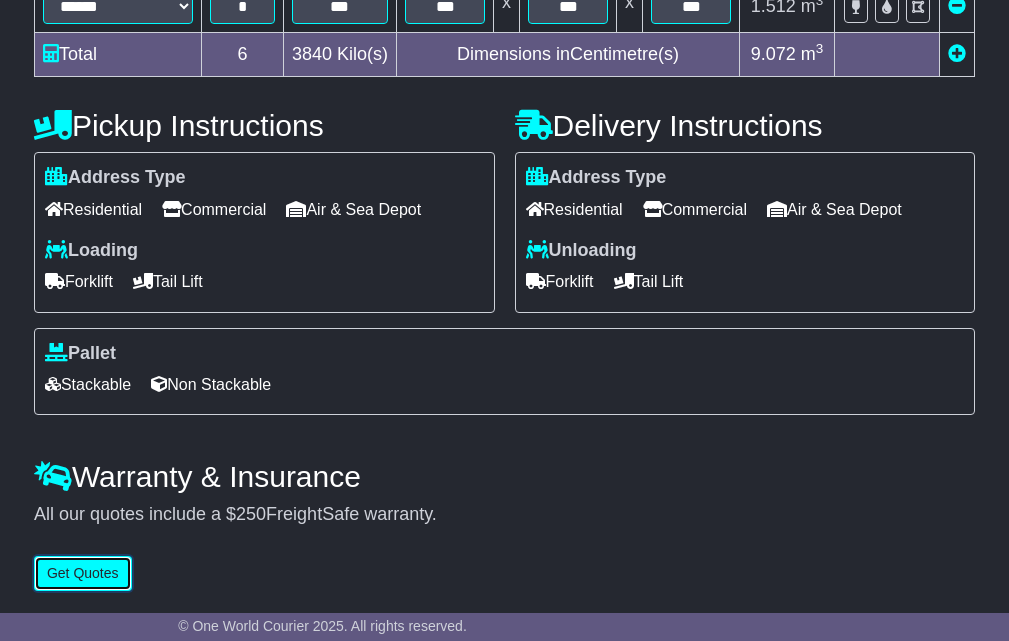 click on "Get Quotes" at bounding box center (83, 573) 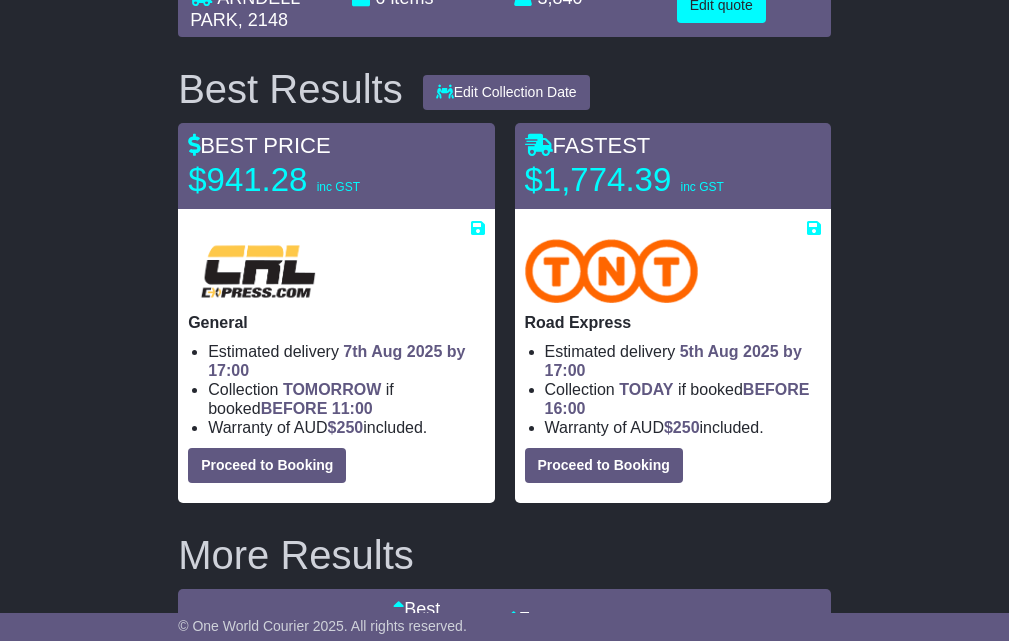 scroll, scrollTop: 333, scrollLeft: 0, axis: vertical 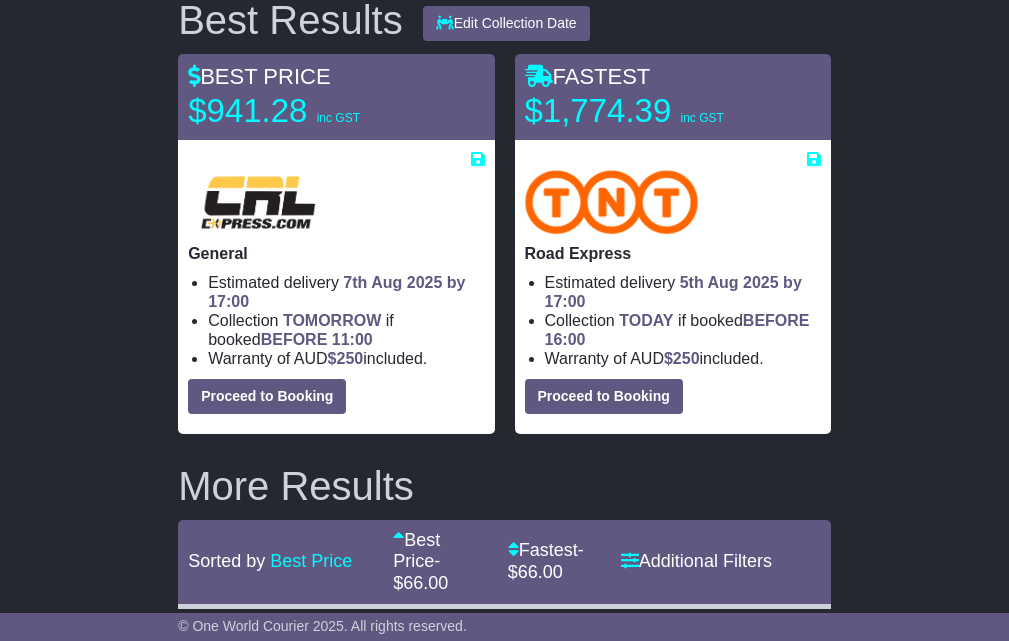 drag, startPoint x: 263, startPoint y: 303, endPoint x: 183, endPoint y: 290, distance: 81.04937 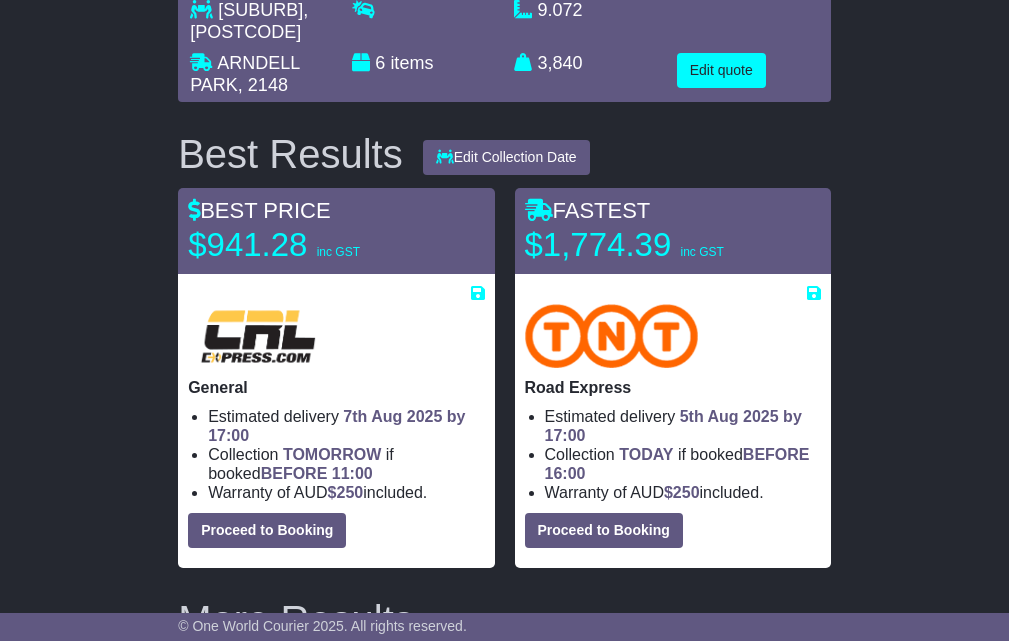 scroll, scrollTop: 0, scrollLeft: 0, axis: both 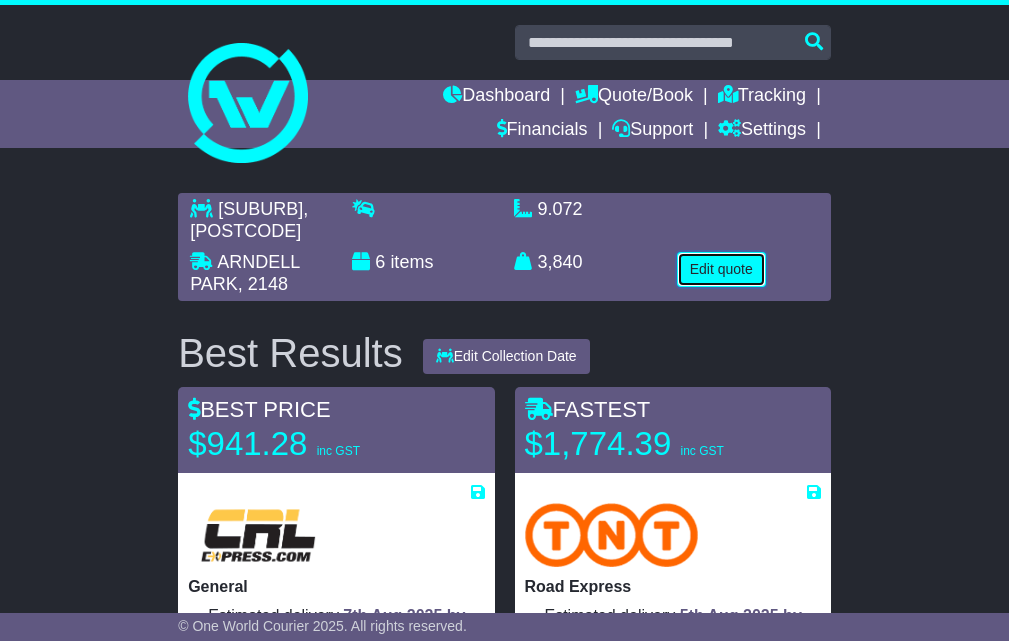 click on "Edit quote" at bounding box center (721, 269) 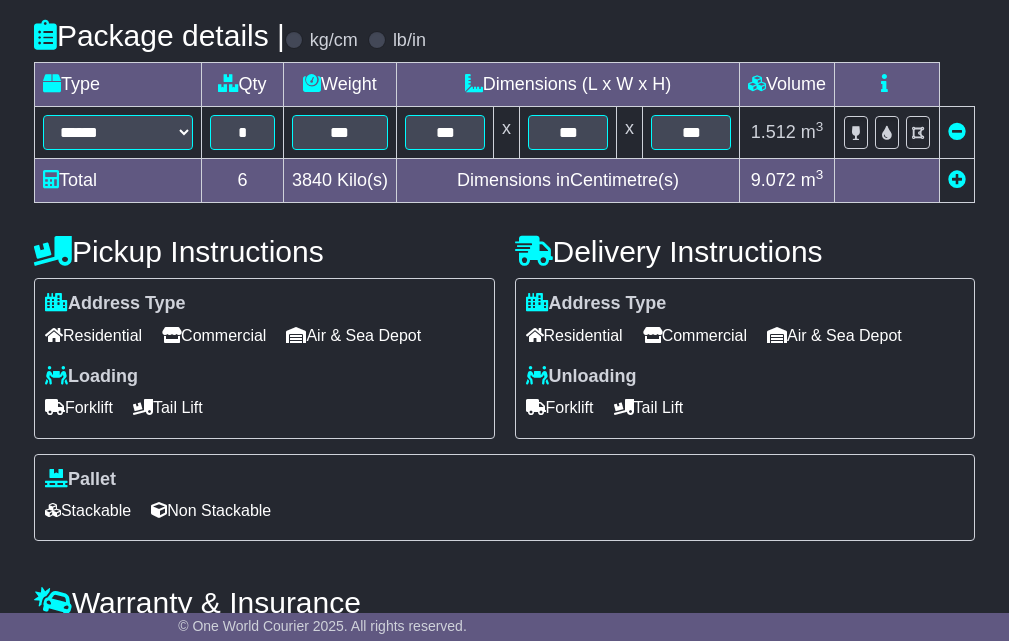 scroll, scrollTop: 0, scrollLeft: 0, axis: both 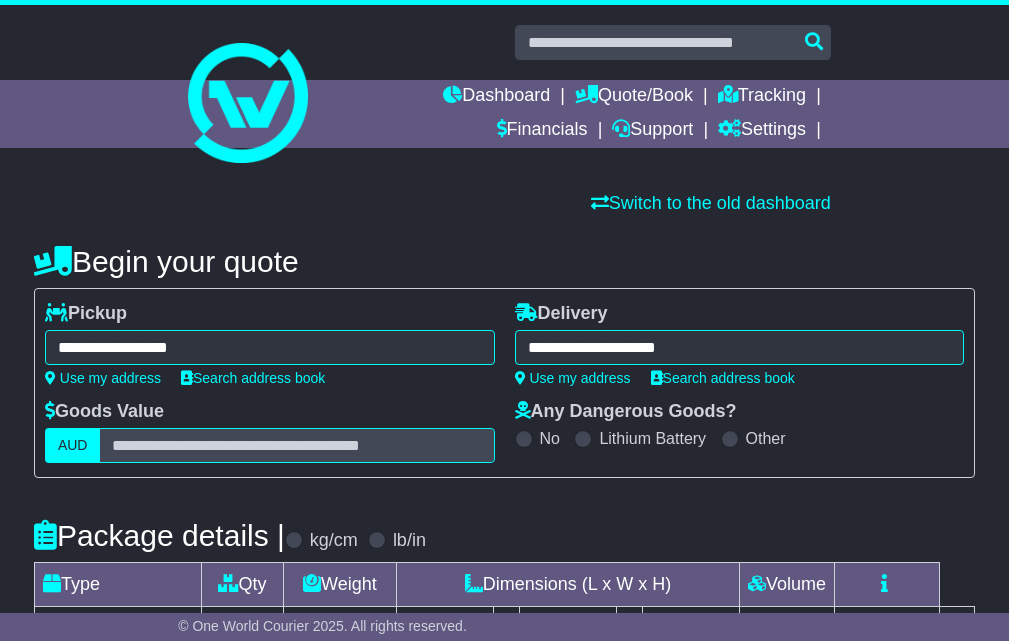 click on "**********" at bounding box center (270, 347) 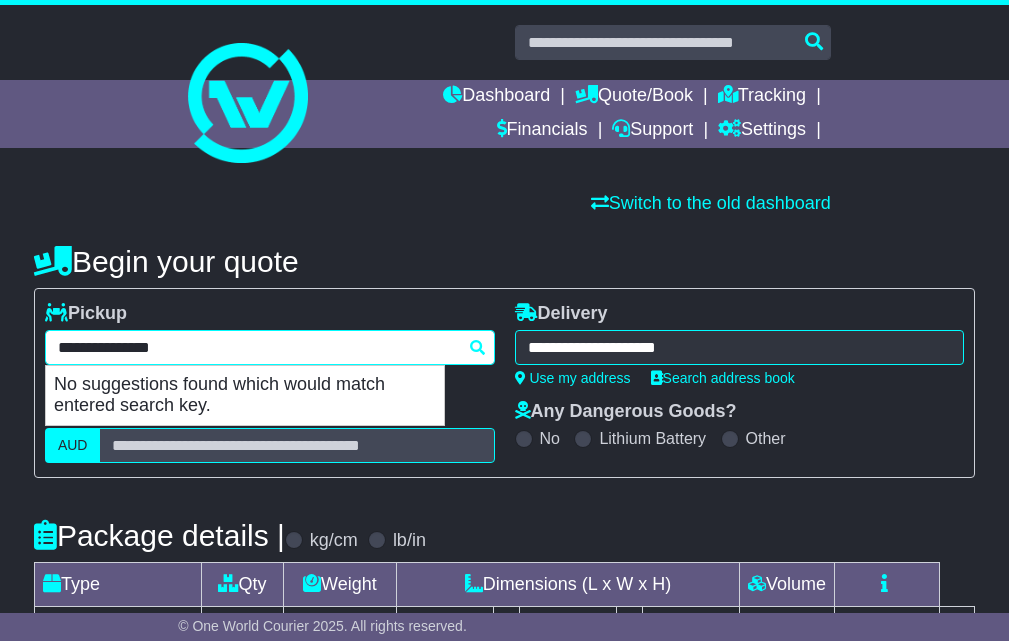 click on "**********" at bounding box center (270, 347) 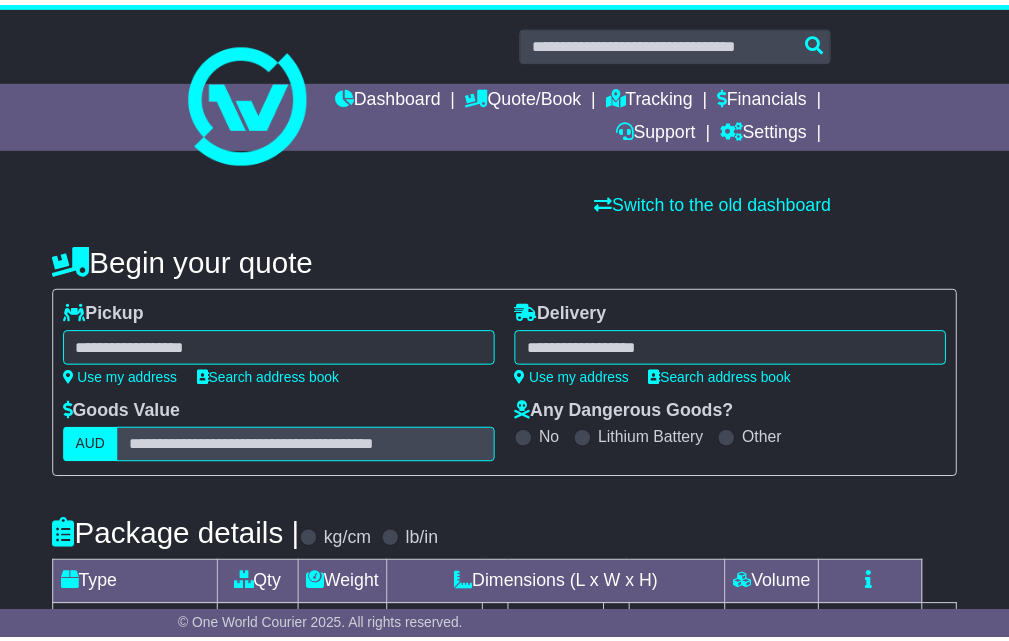 scroll, scrollTop: 0, scrollLeft: 0, axis: both 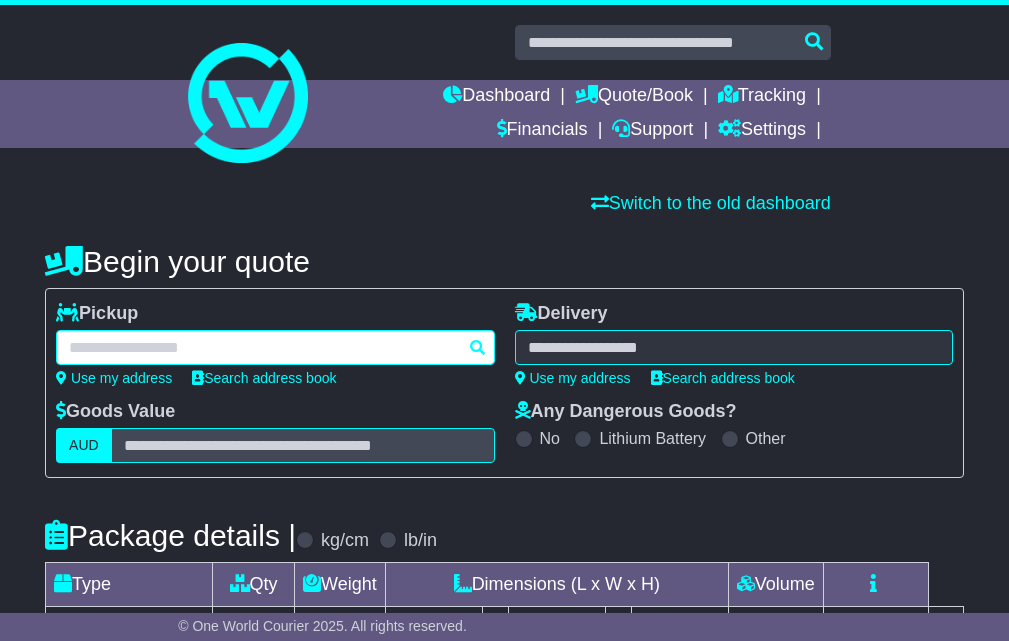 click at bounding box center (275, 347) 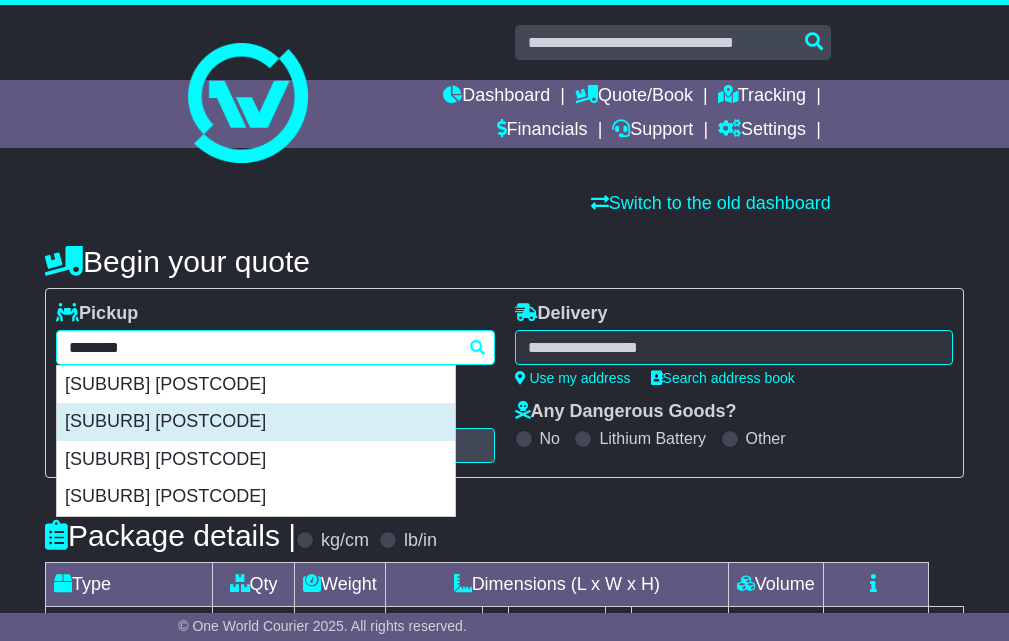 click on "[SUBURB] [POSTCODE]" at bounding box center [256, 422] 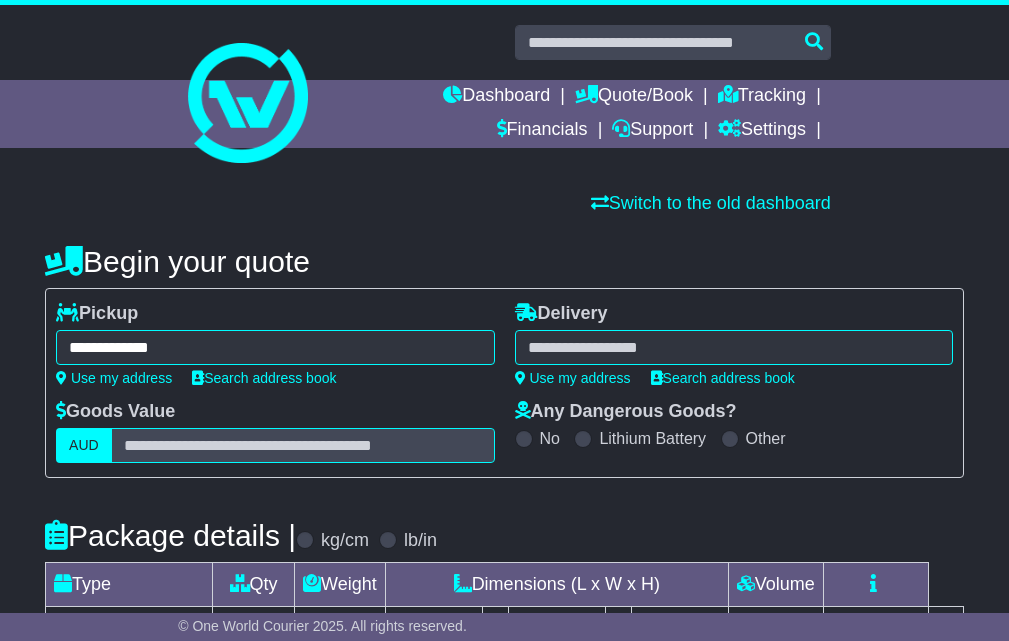 type on "**********" 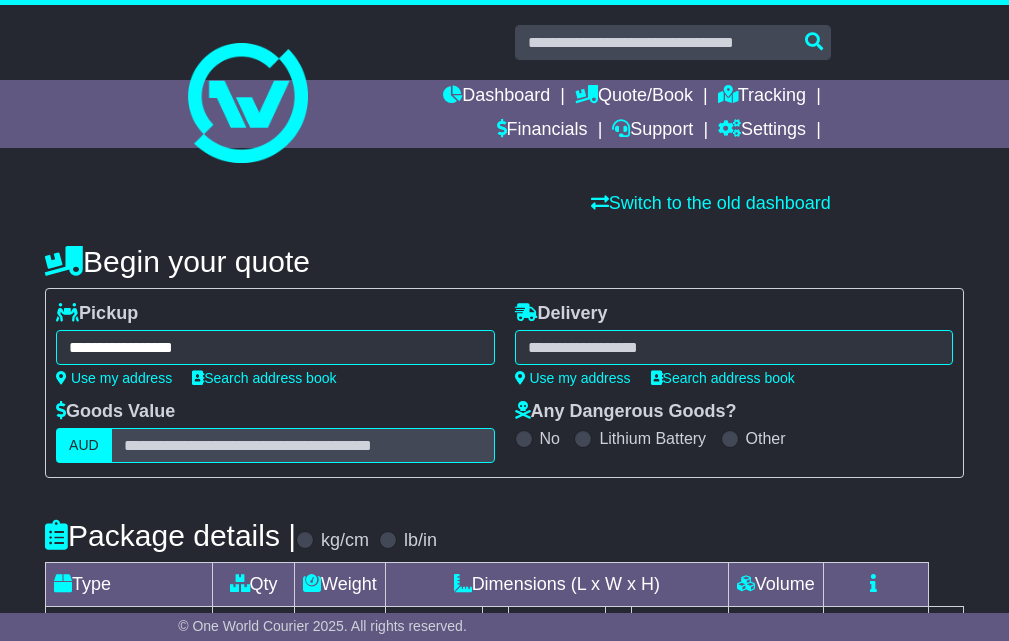click at bounding box center [734, 347] 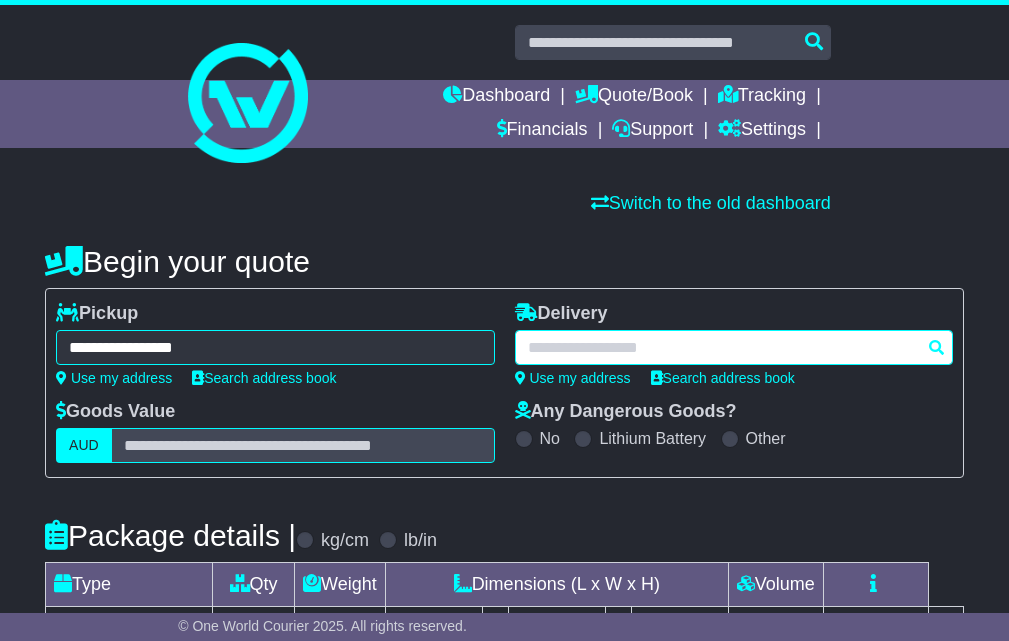 click at bounding box center (734, 347) 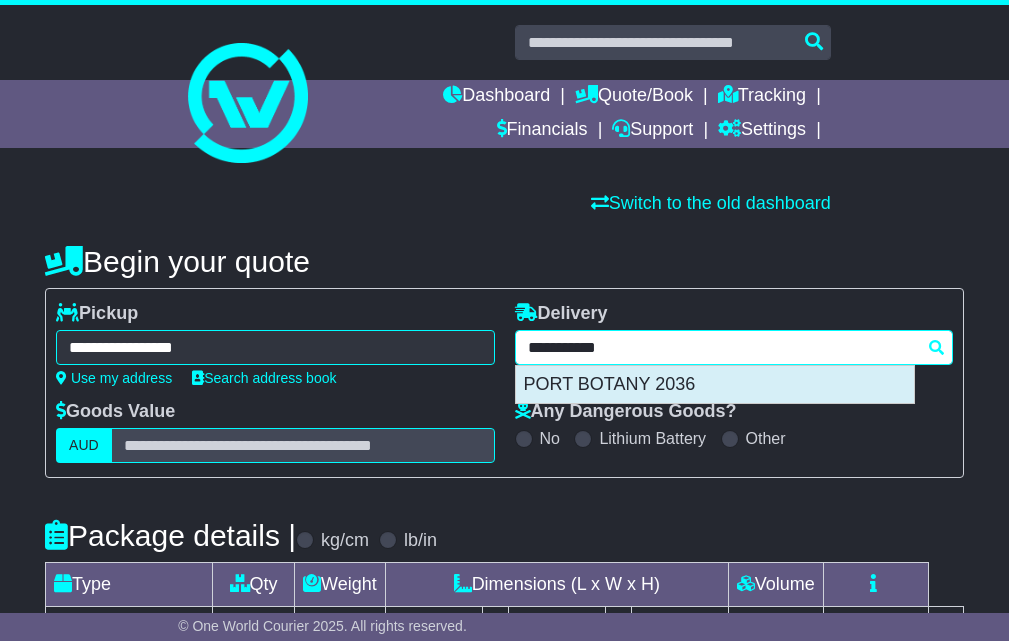 click on "PORT BOTANY 2036" at bounding box center [715, 385] 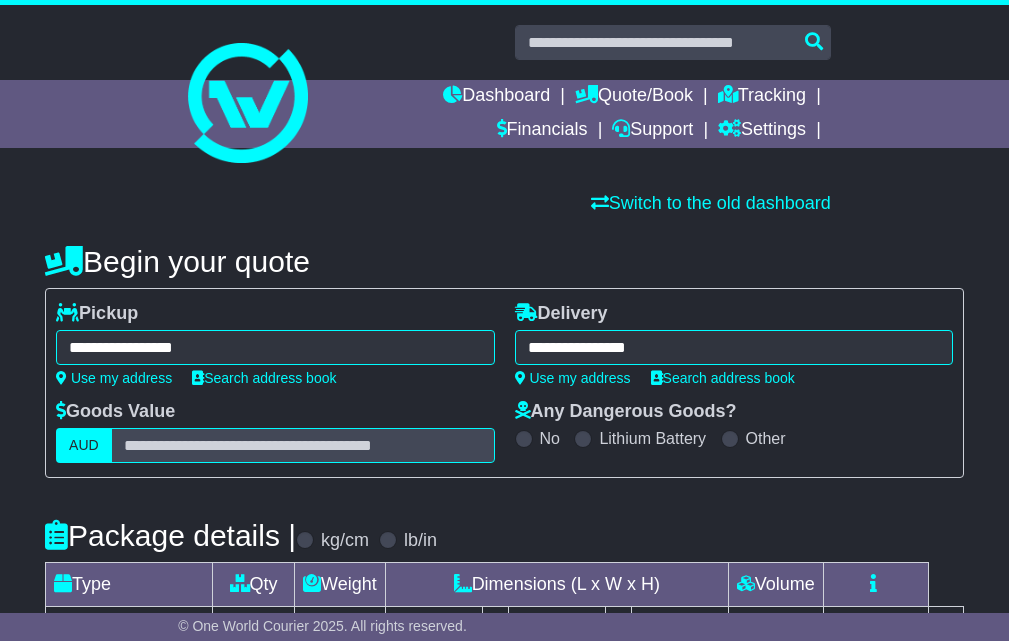 type on "**********" 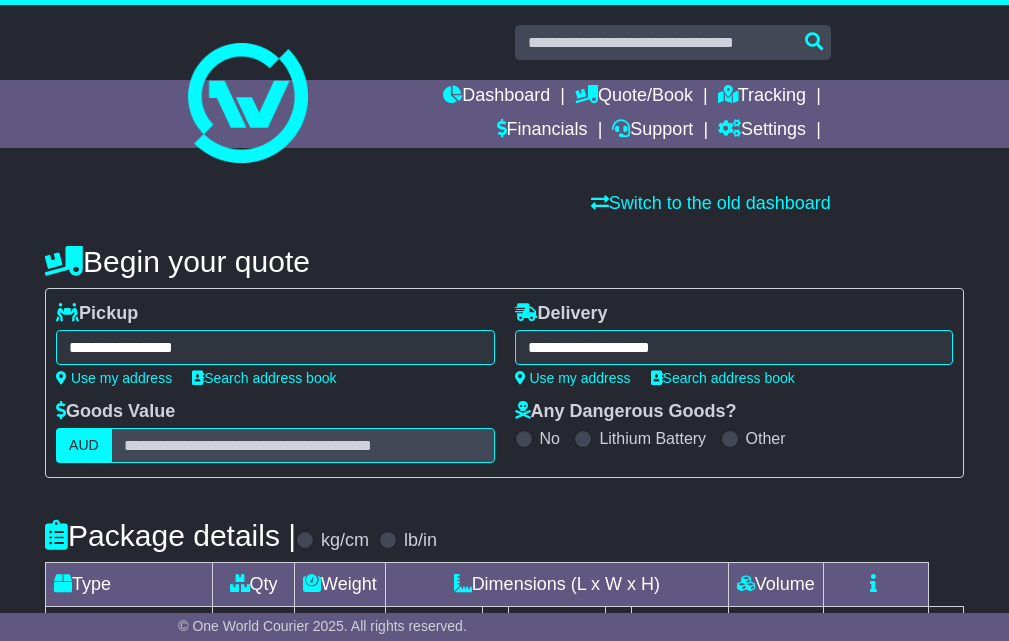 scroll, scrollTop: 450, scrollLeft: 0, axis: vertical 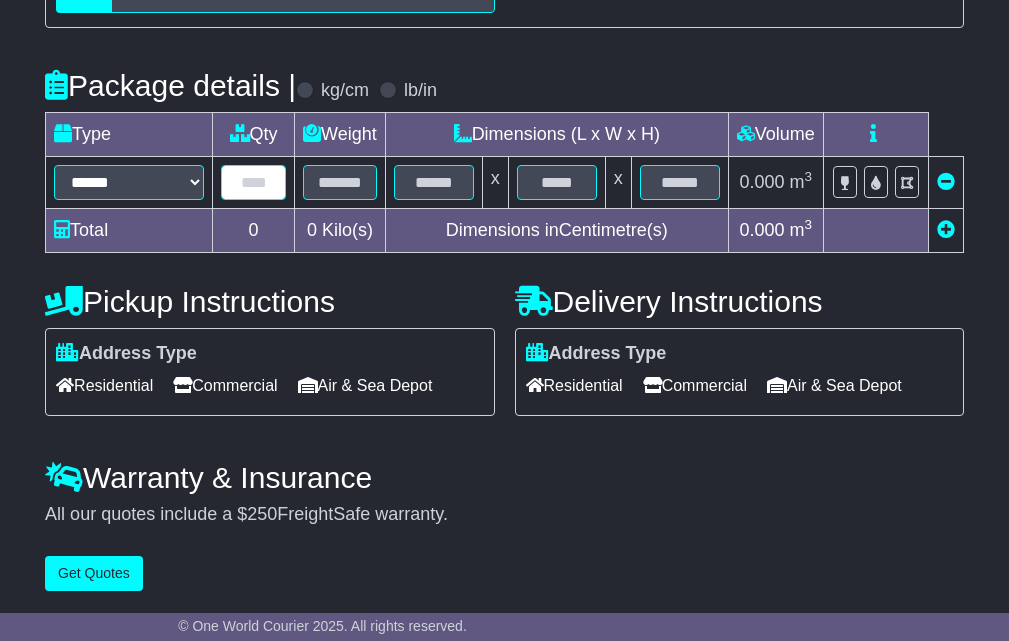 click at bounding box center [253, 182] 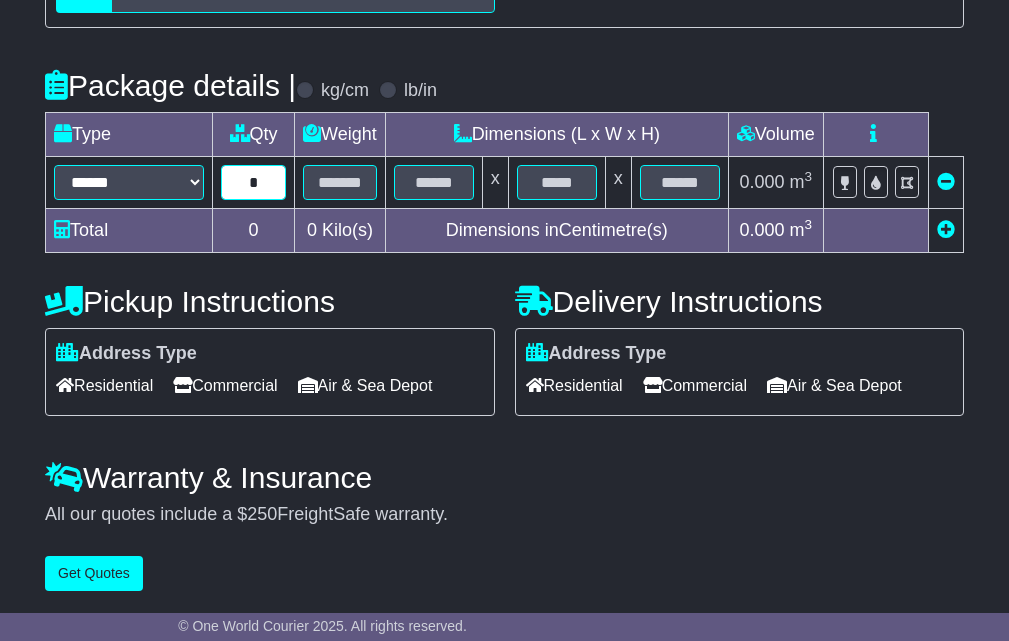 type on "*" 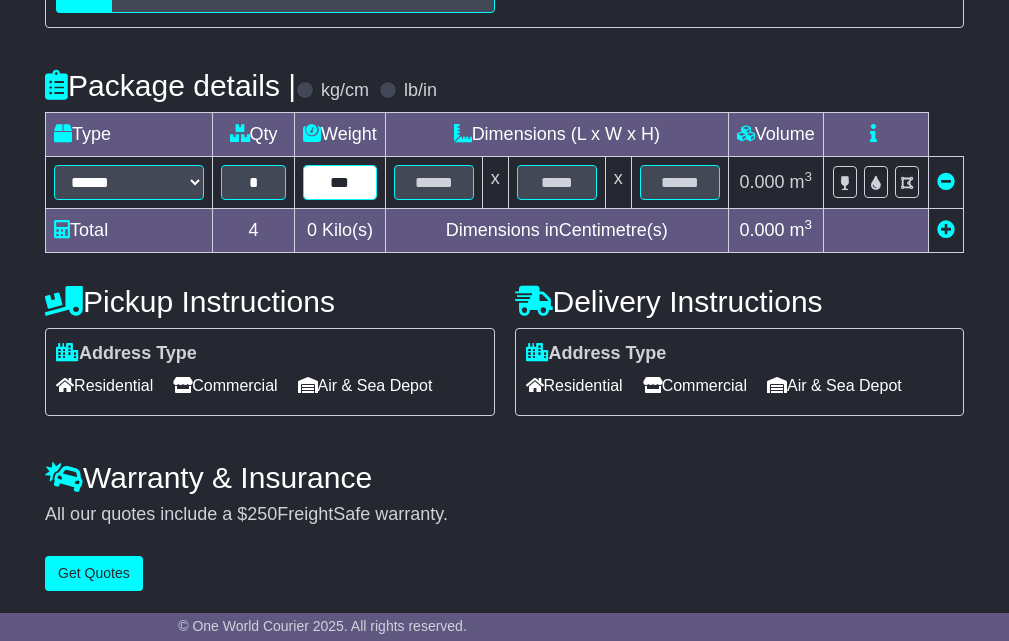 type on "***" 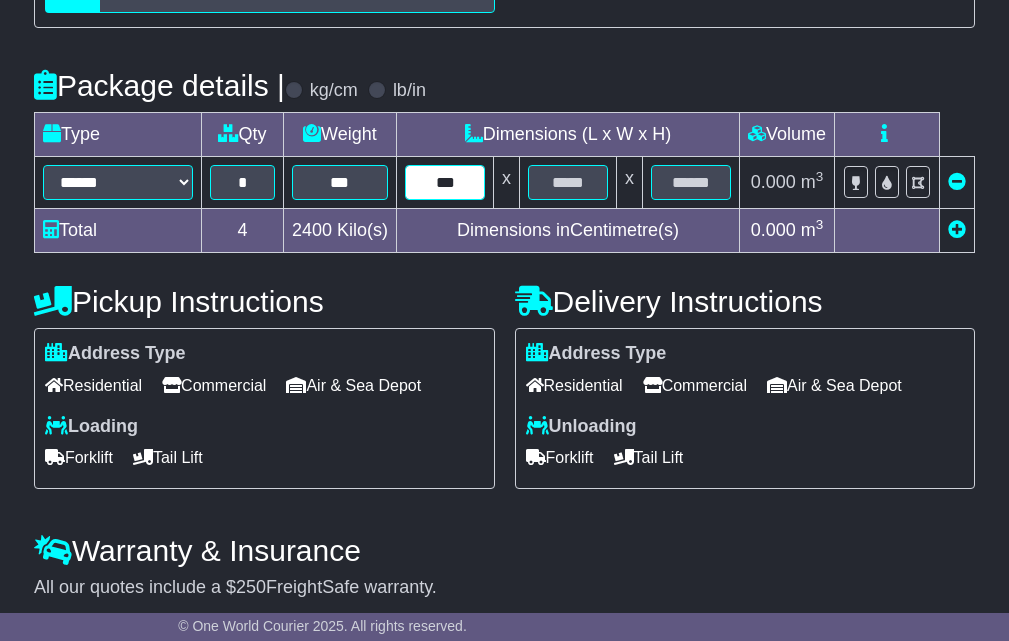 type on "***" 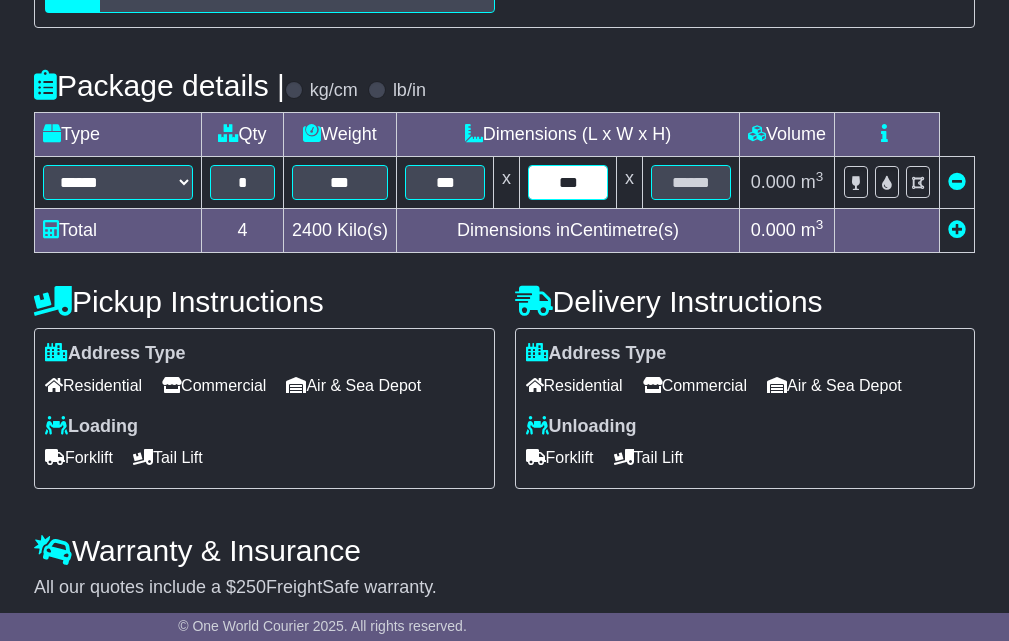 type on "***" 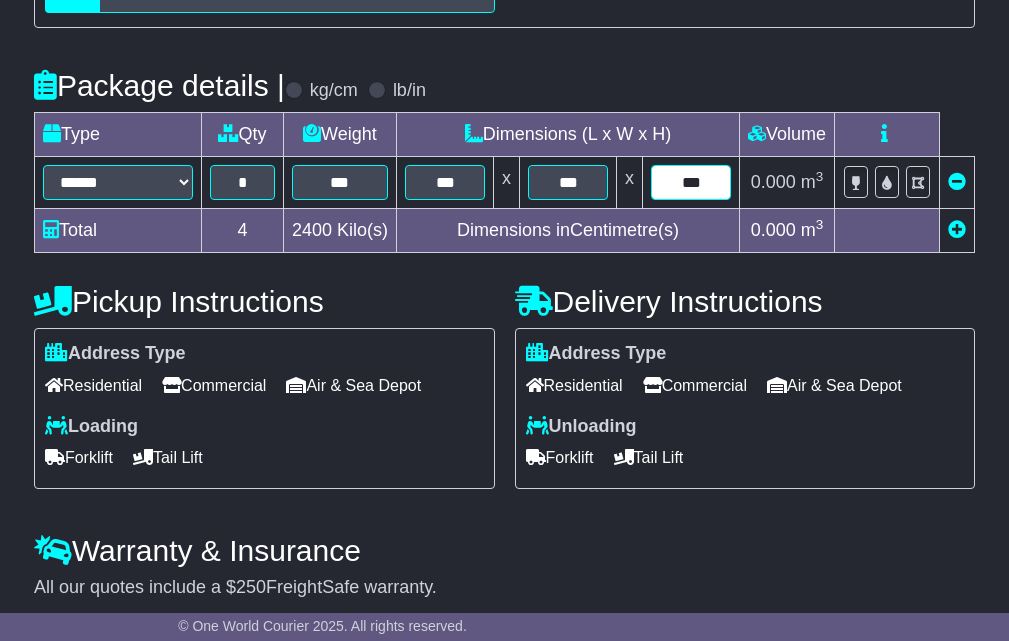 type on "***" 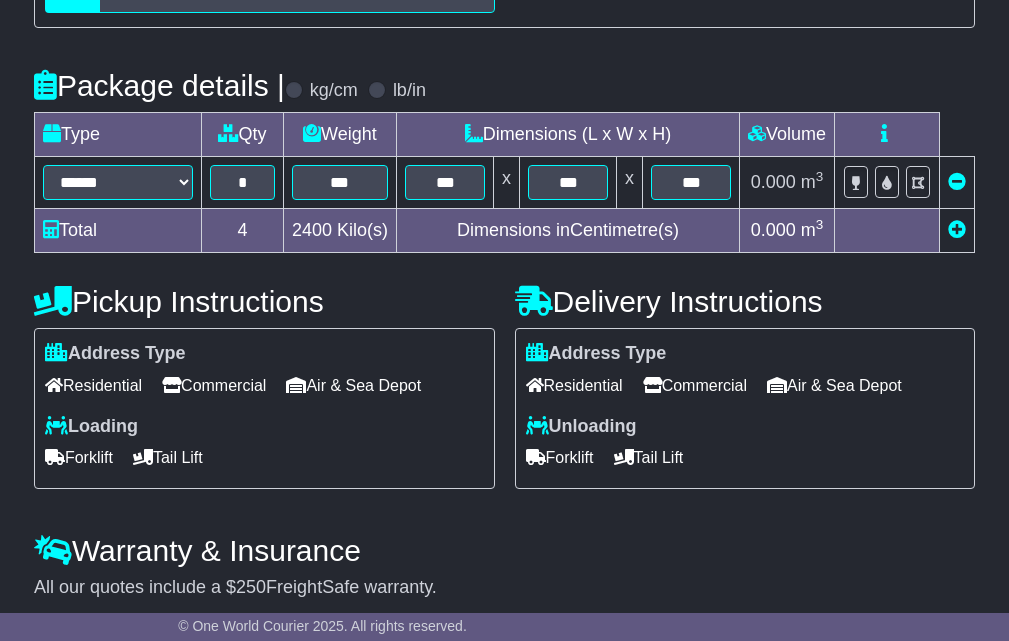 type 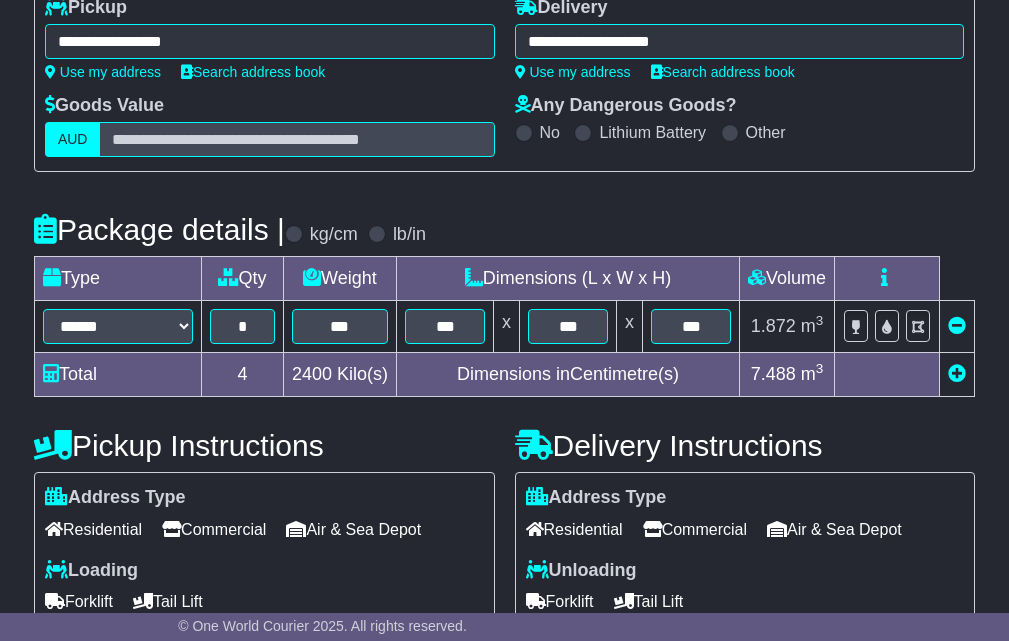 scroll, scrollTop: 523, scrollLeft: 0, axis: vertical 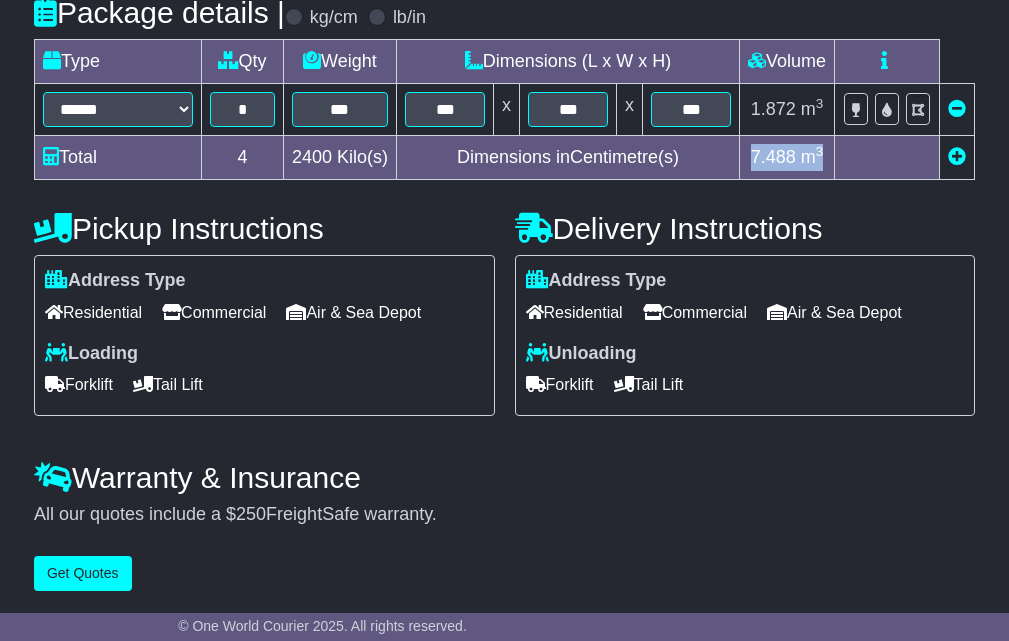 drag, startPoint x: 747, startPoint y: 152, endPoint x: 759, endPoint y: 184, distance: 34.176014 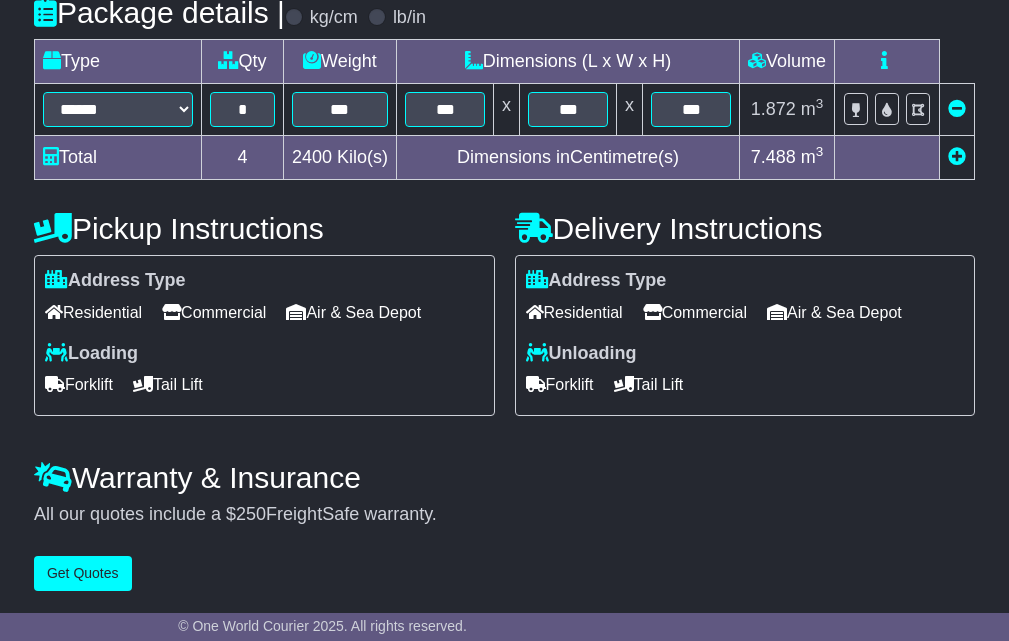 click on "**********" at bounding box center [504, 151] 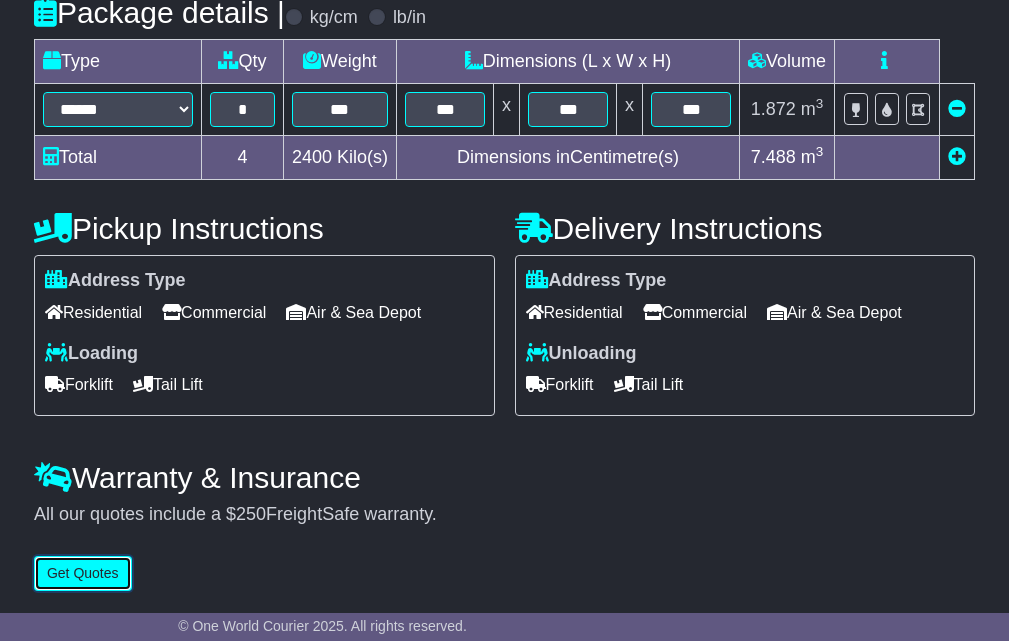 click on "Get Quotes" at bounding box center (83, 573) 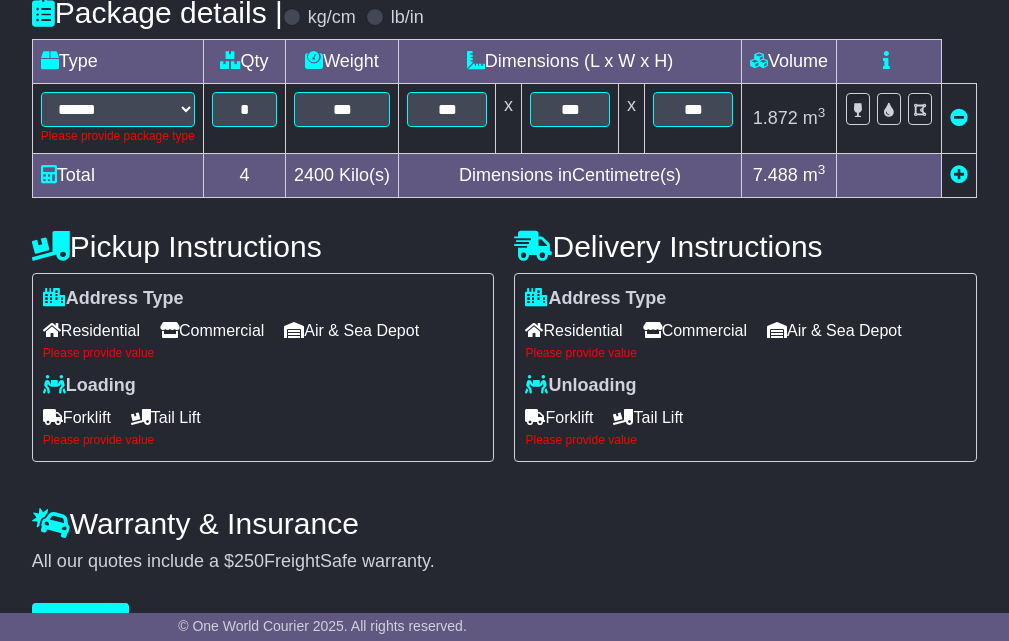 click on "Commercial" at bounding box center (212, 330) 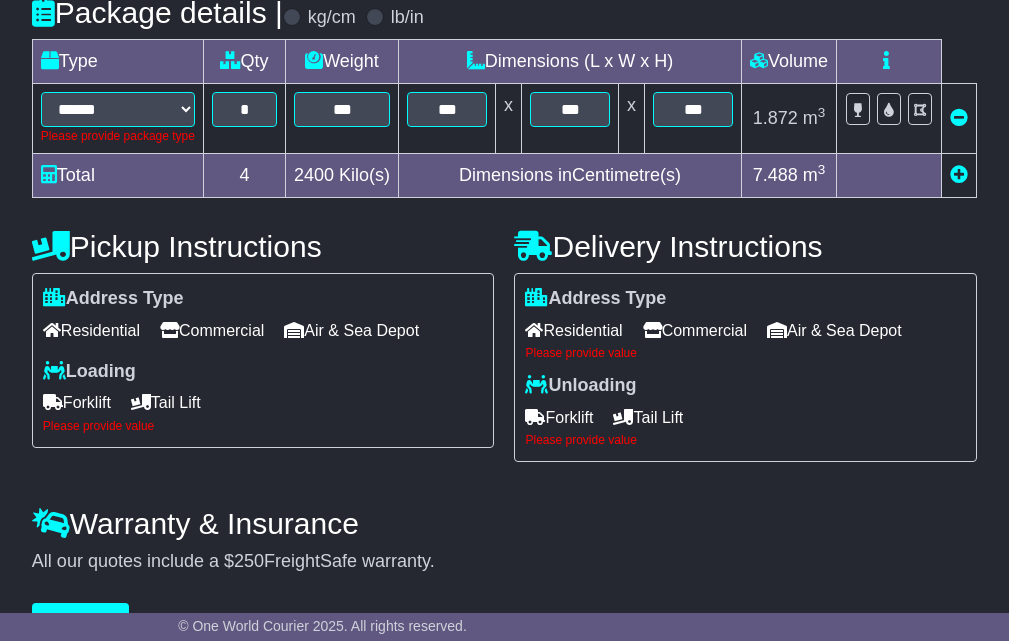 click on "Commercial" at bounding box center [695, 330] 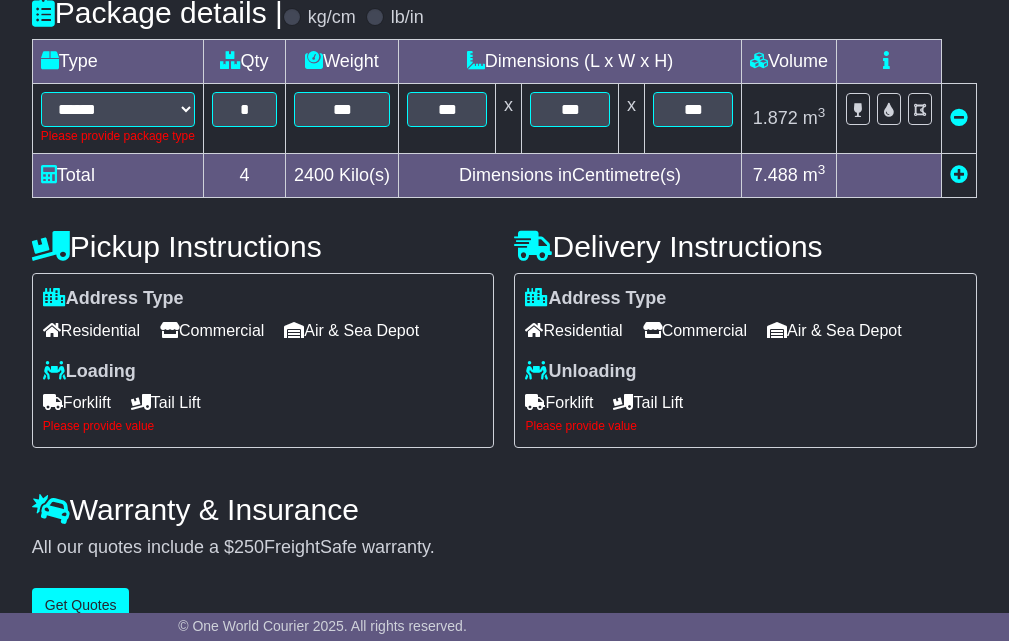 click on "Forklift" at bounding box center (77, 402) 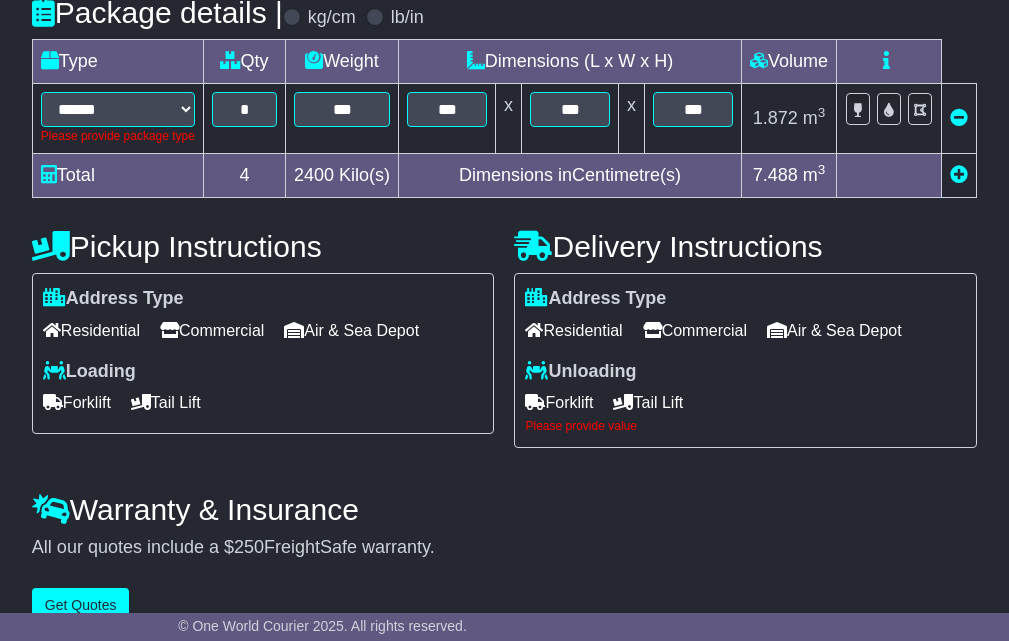 click on "Forklift" at bounding box center [559, 402] 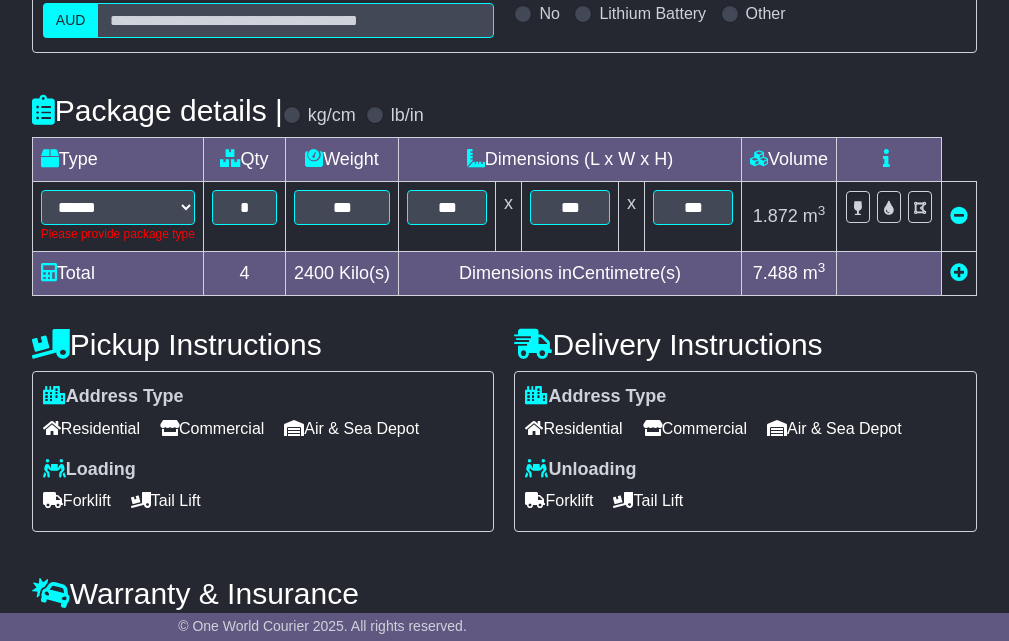 scroll, scrollTop: 378, scrollLeft: 0, axis: vertical 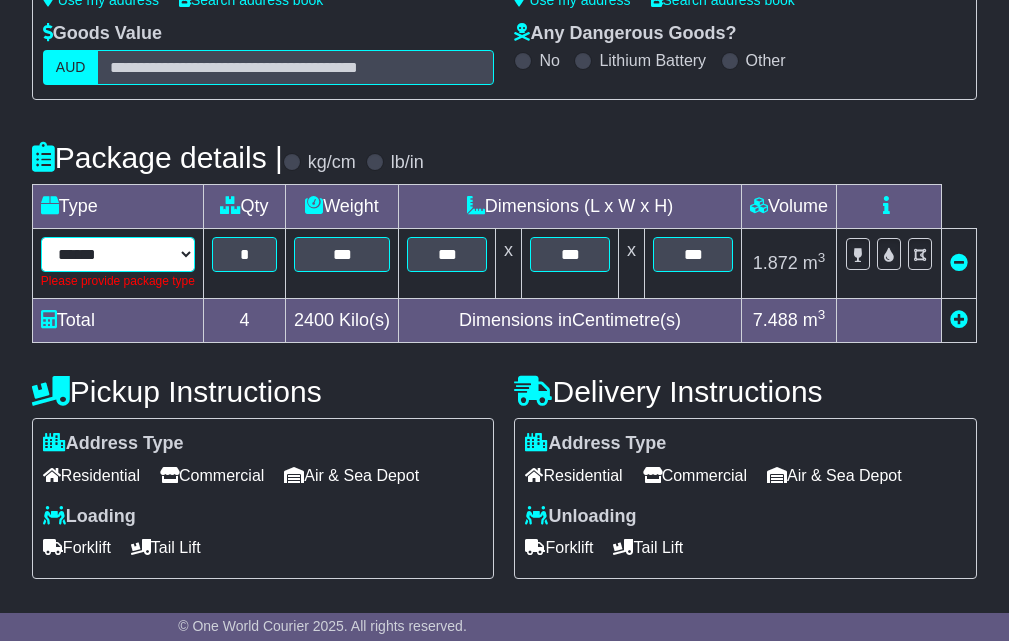 click on "****** ****** *** ******** ***** **** **** ****** *** *******" at bounding box center (118, 254) 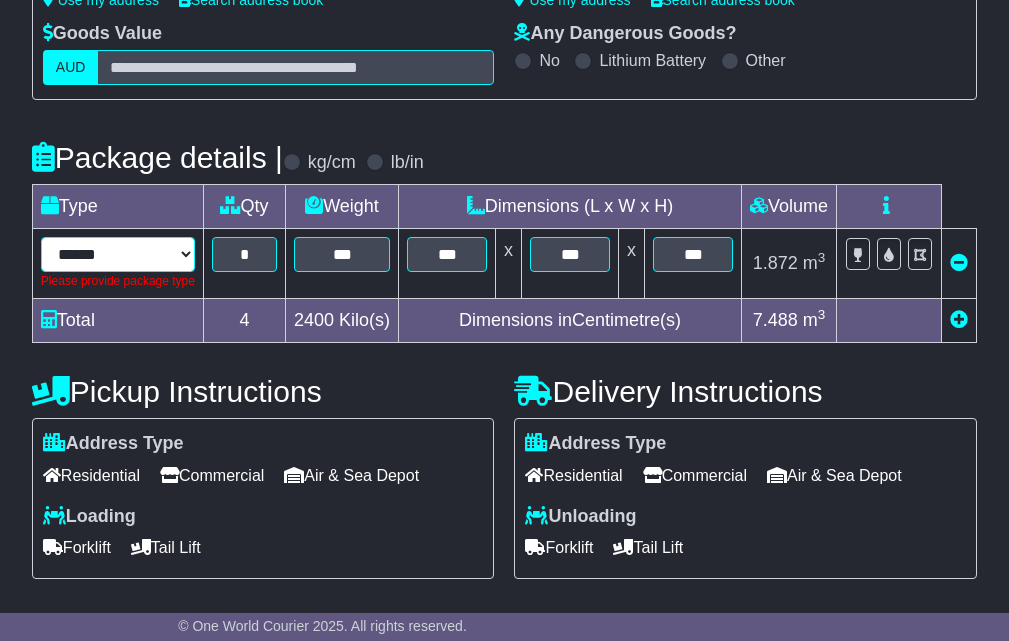 select on "*****" 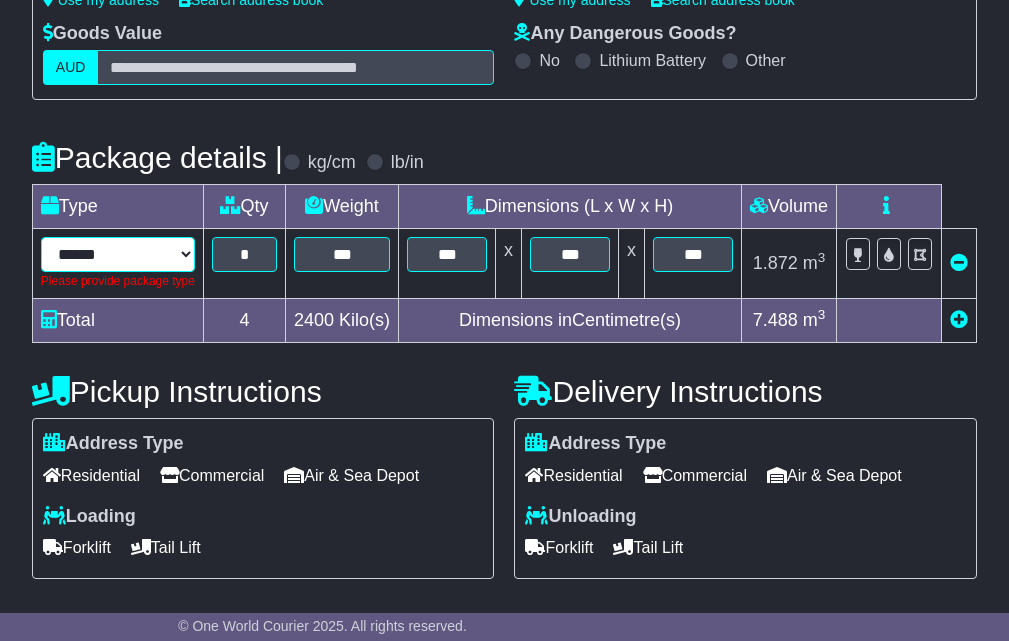 click on "****** ****** *** ******** ***** **** **** ****** *** *******" at bounding box center [118, 254] 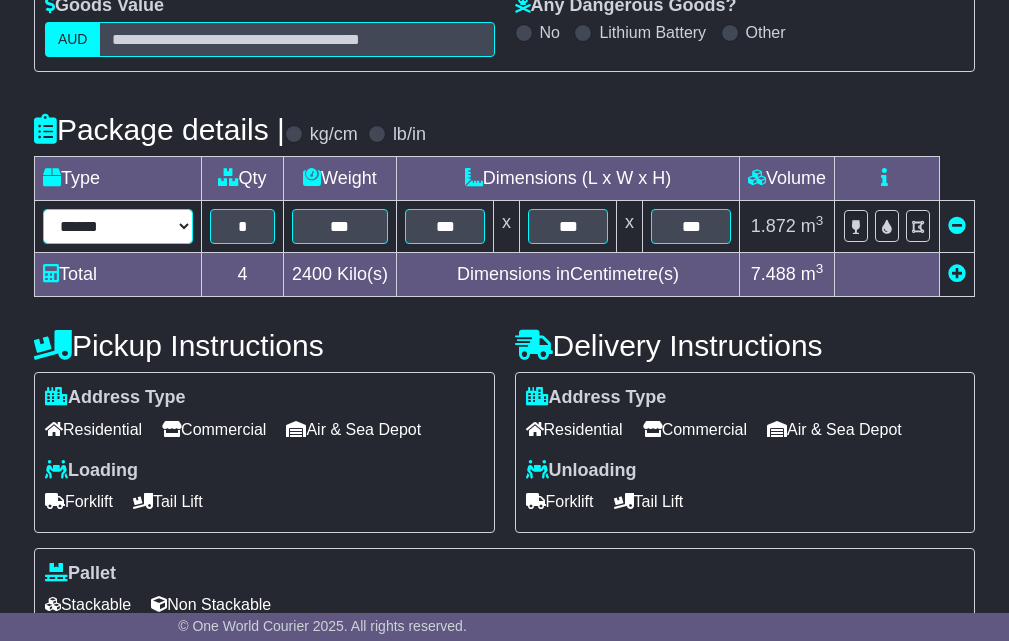 scroll, scrollTop: 644, scrollLeft: 0, axis: vertical 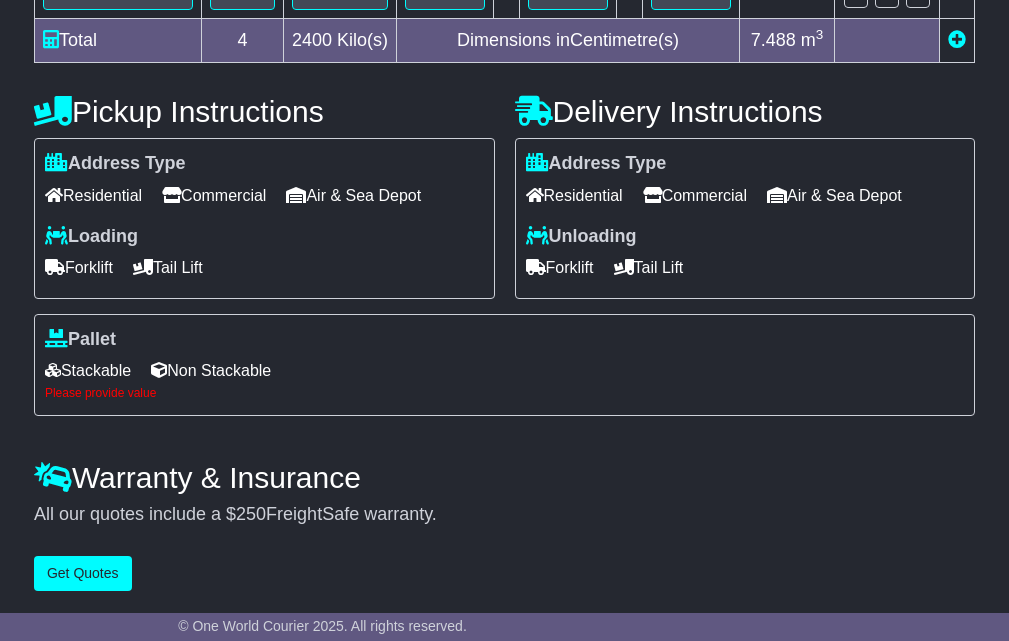 drag, startPoint x: 70, startPoint y: 374, endPoint x: 91, endPoint y: 423, distance: 53.310413 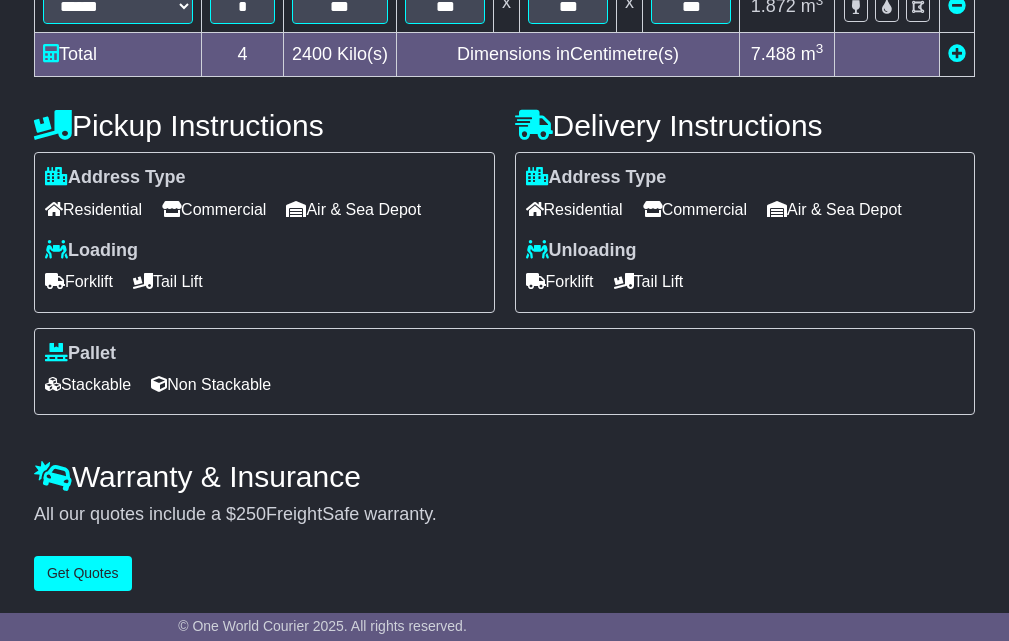 click on "**********" at bounding box center [504, 100] 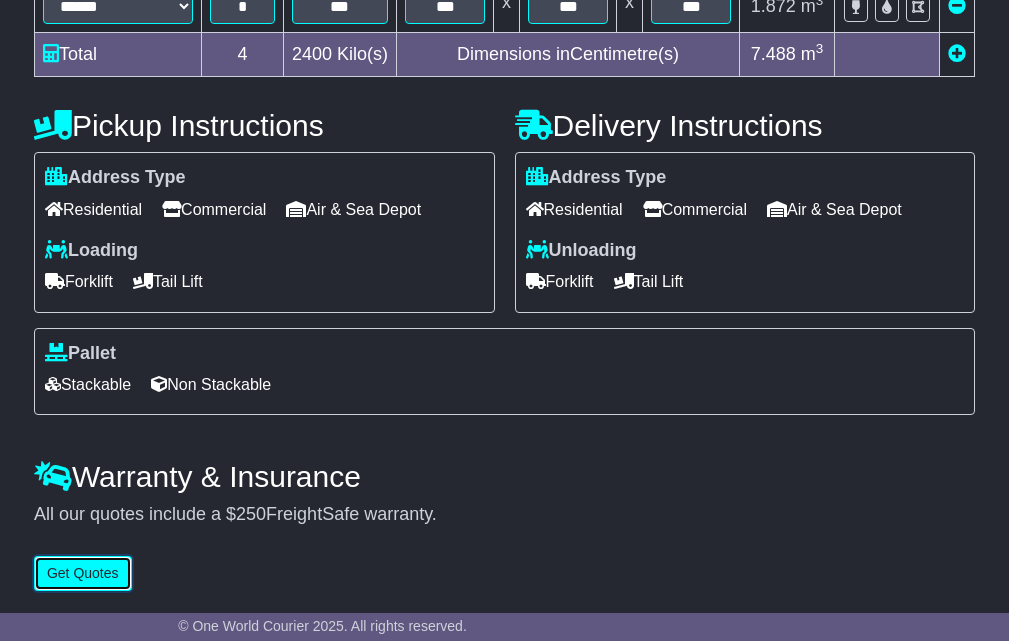click on "Get Quotes" at bounding box center [83, 573] 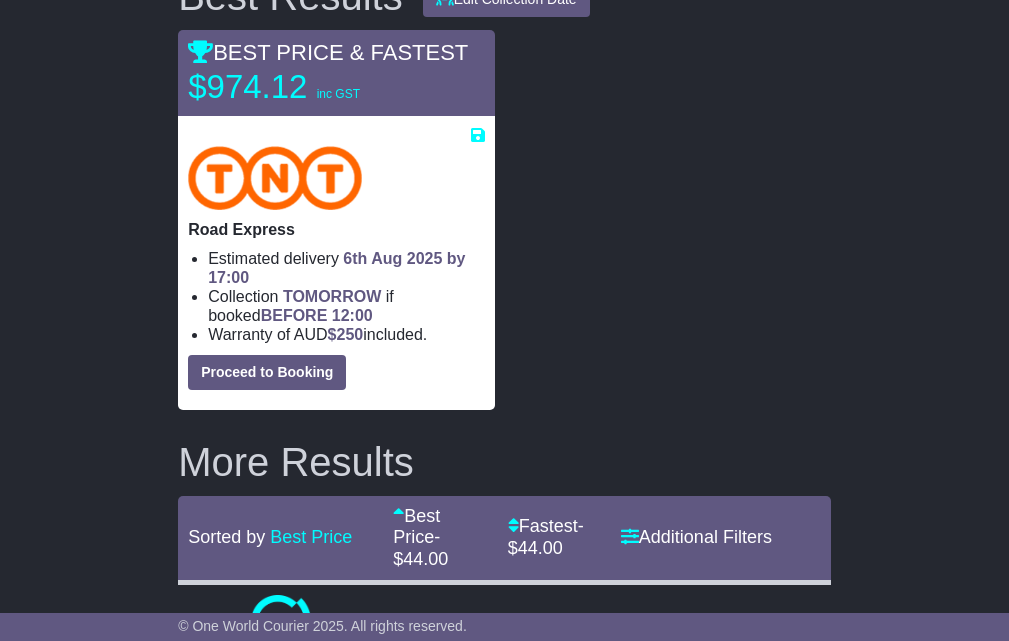 scroll, scrollTop: 0, scrollLeft: 0, axis: both 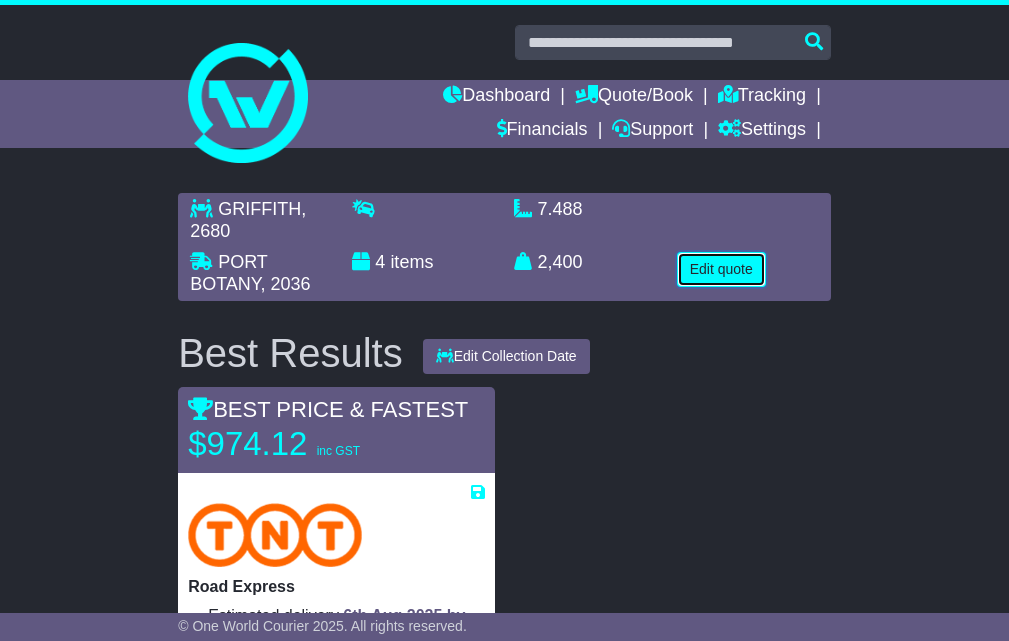 click on "Edit quote" at bounding box center (721, 269) 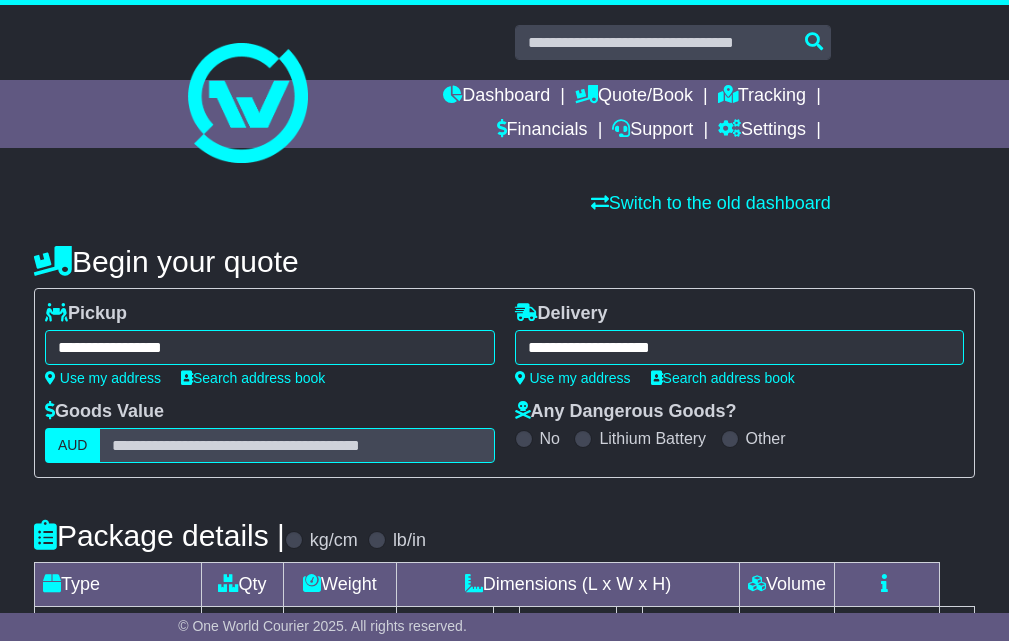 click on "**********" at bounding box center (270, 347) 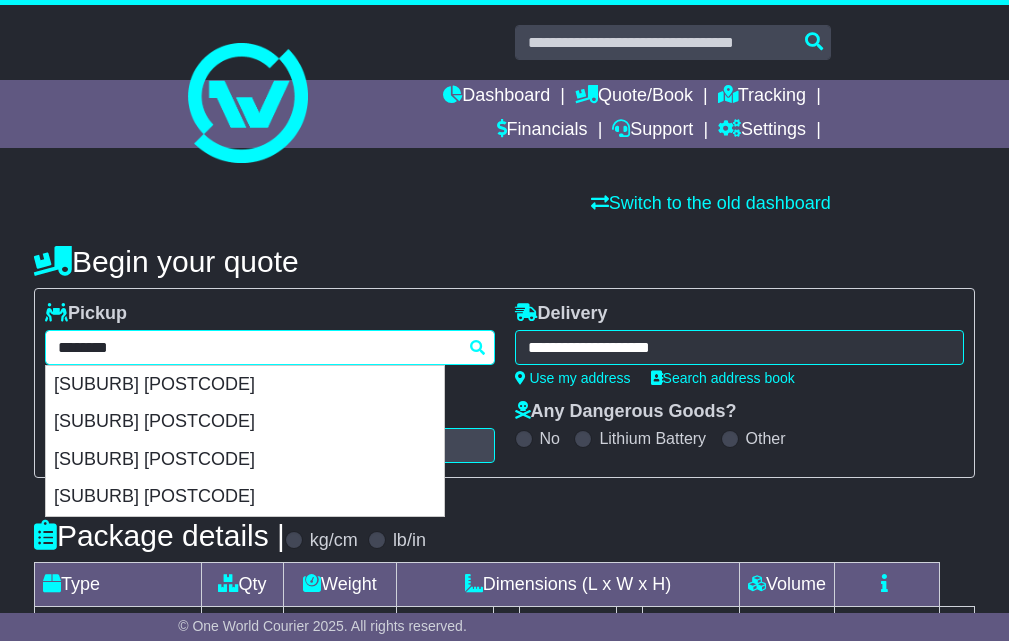 click on "********" at bounding box center [270, 347] 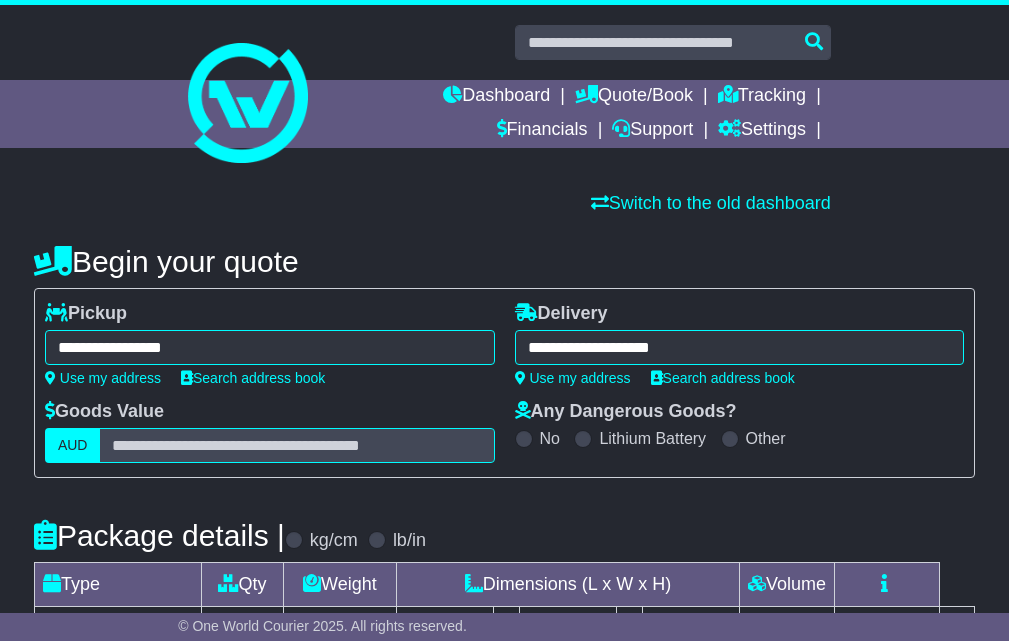 click on "**********" at bounding box center [270, 347] 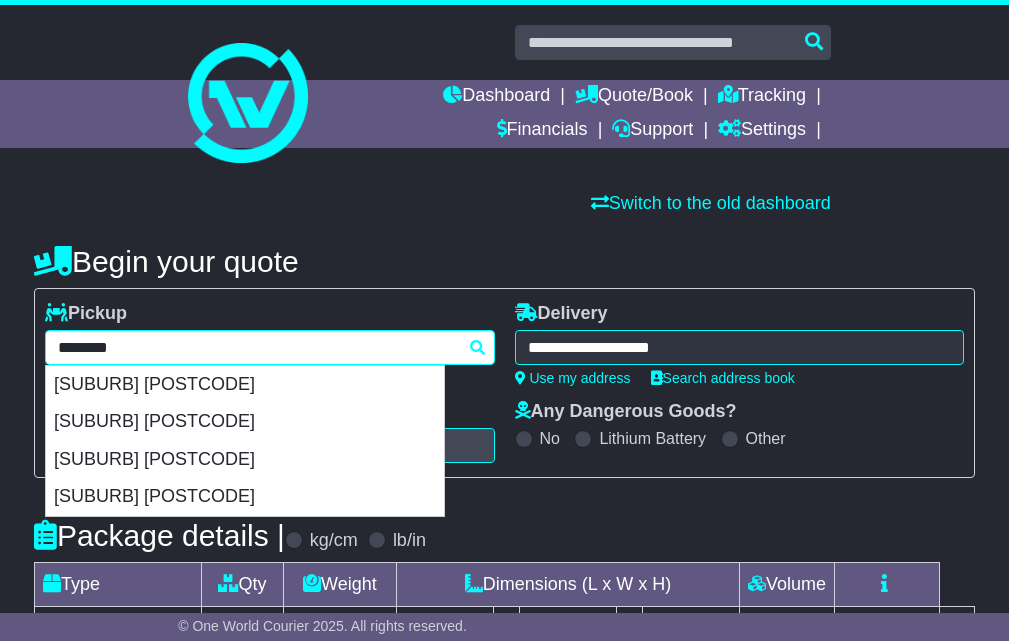 click on "********" at bounding box center (270, 347) 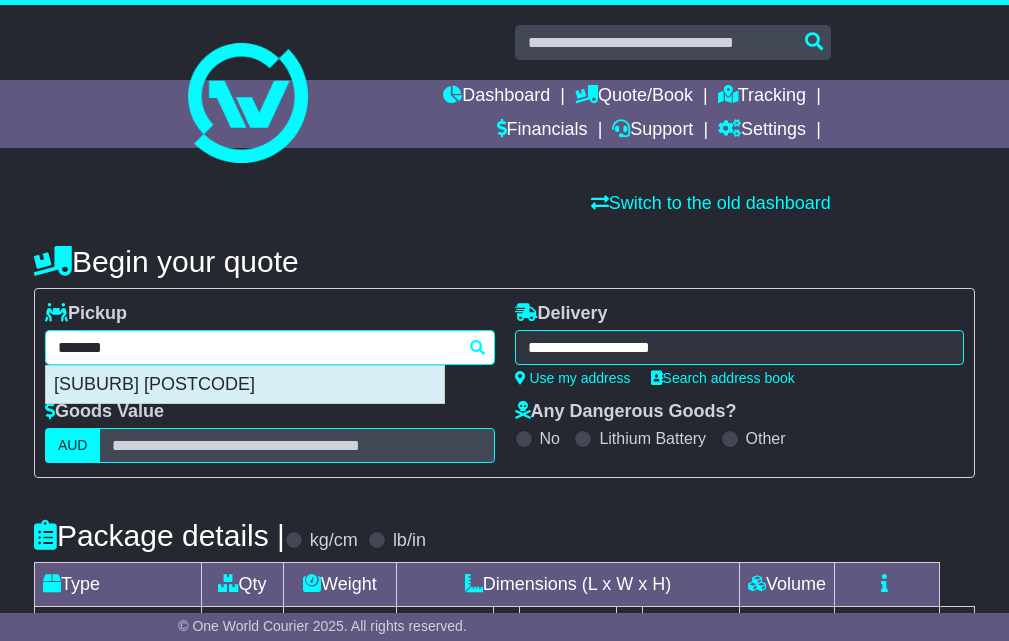 click on "TARNEIT 3029" at bounding box center (245, 385) 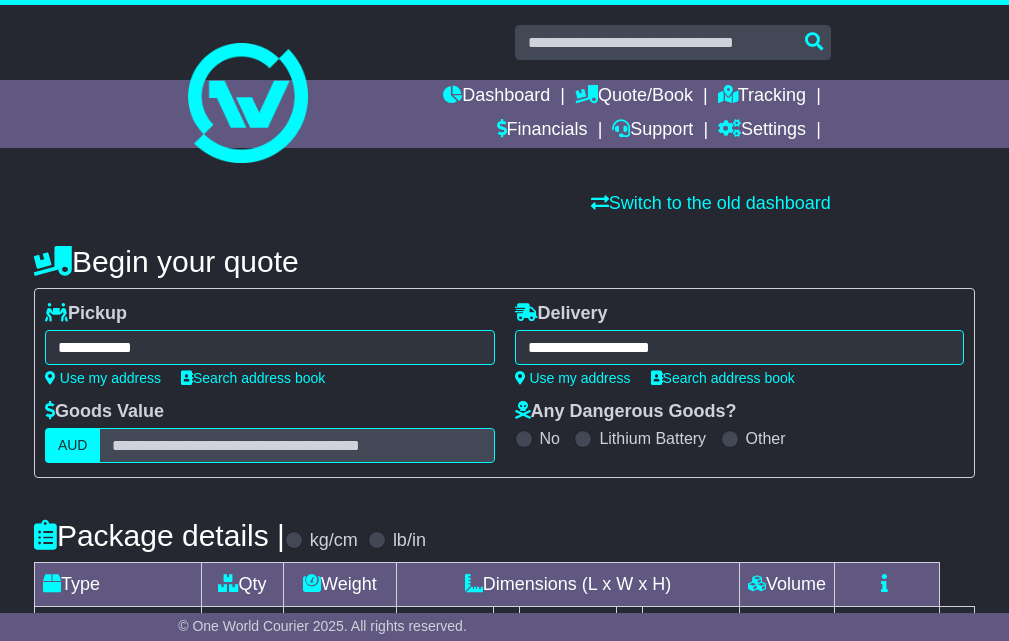 type on "**********" 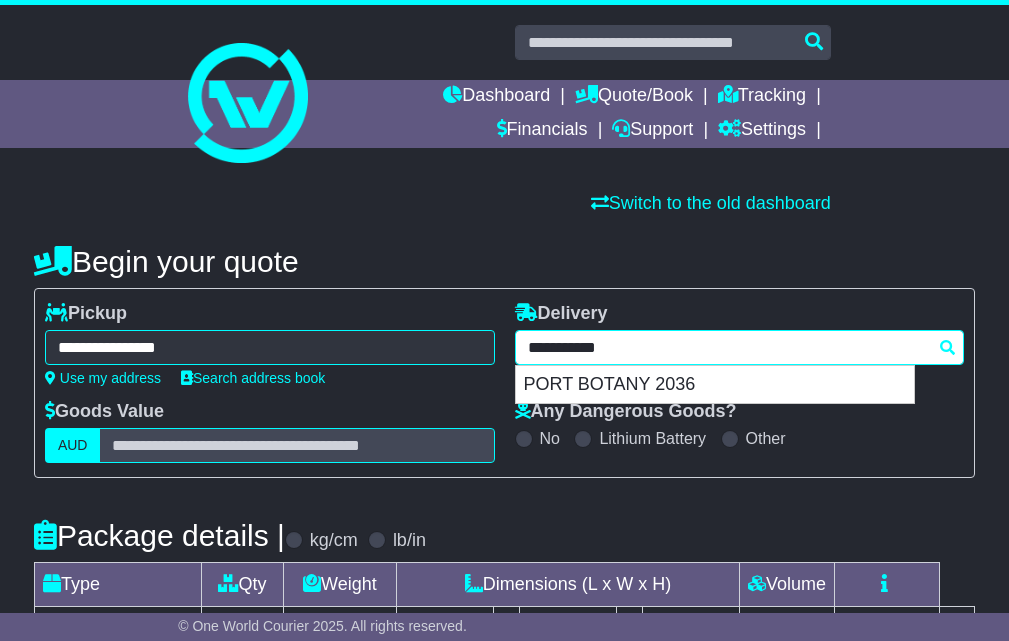 click on "**********" at bounding box center [740, 347] 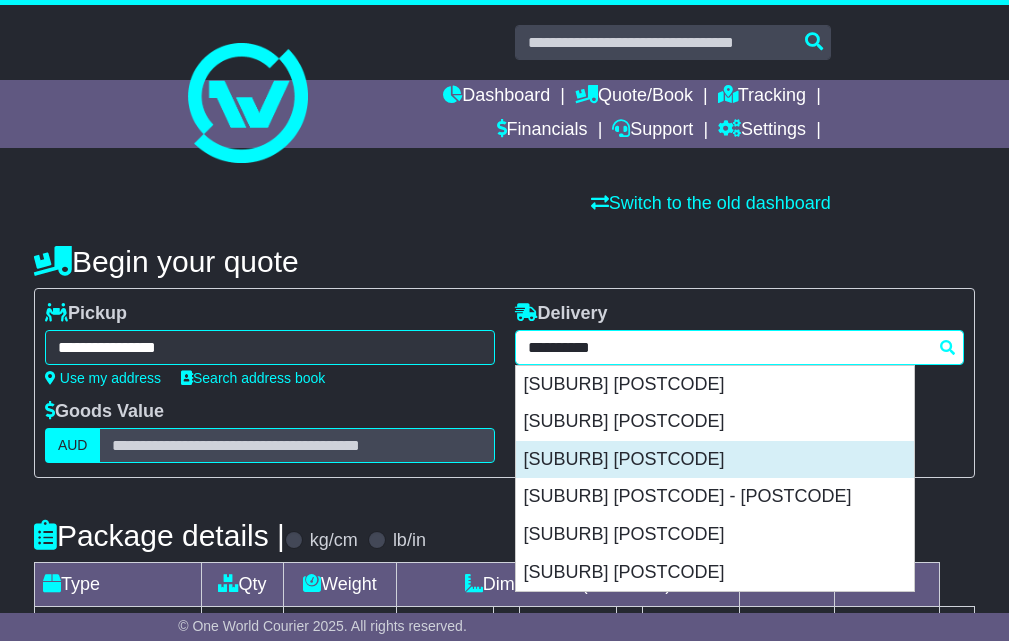click on "PARRAMATTA 2150" at bounding box center [715, 460] 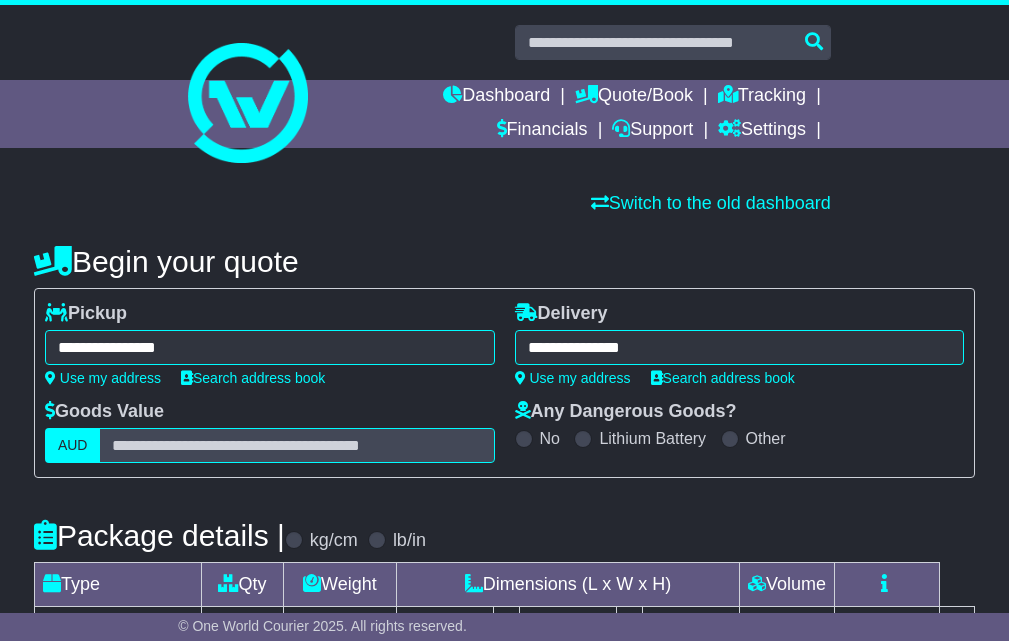 type on "**********" 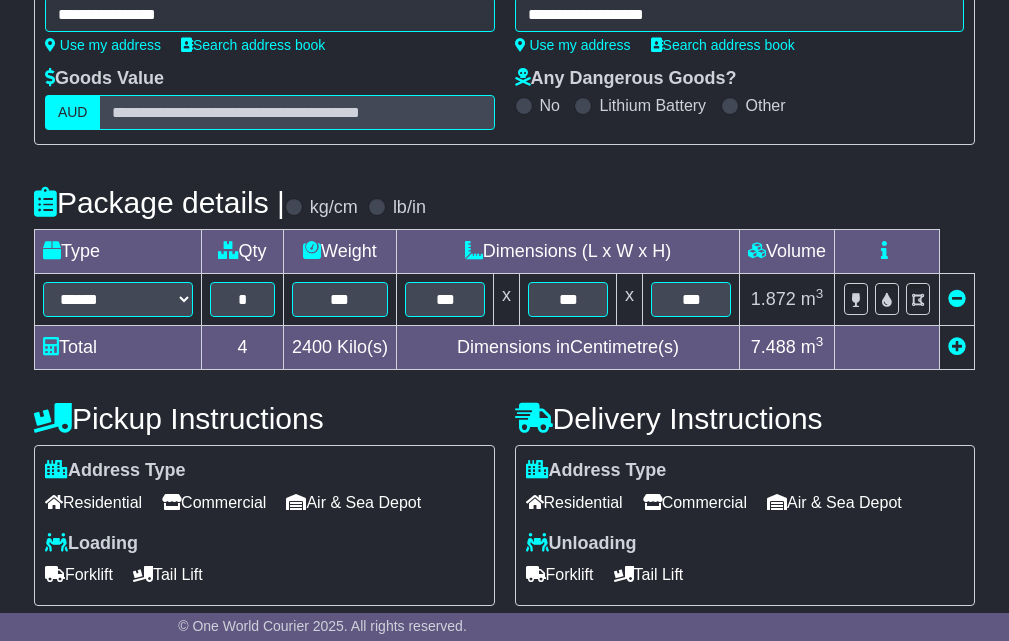 scroll, scrollTop: 500, scrollLeft: 0, axis: vertical 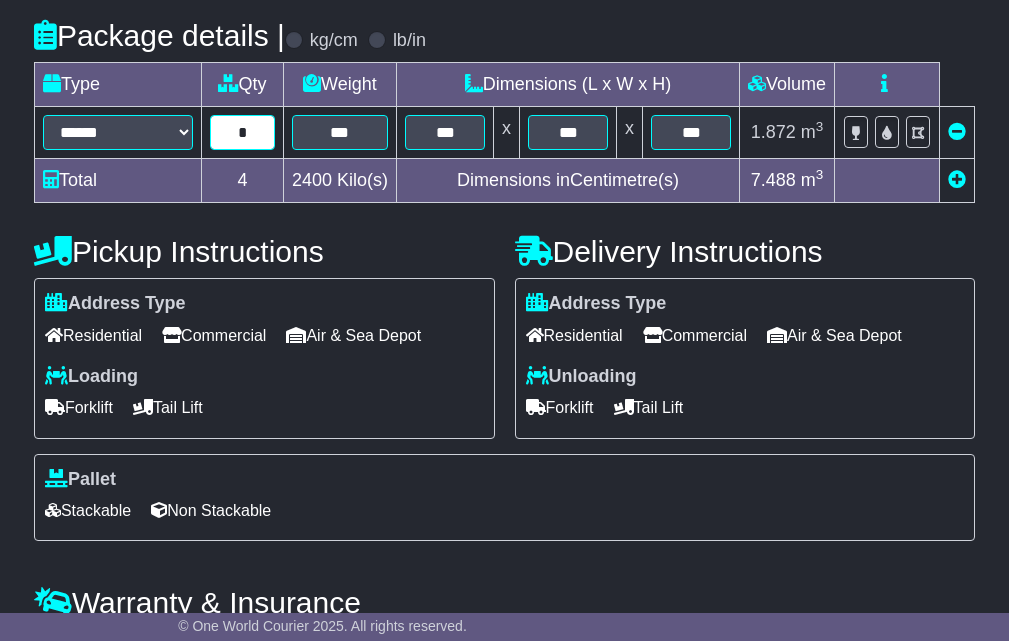 click on "*" at bounding box center [242, 132] 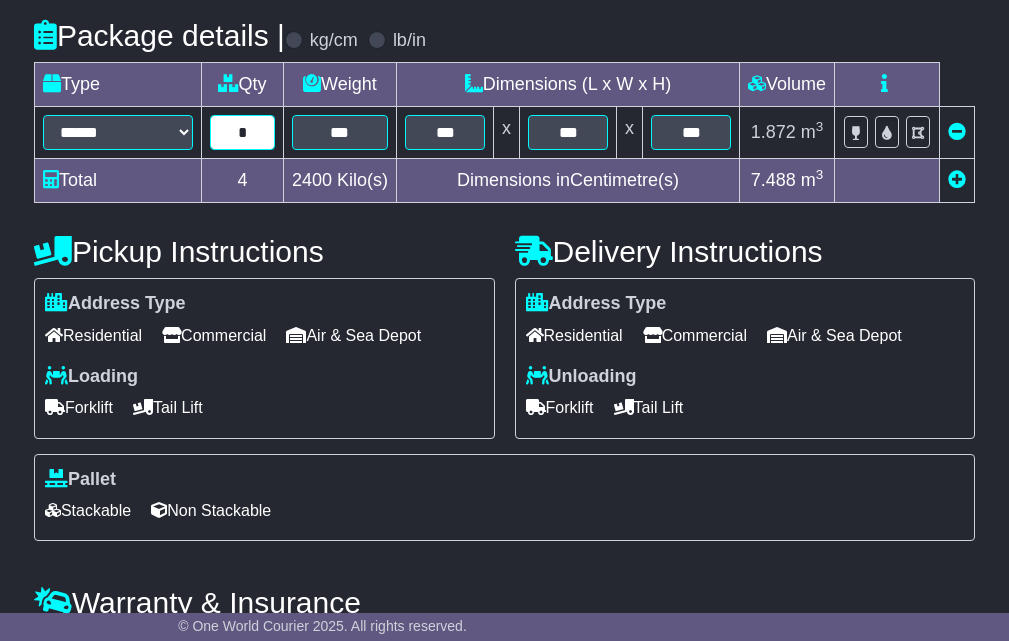 click on "*" at bounding box center (242, 132) 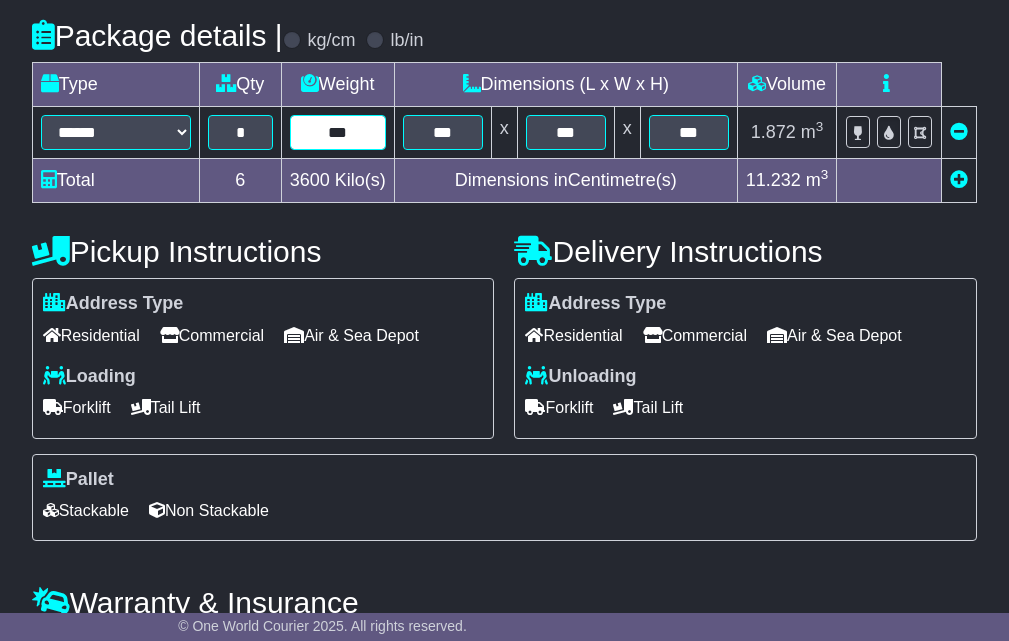 type on "***" 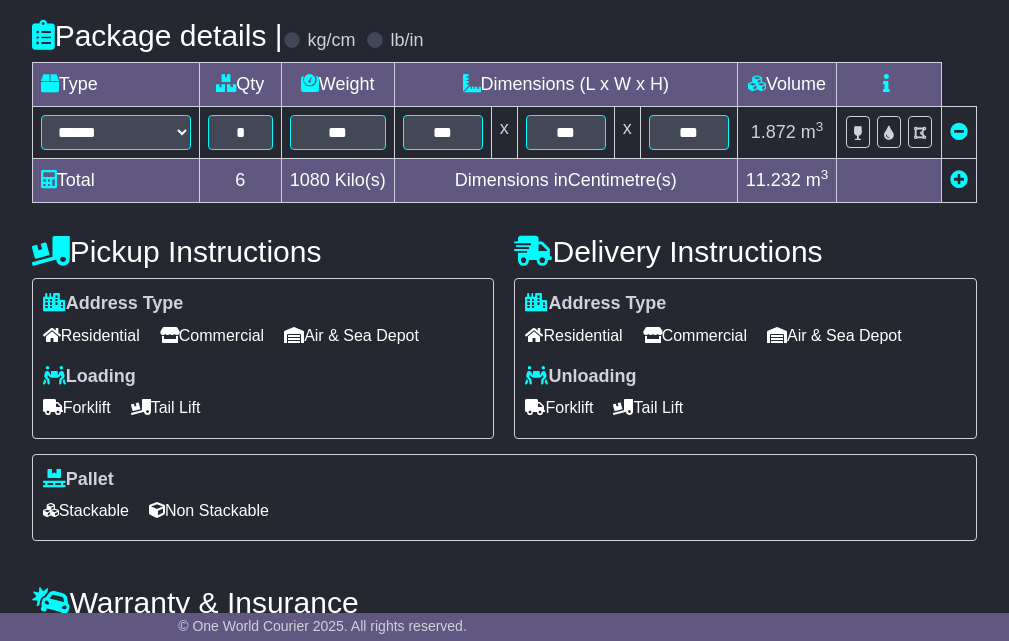 scroll, scrollTop: 632, scrollLeft: 0, axis: vertical 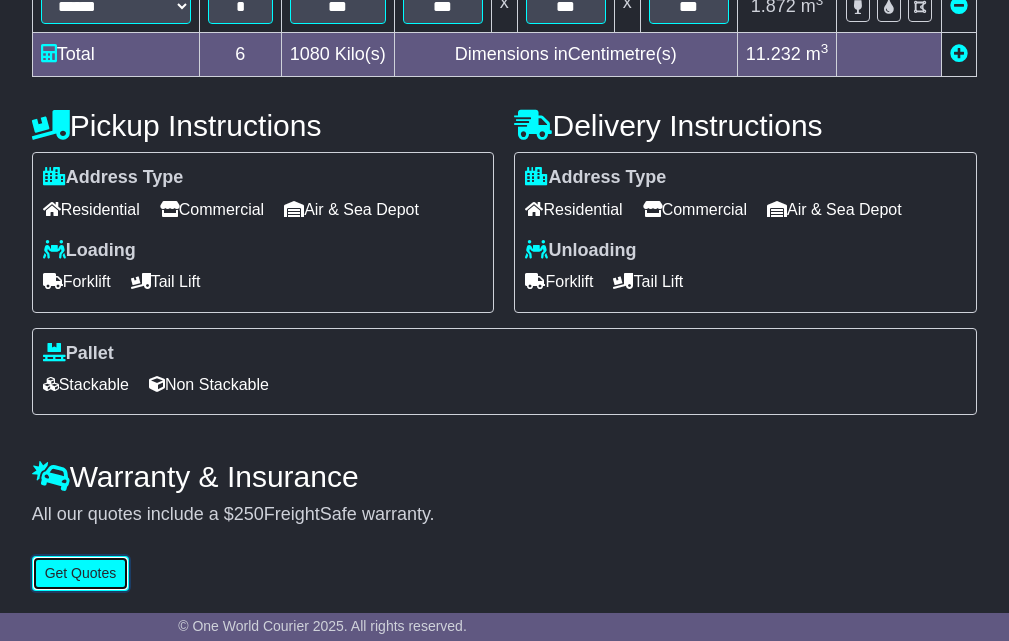 click on "Get Quotes" at bounding box center [81, 573] 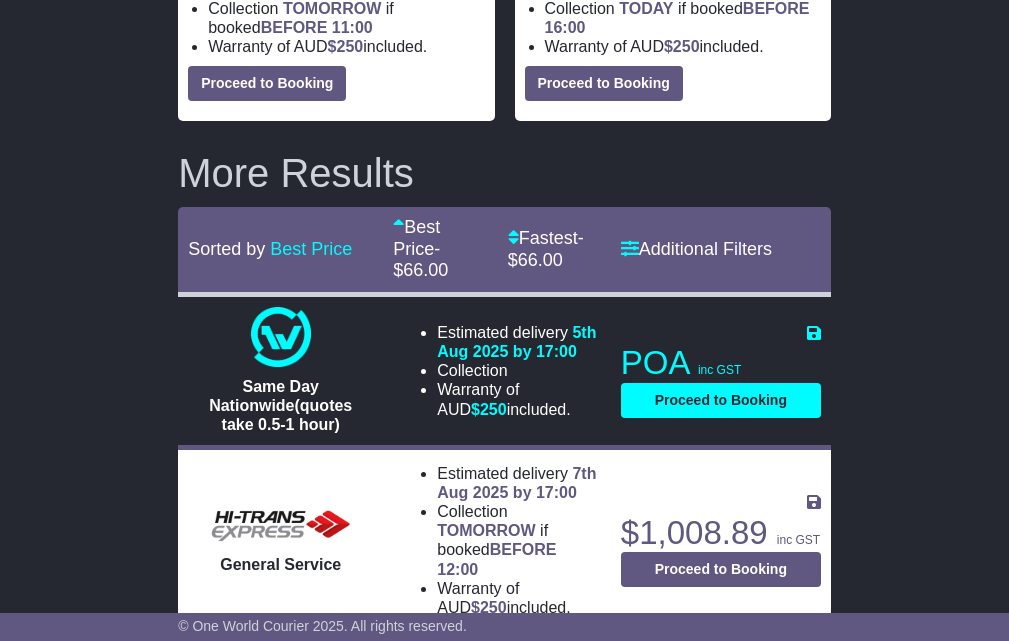 scroll, scrollTop: 0, scrollLeft: 0, axis: both 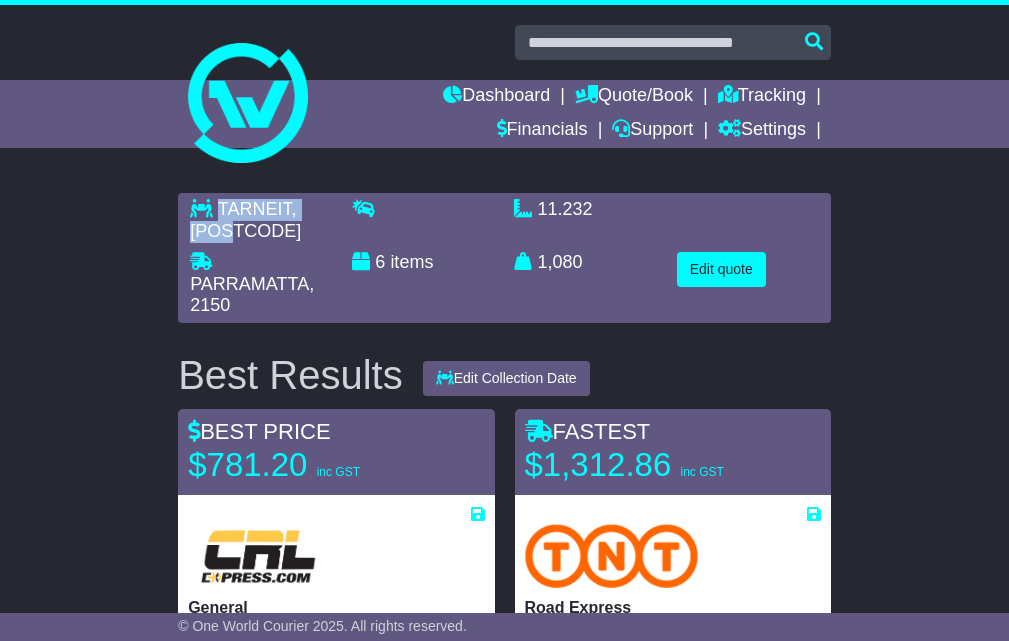 drag, startPoint x: 219, startPoint y: 196, endPoint x: 242, endPoint y: 229, distance: 40.22437 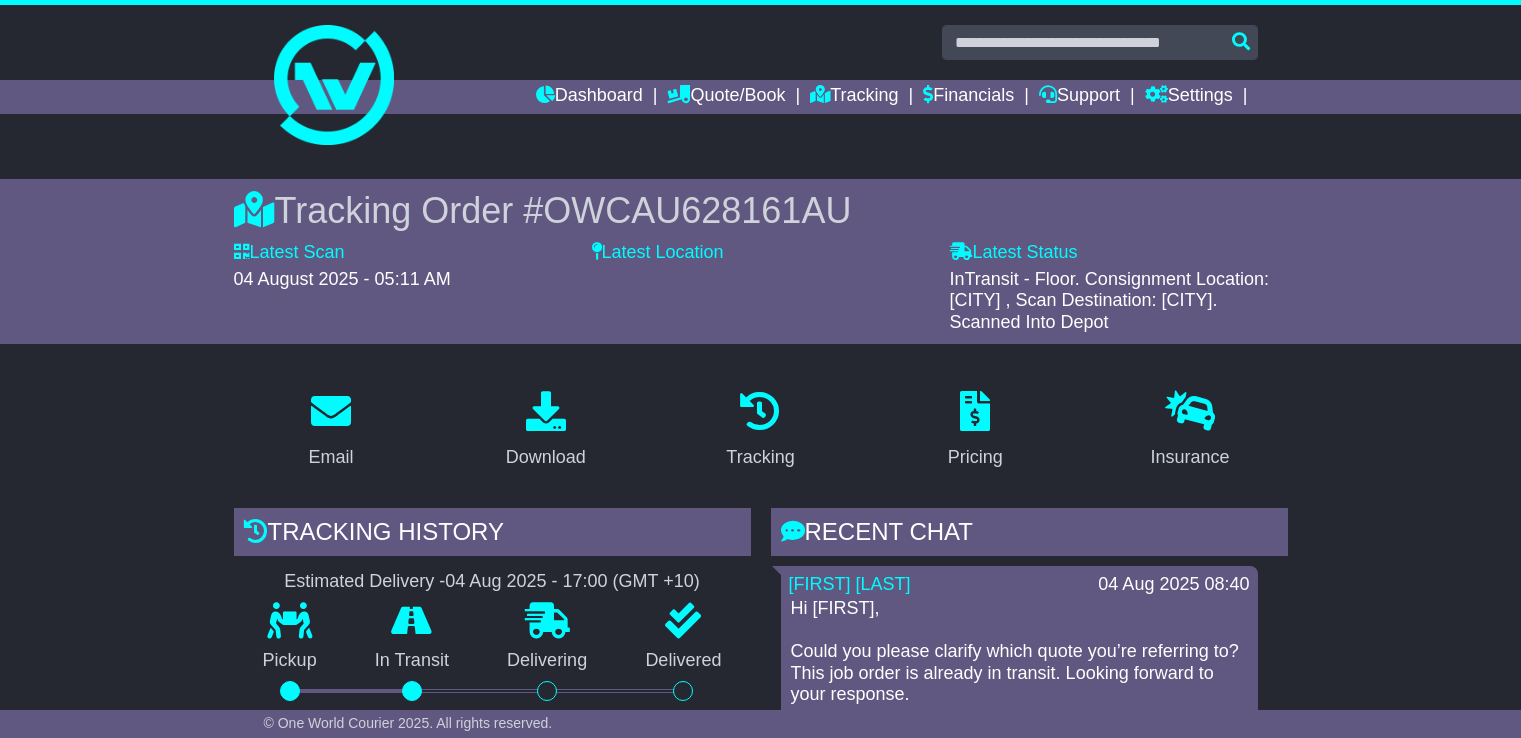 scroll, scrollTop: 0, scrollLeft: 0, axis: both 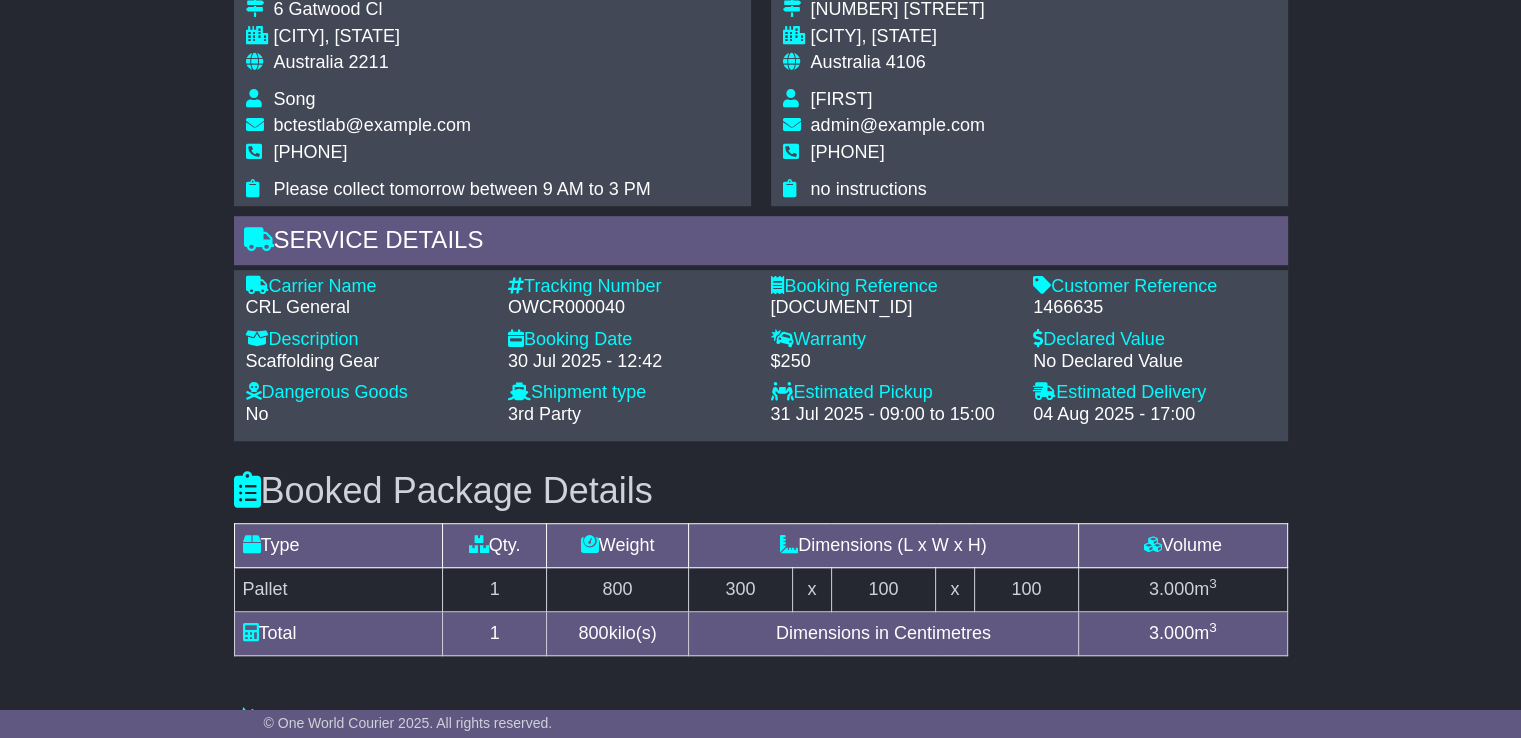 click on "OWCR000040" at bounding box center [629, 308] 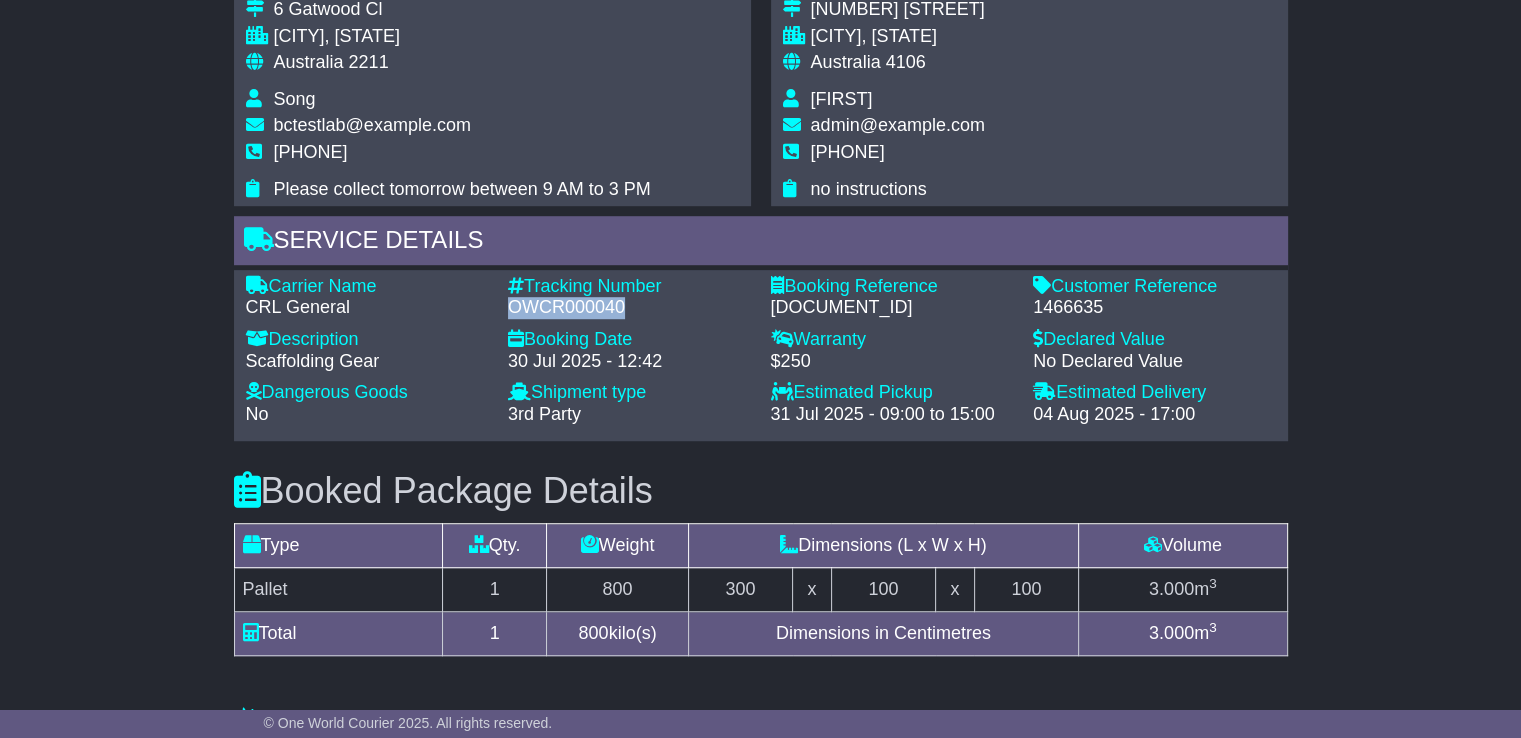 click on "OWCR000040" at bounding box center (629, 308) 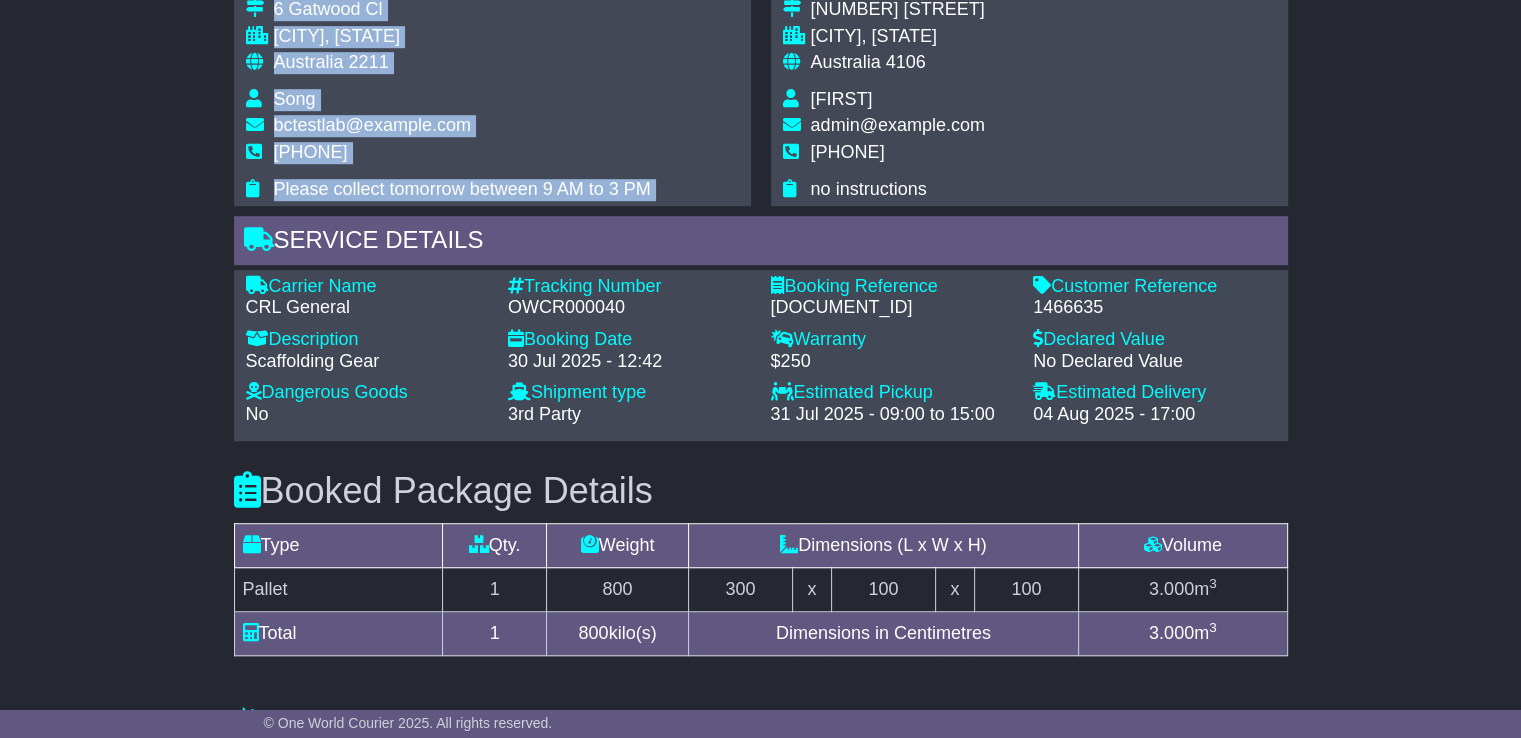 scroll, scrollTop: 653, scrollLeft: 0, axis: vertical 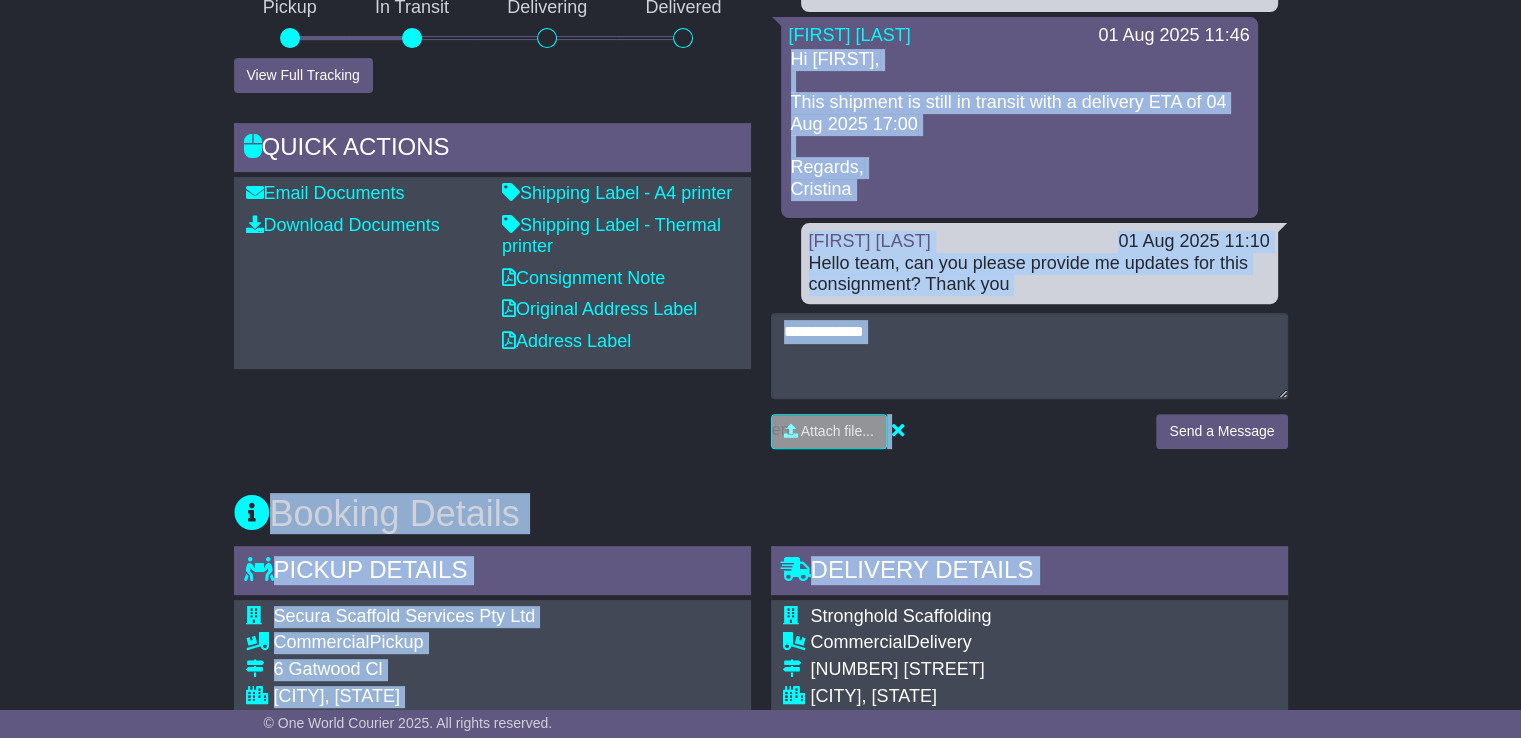 drag, startPoint x: 1222, startPoint y: -27, endPoint x: 1334, endPoint y: -87, distance: 127.059044 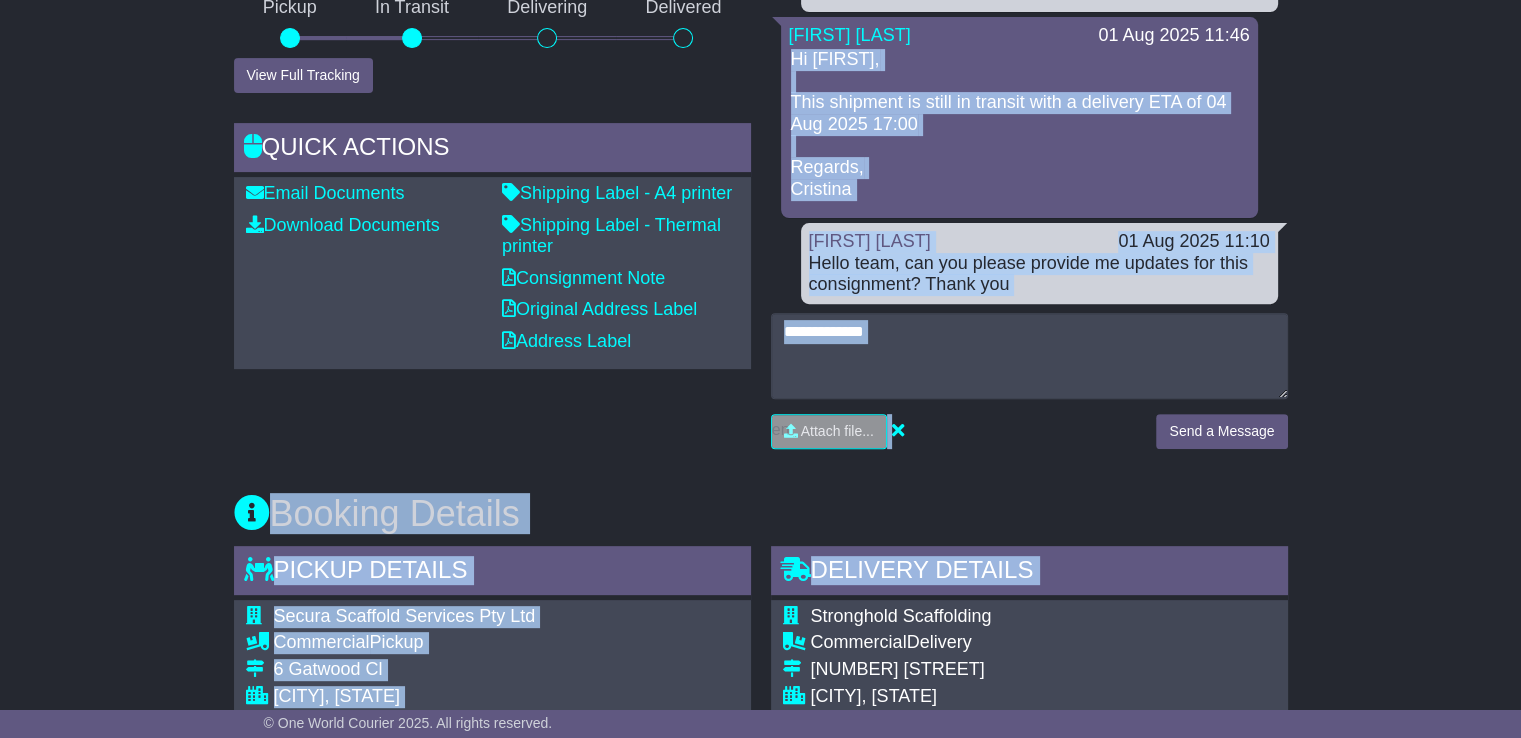 click on "info@ozcargocarriers.com.au
Logout
Durvesh Patel
info@ozcargocarriers.com.au
0455823742
Change Password
×
Change Password
Current Password
New Password
Repeat Password
Close" at bounding box center (760, -284) 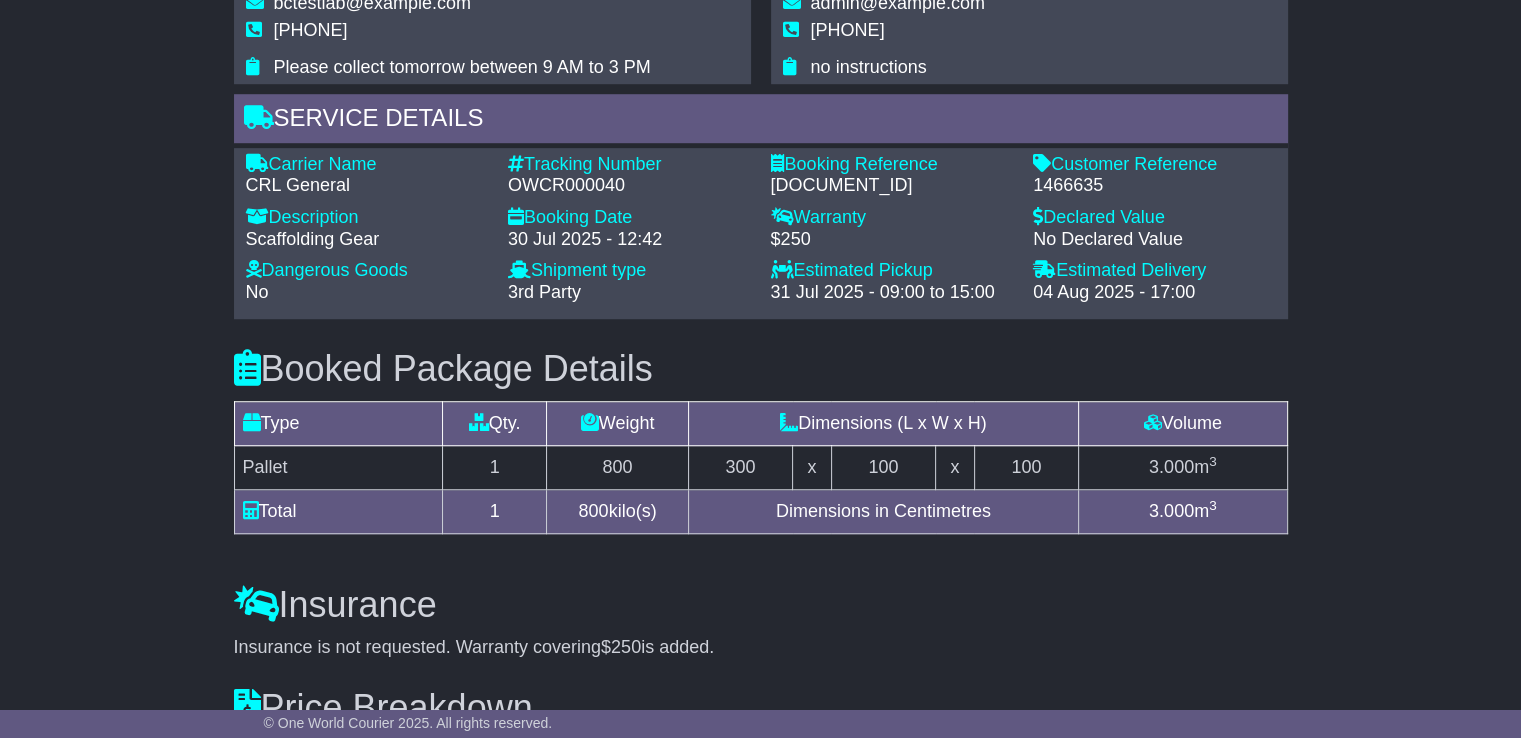 scroll, scrollTop: 1313, scrollLeft: 0, axis: vertical 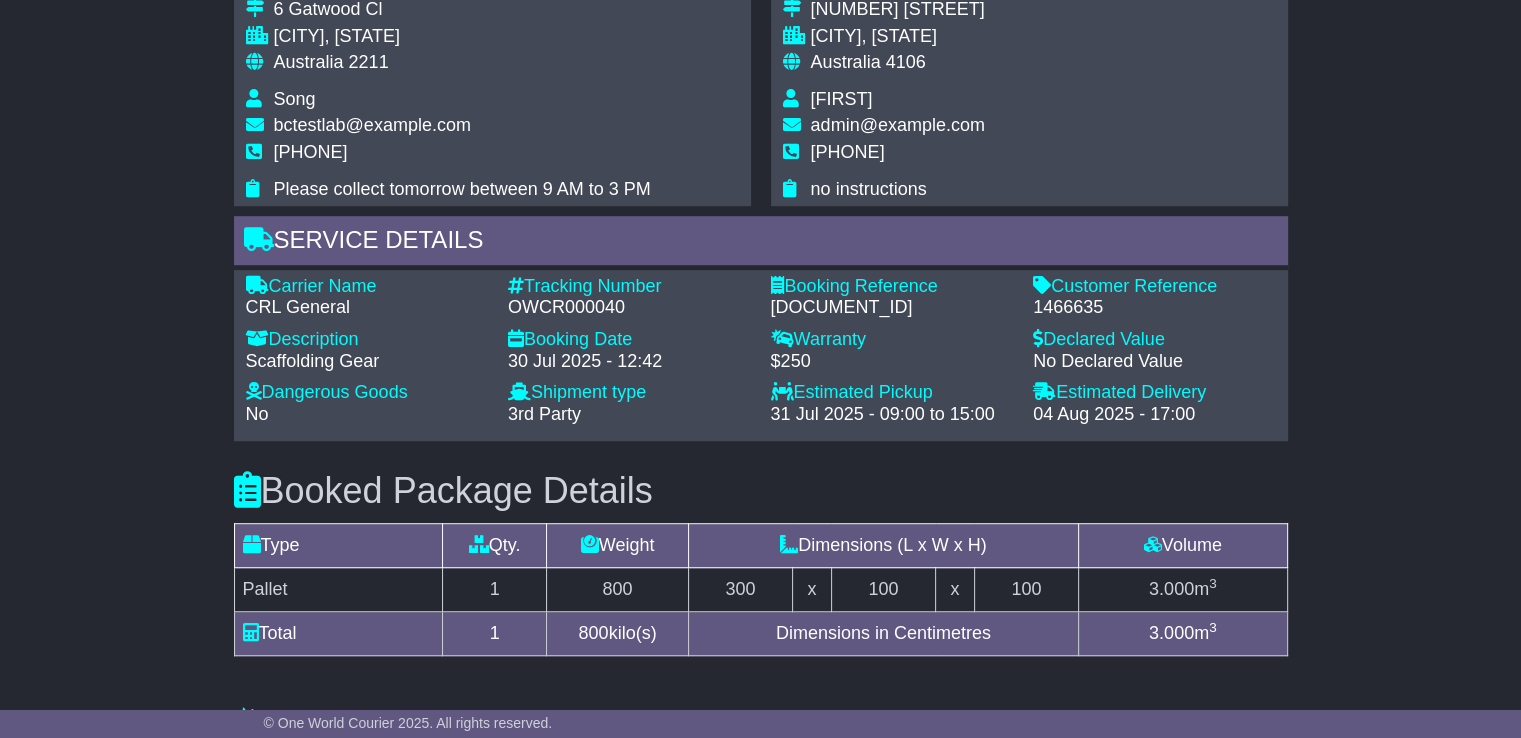 click on "OWCR000040" at bounding box center (629, 308) 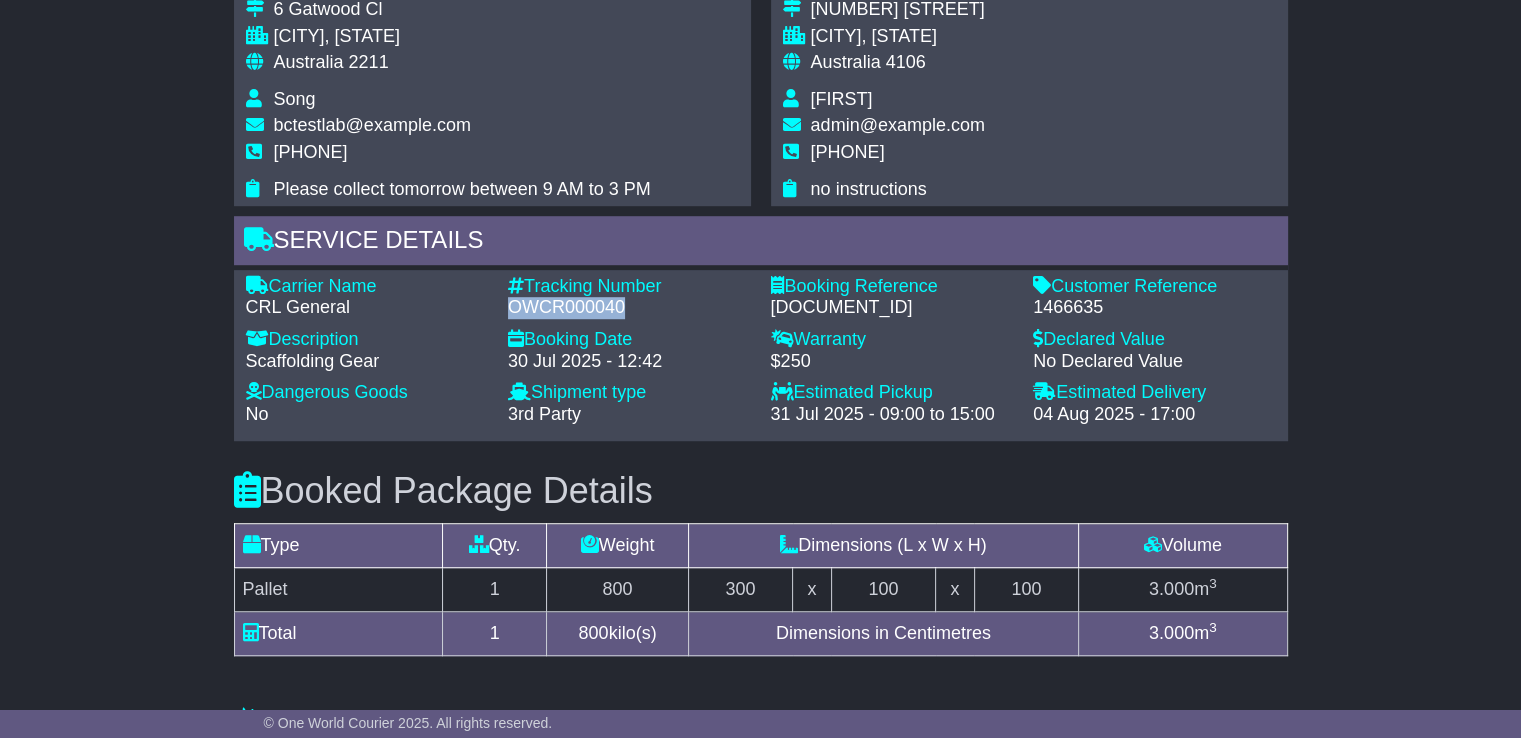 click on "OWCR000040" at bounding box center [629, 308] 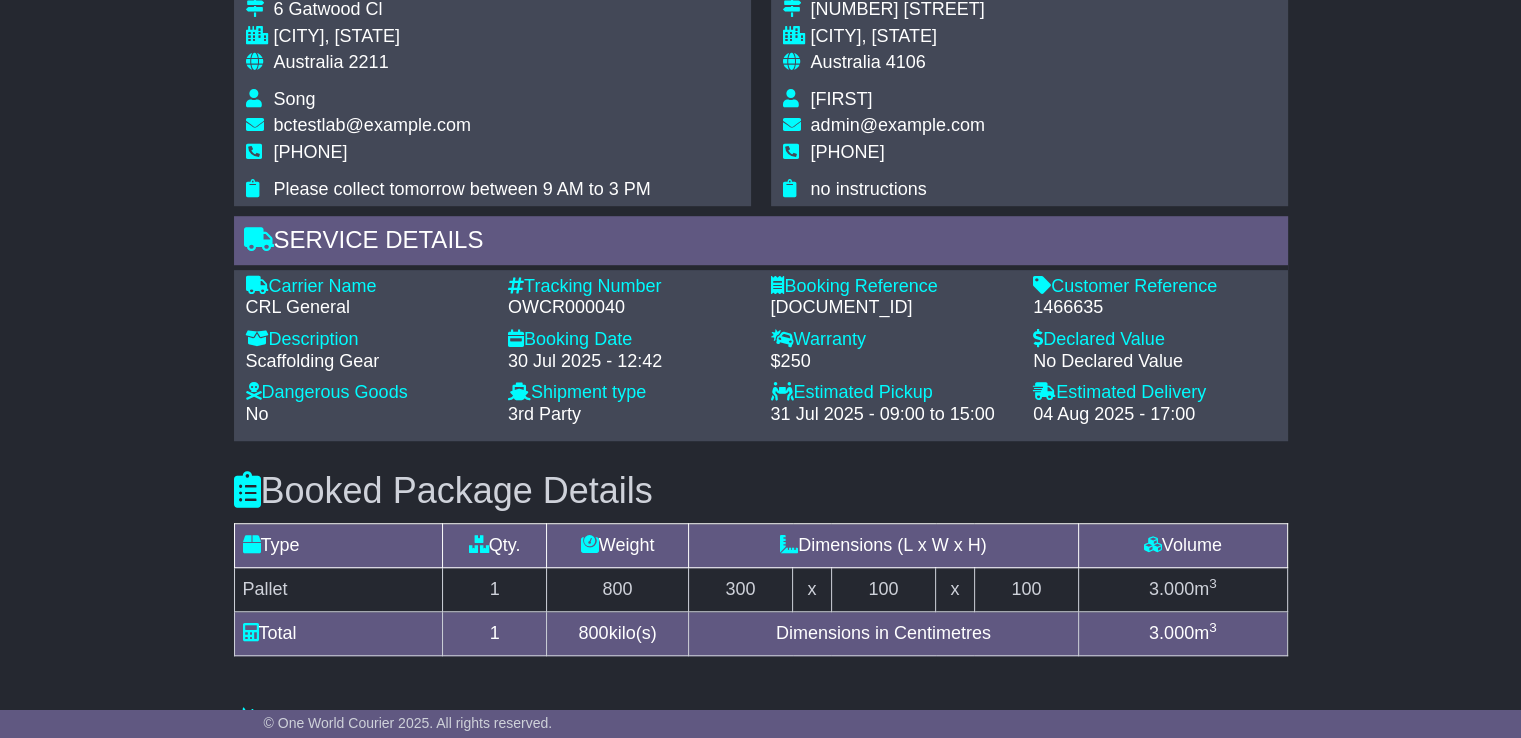 click on "Booked Package Details   (nonstackable)
Type
Qty.
Weight
Dimensions (L x W x H)
Volume
Additional
Pallet
1" at bounding box center (761, 559) 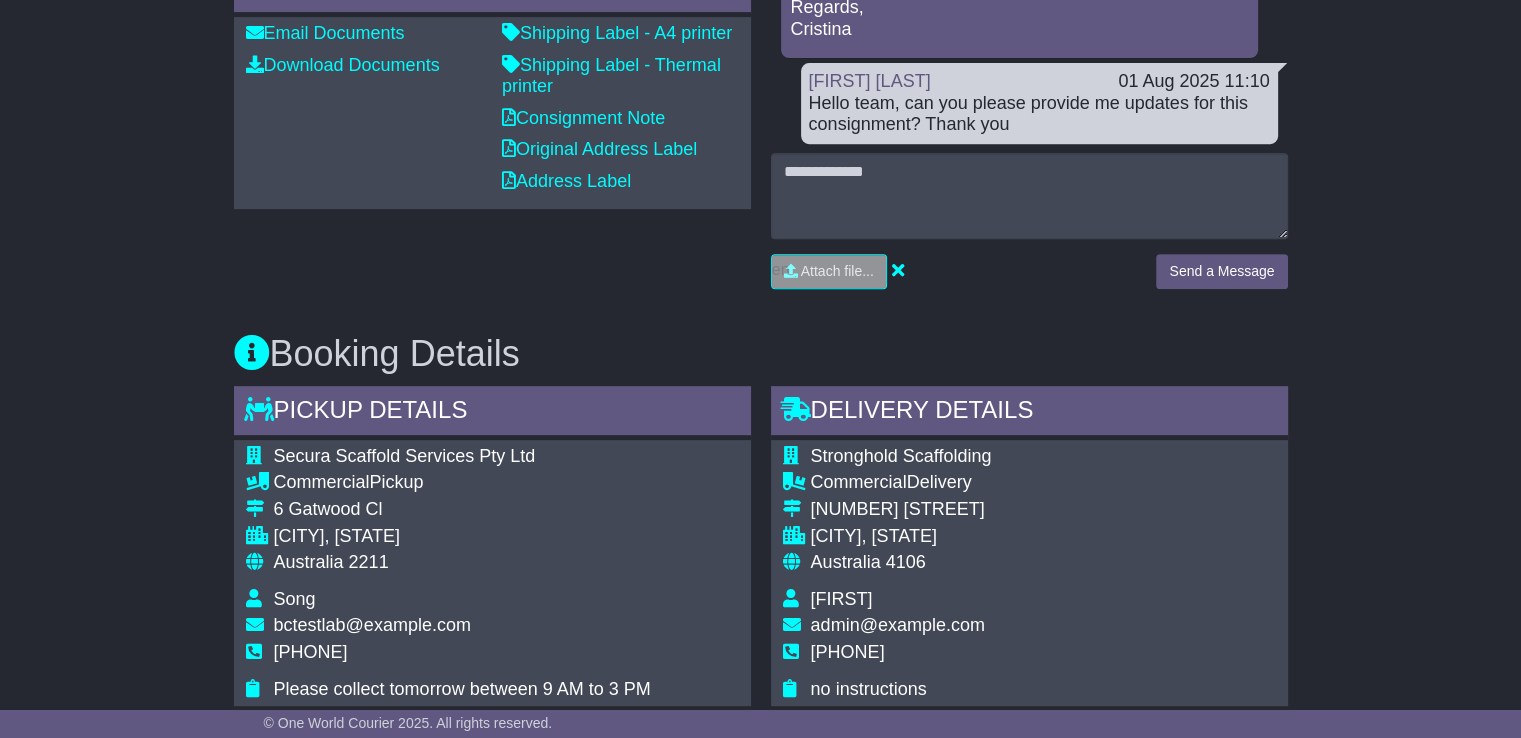 scroll, scrollTop: 480, scrollLeft: 0, axis: vertical 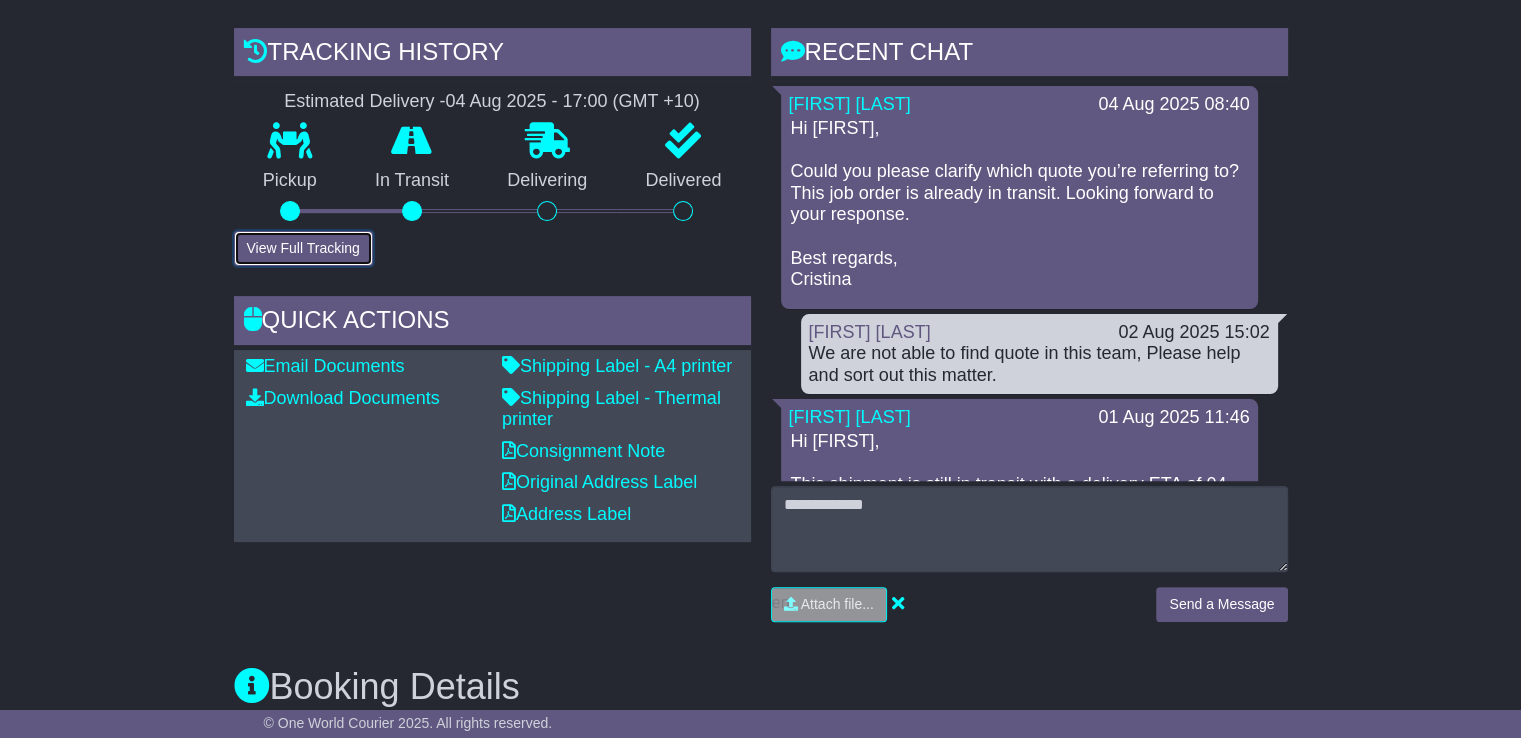 click on "View Full Tracking" at bounding box center [303, 248] 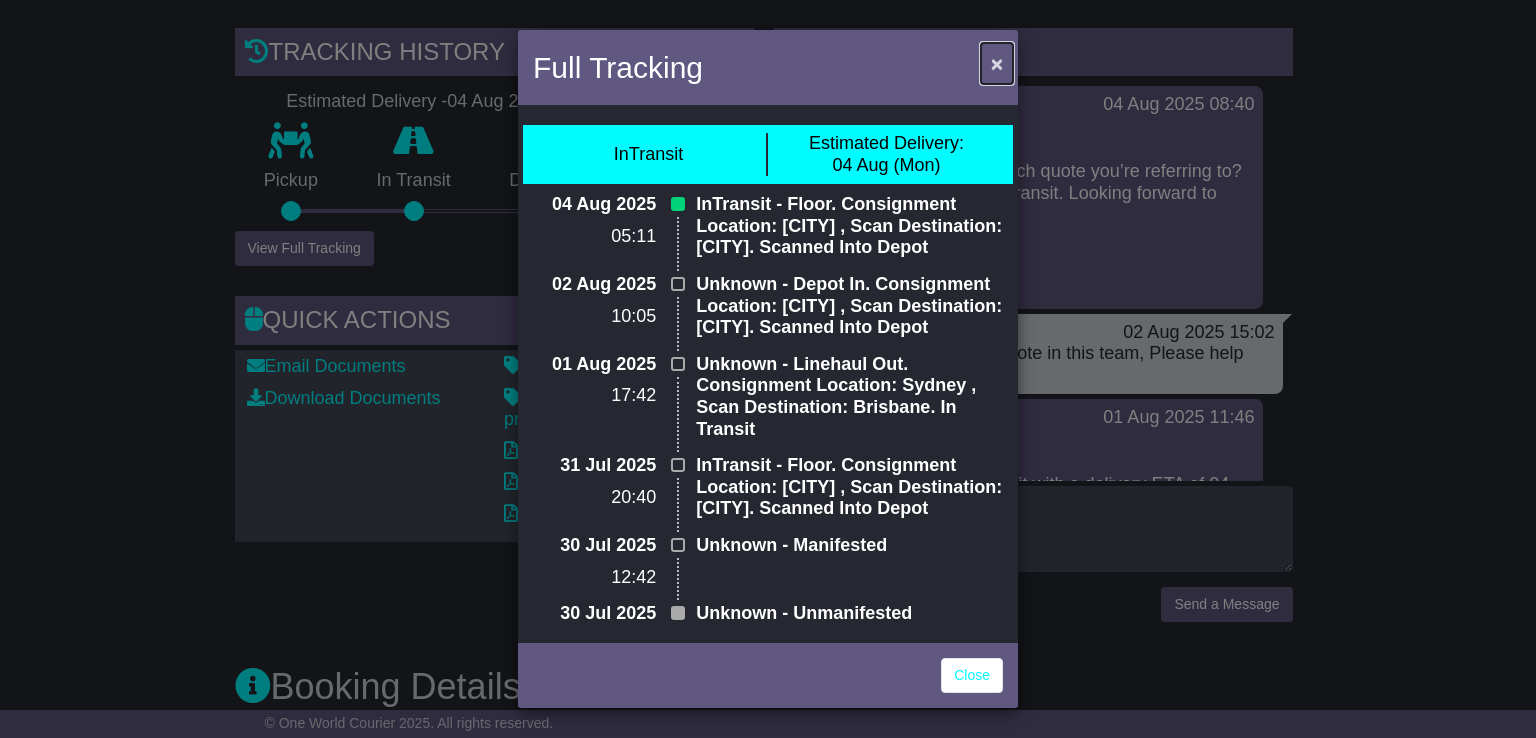 click on "×" at bounding box center (997, 63) 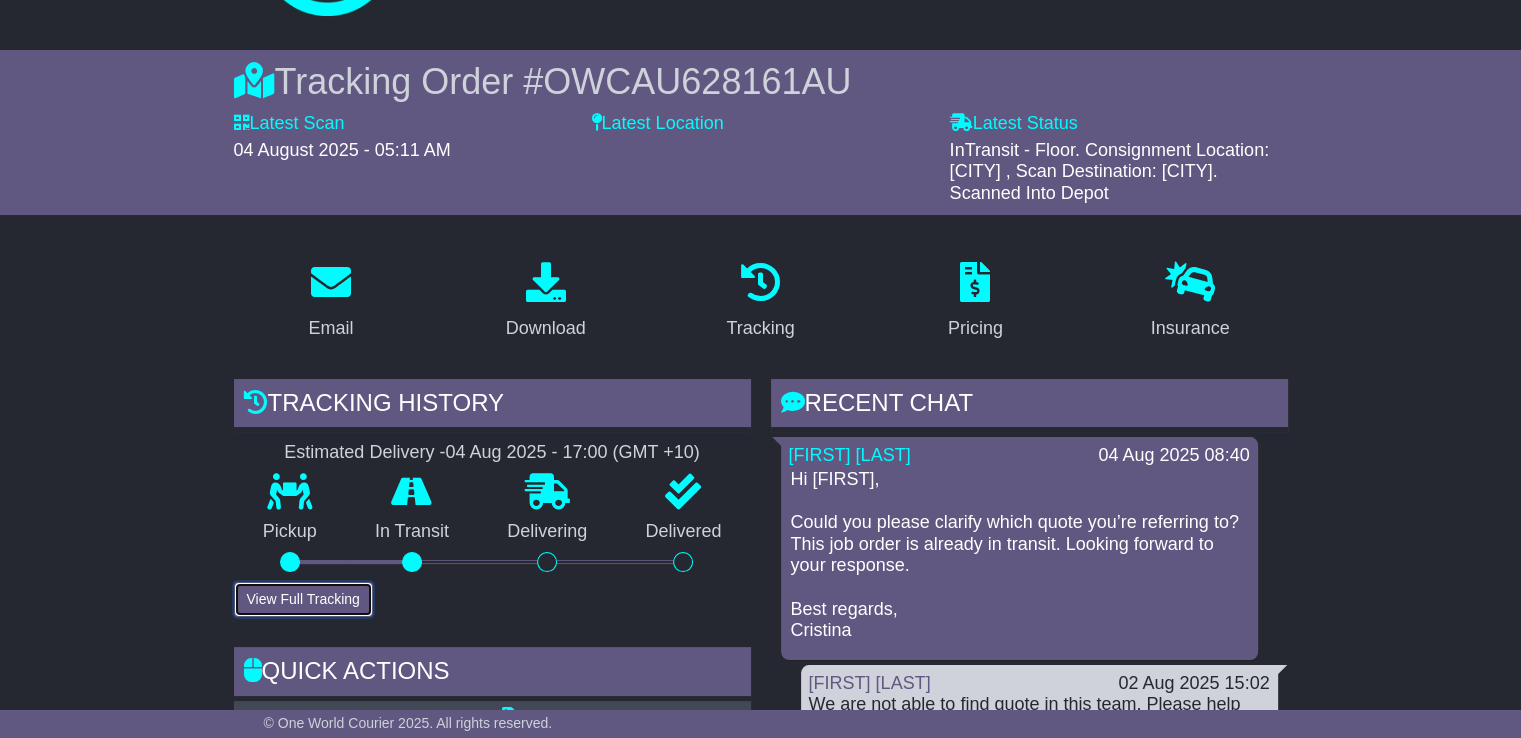 scroll, scrollTop: 0, scrollLeft: 0, axis: both 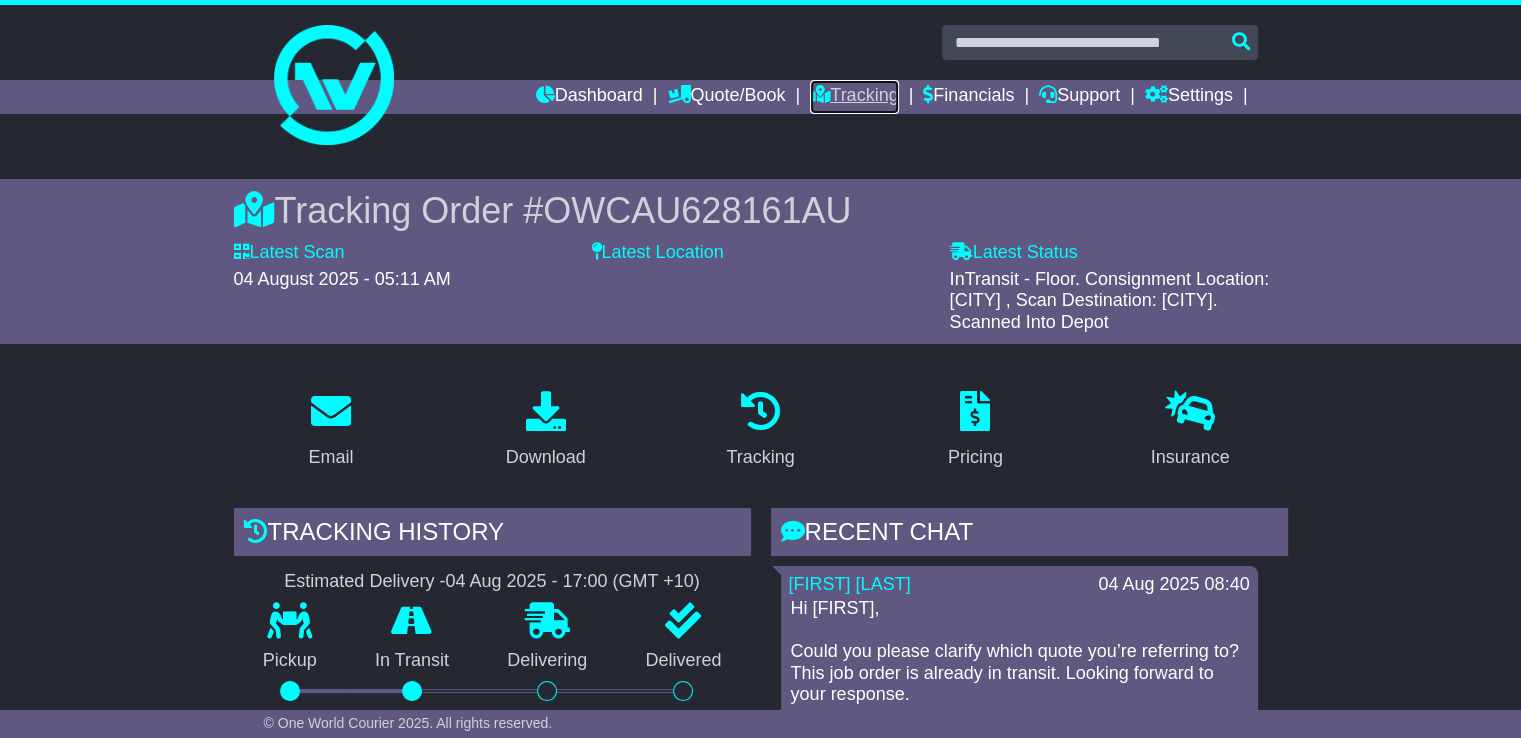 click on "Tracking" at bounding box center (854, 97) 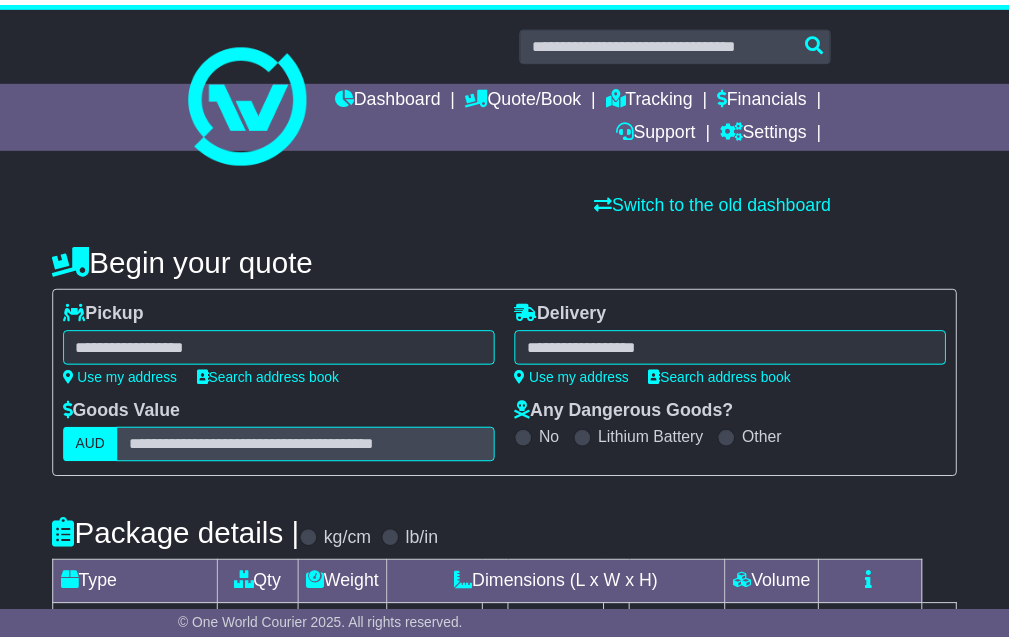 scroll, scrollTop: 0, scrollLeft: 0, axis: both 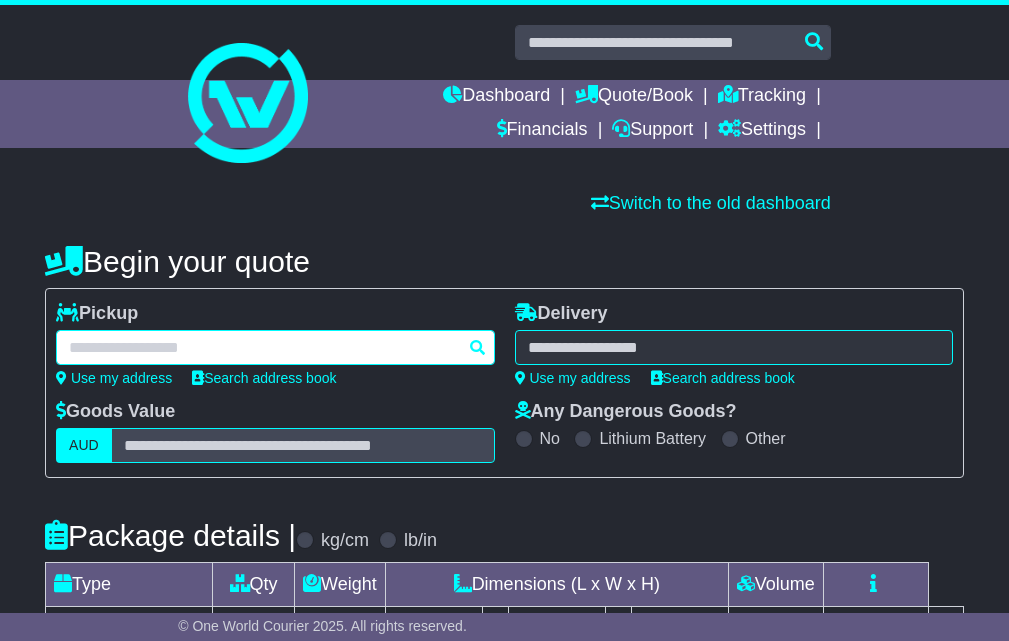 click at bounding box center (275, 347) 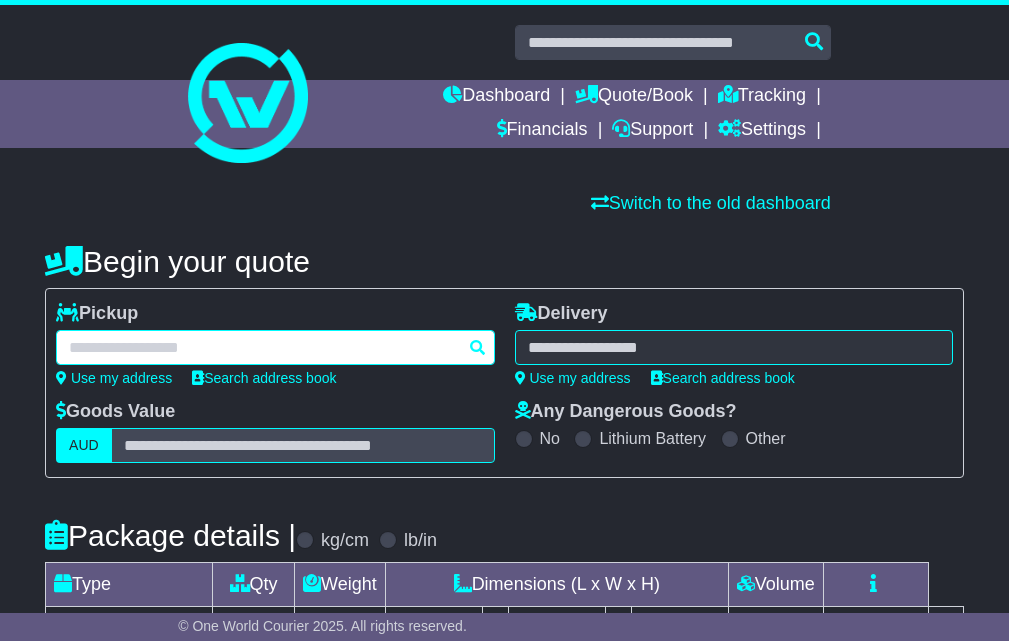click at bounding box center (275, 347) 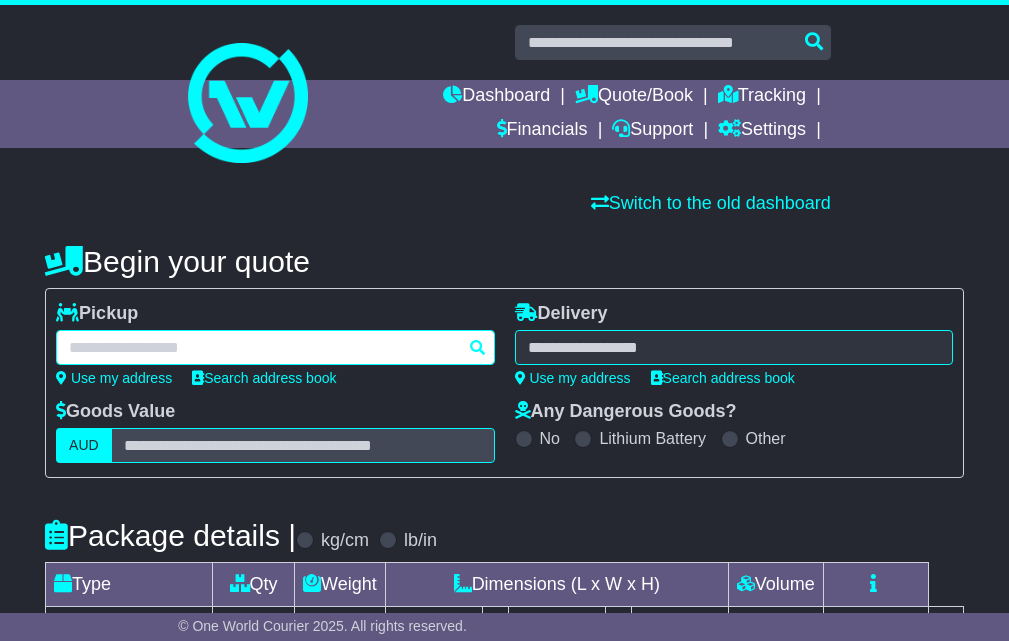 click at bounding box center (275, 347) 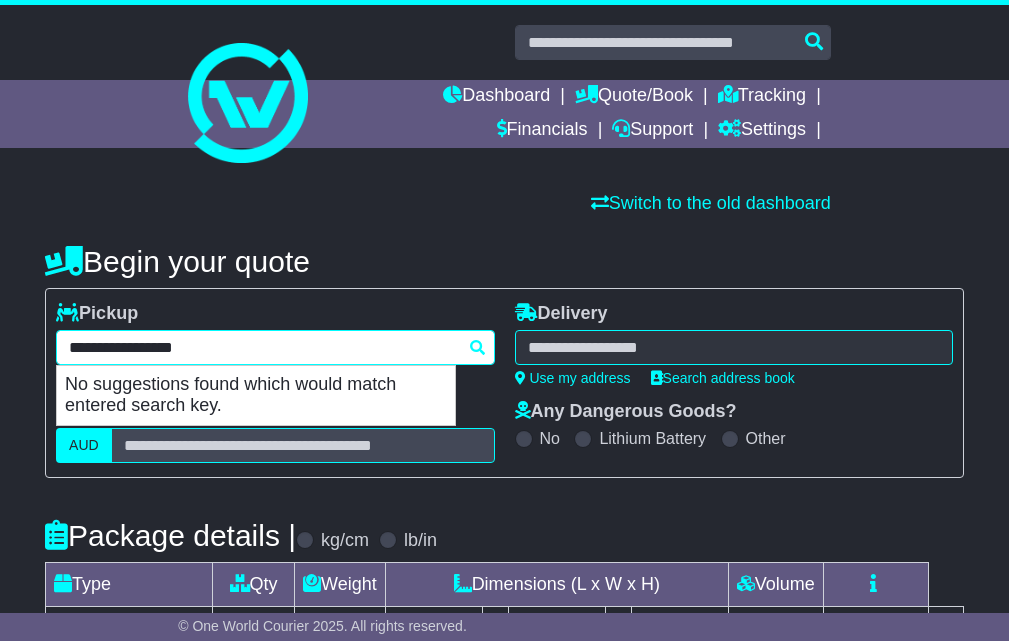 type on "**********" 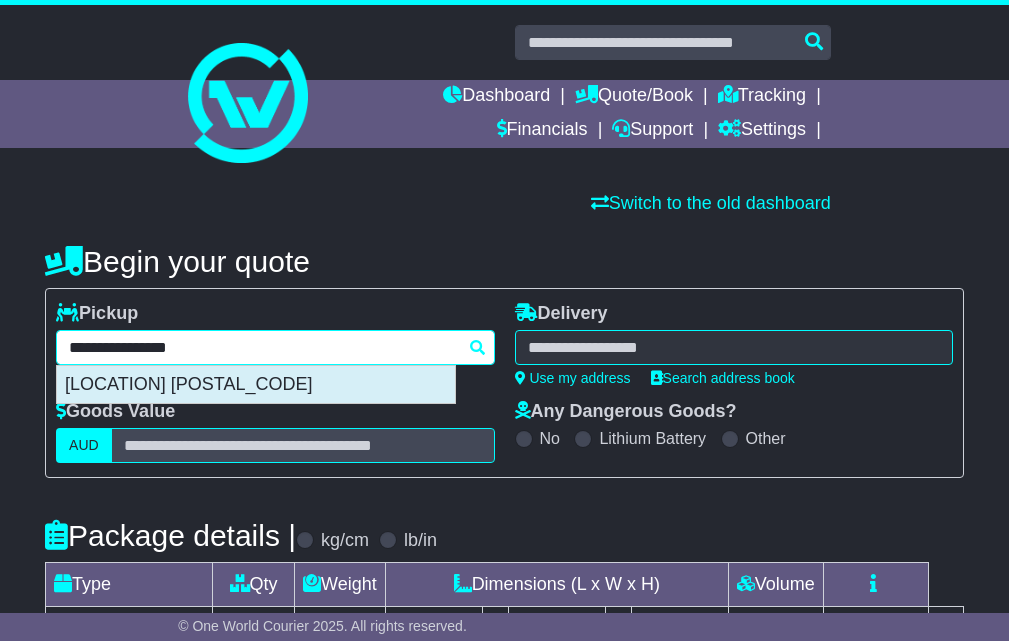 click on "BRISBANE AIRPORT 4008" at bounding box center (256, 385) 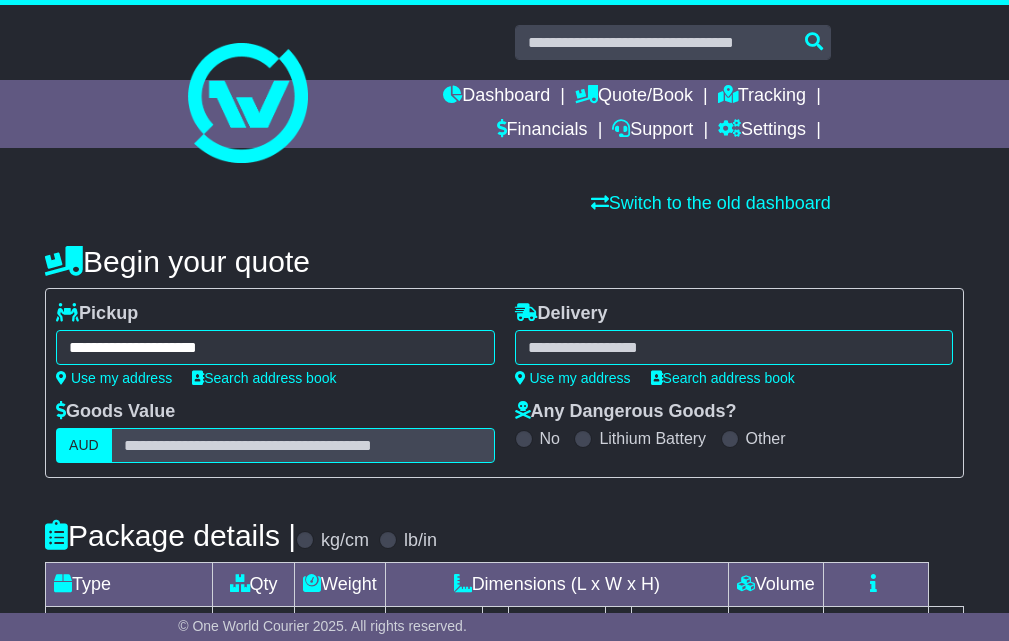 type on "**********" 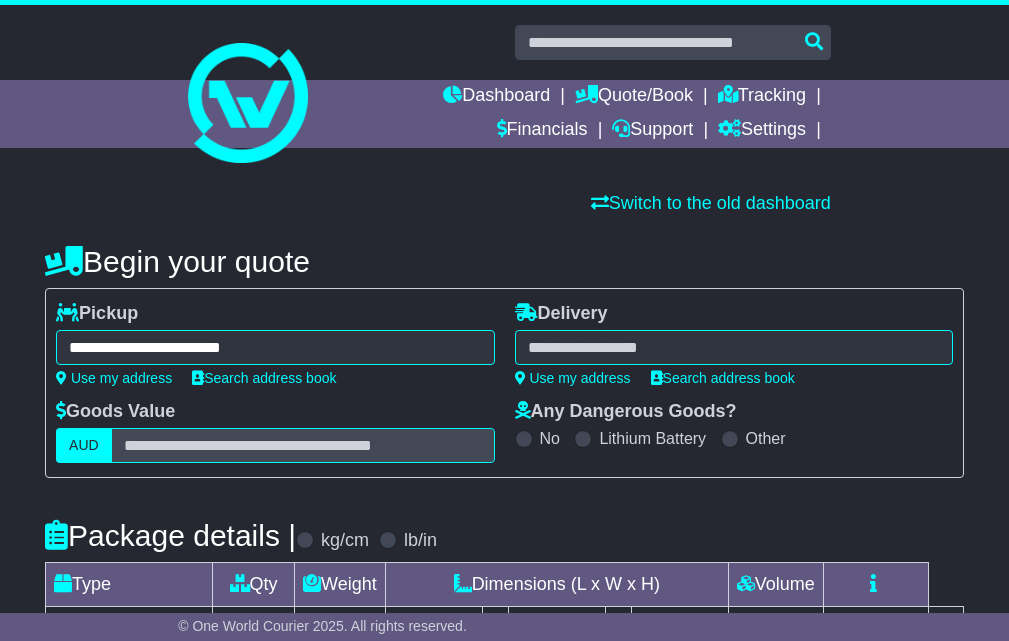 click at bounding box center (734, 347) 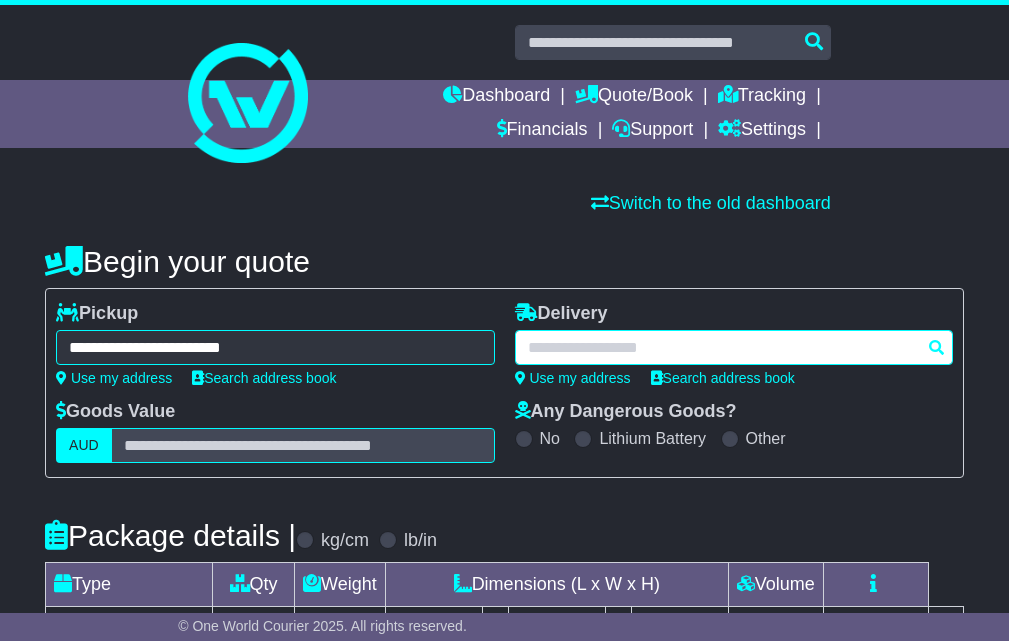 paste on "**********" 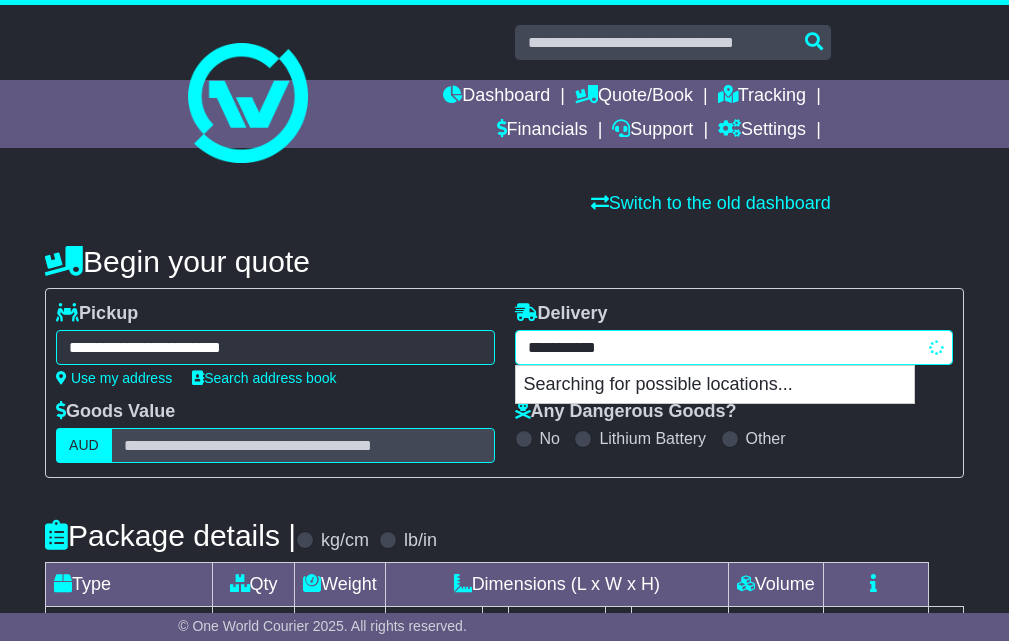 type on "**********" 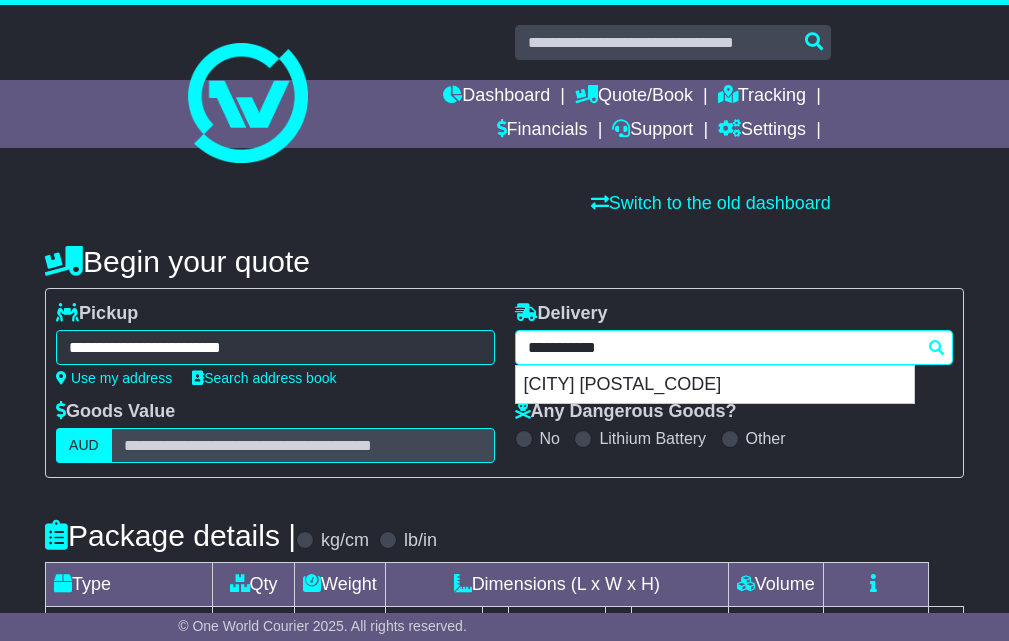 drag, startPoint x: 632, startPoint y: 379, endPoint x: 544, endPoint y: 367, distance: 88.814415 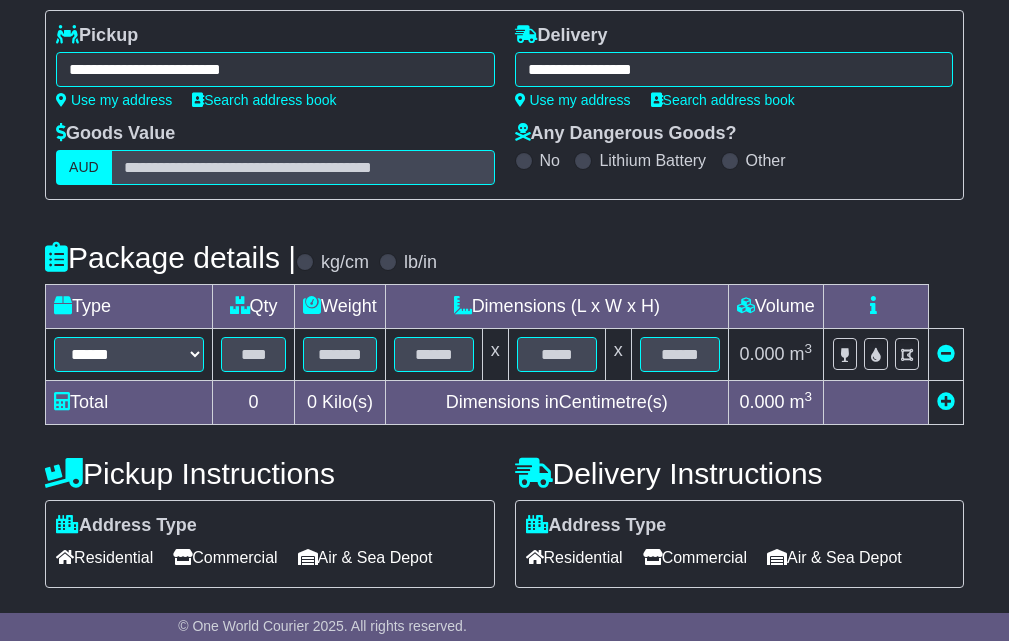 type on "**********" 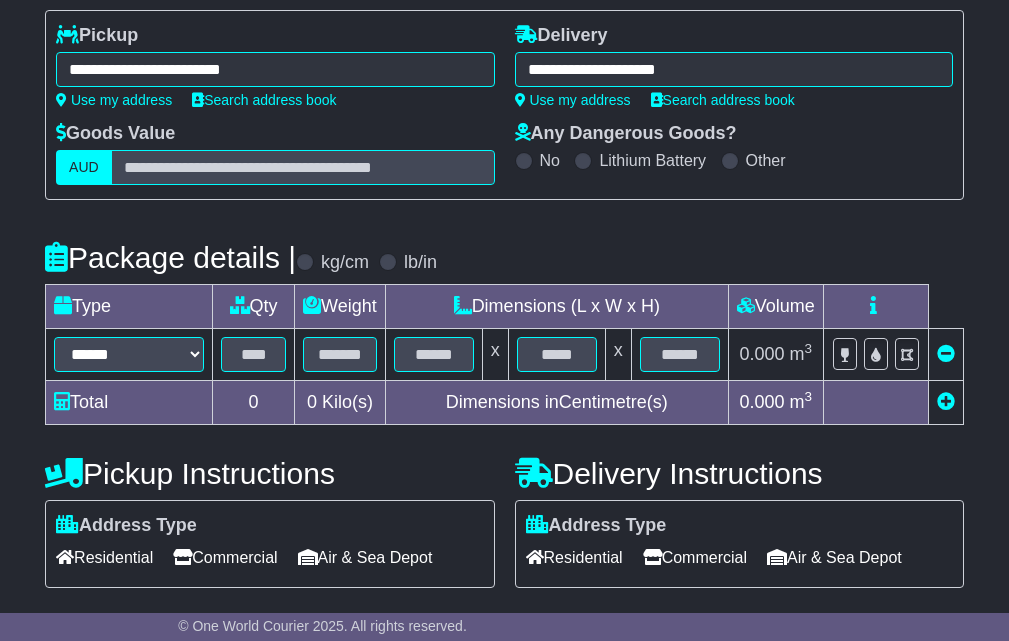 scroll, scrollTop: 450, scrollLeft: 0, axis: vertical 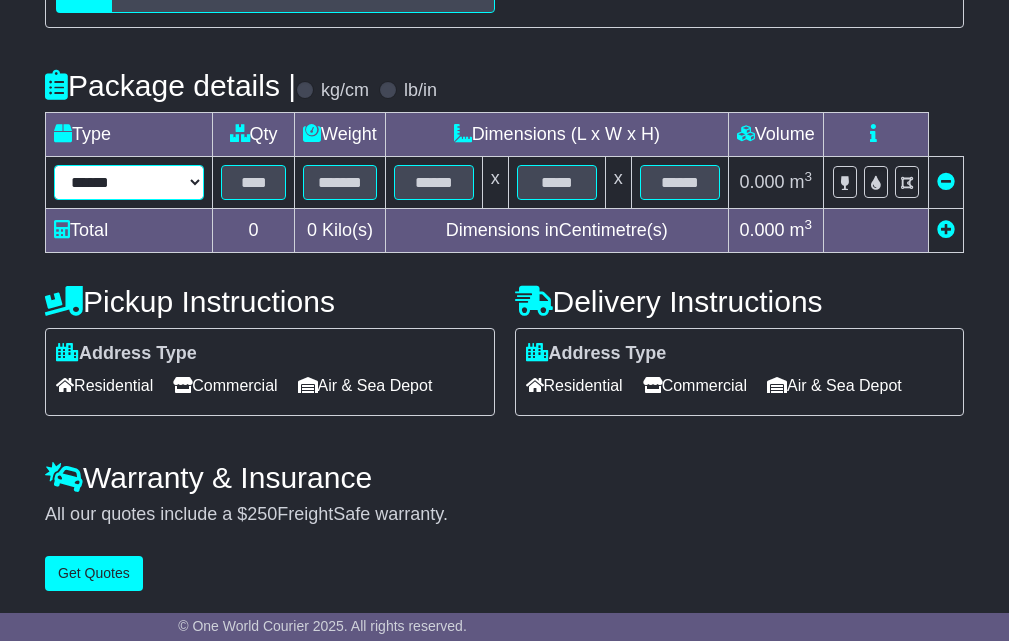 click on "****** ****** *** ******** ***** **** **** ****** *** *******" at bounding box center [129, 182] 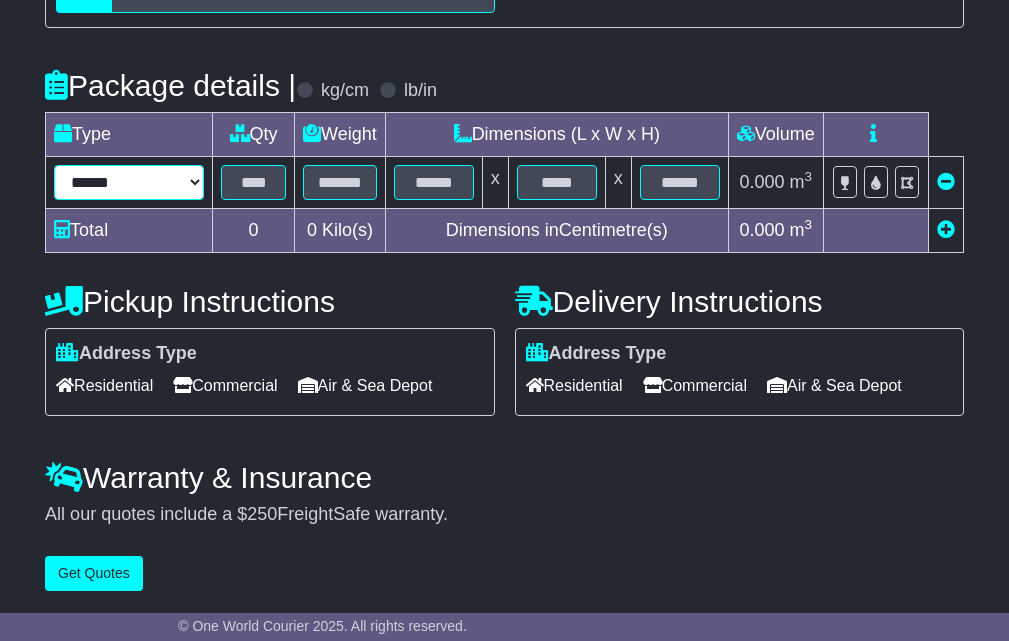 select on "*****" 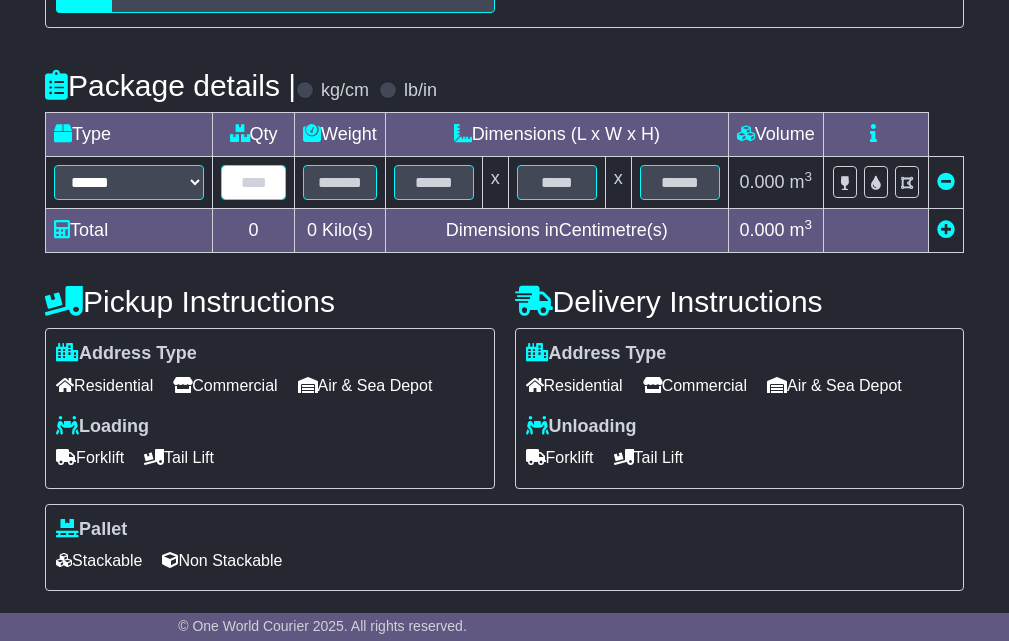 click at bounding box center (253, 182) 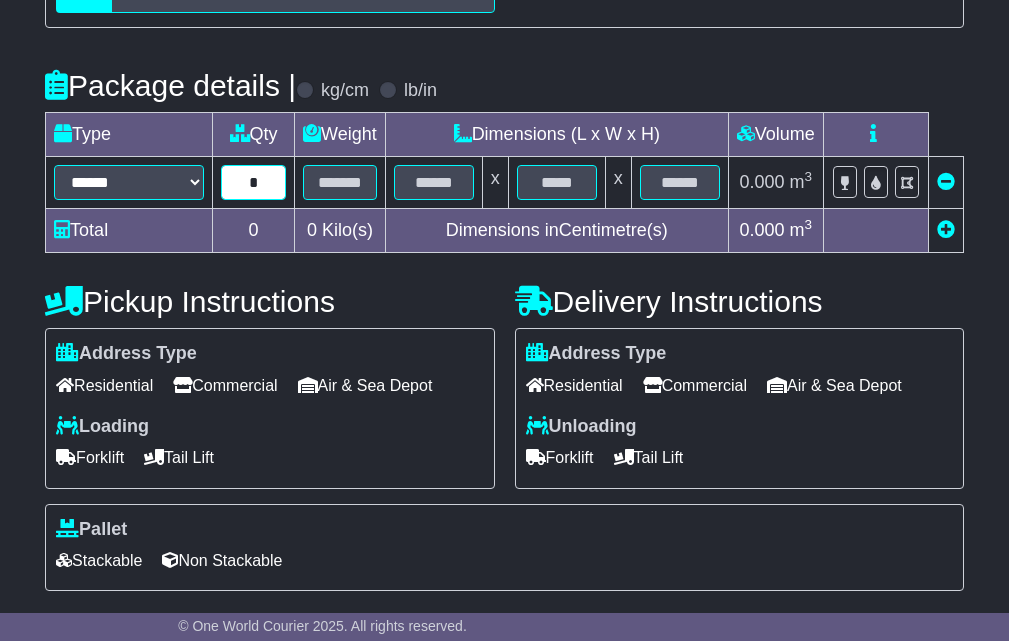 type on "*" 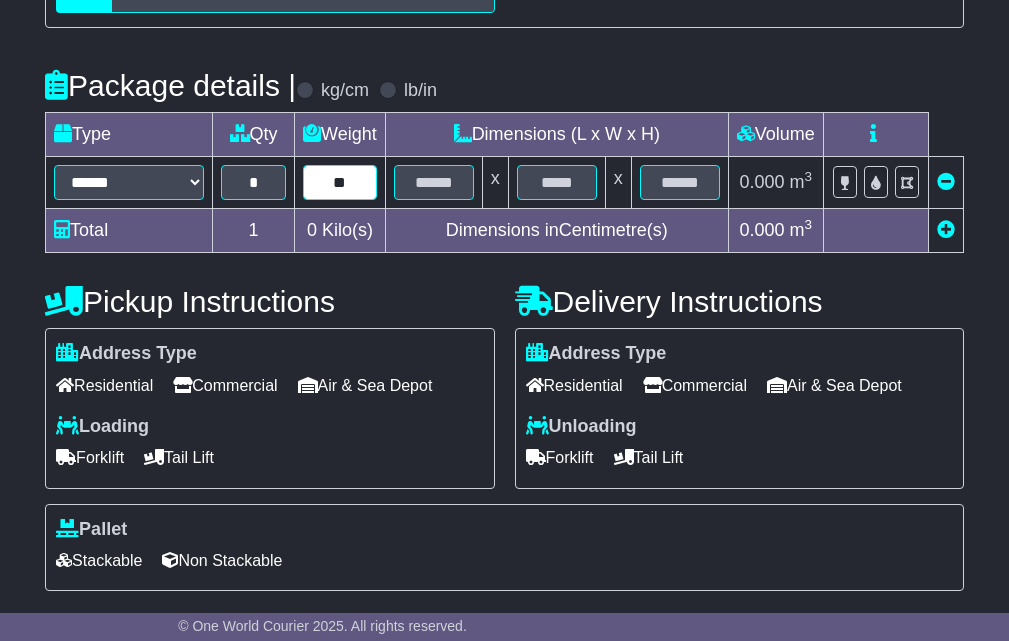 type on "**" 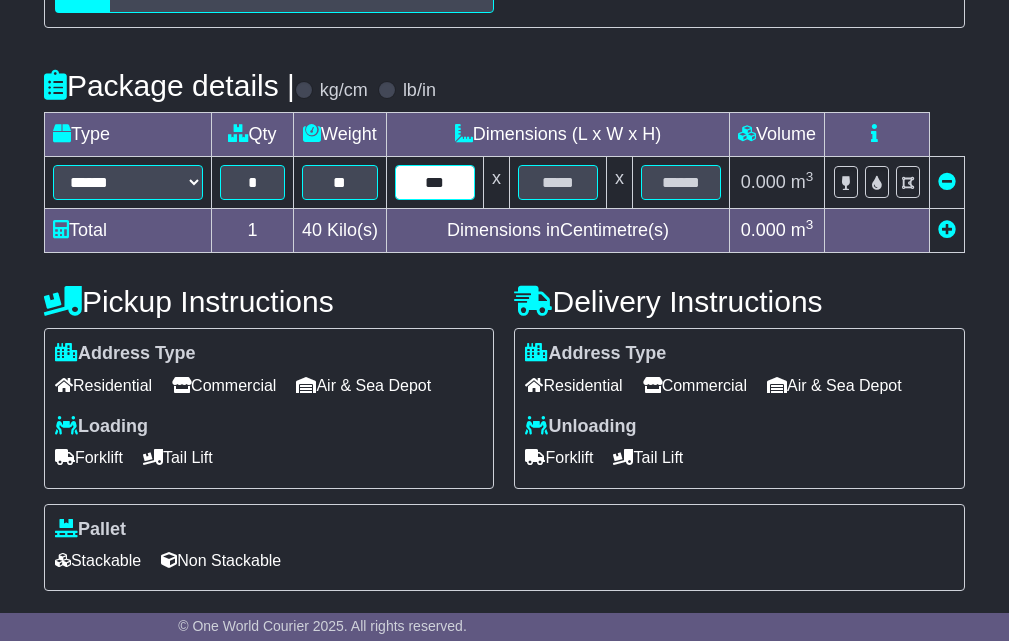 type on "***" 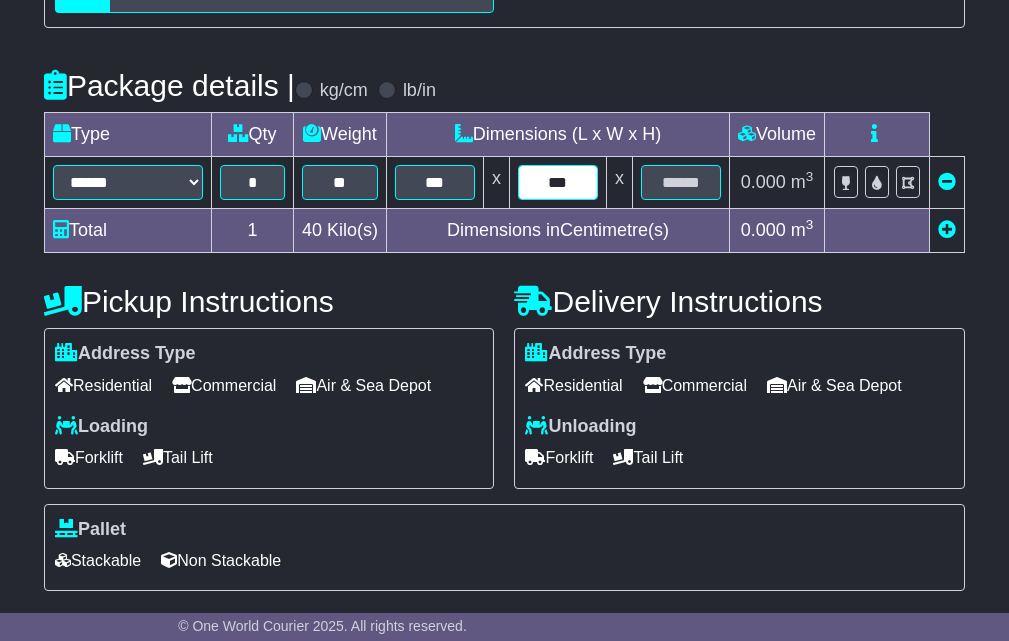 type on "***" 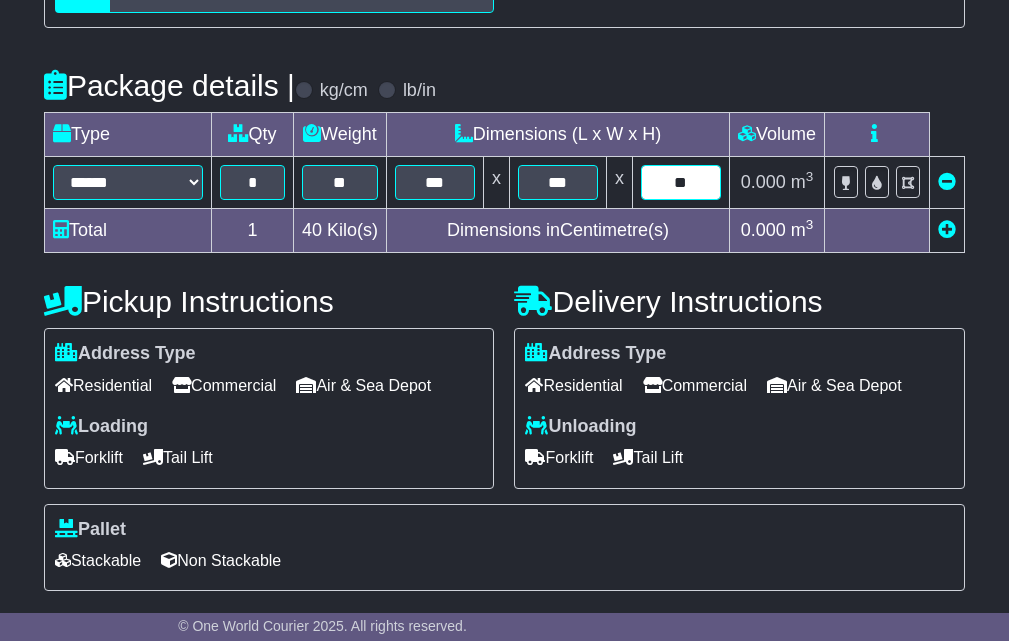 type on "**" 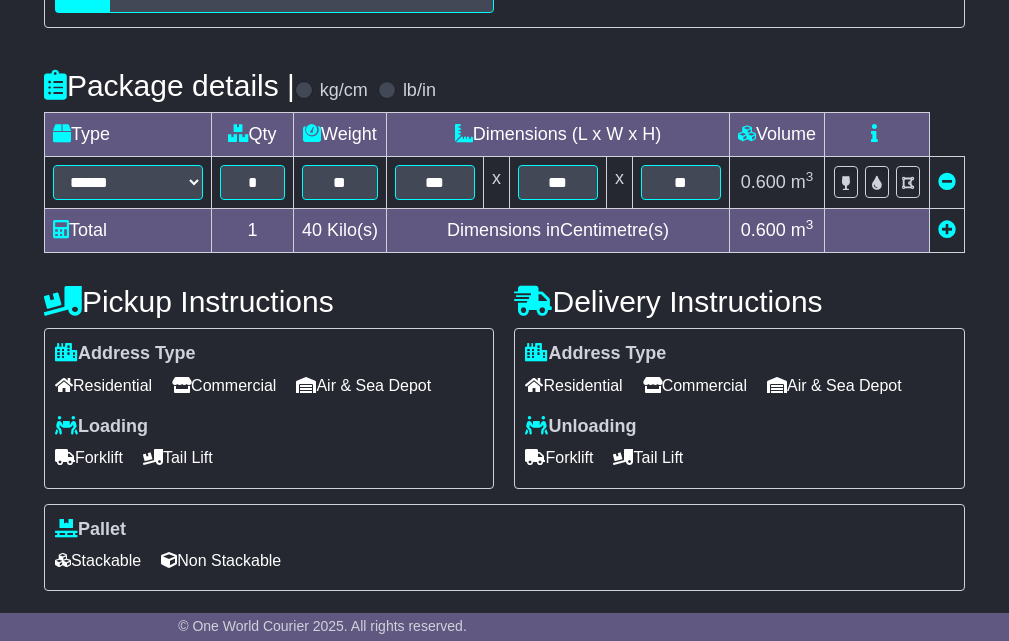 scroll, scrollTop: 626, scrollLeft: 0, axis: vertical 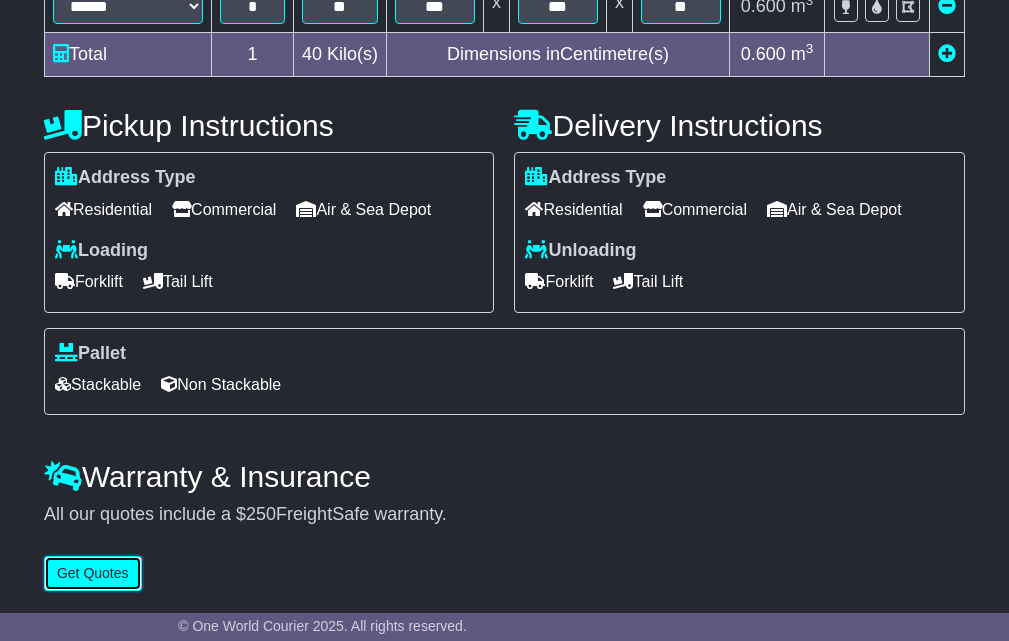 type 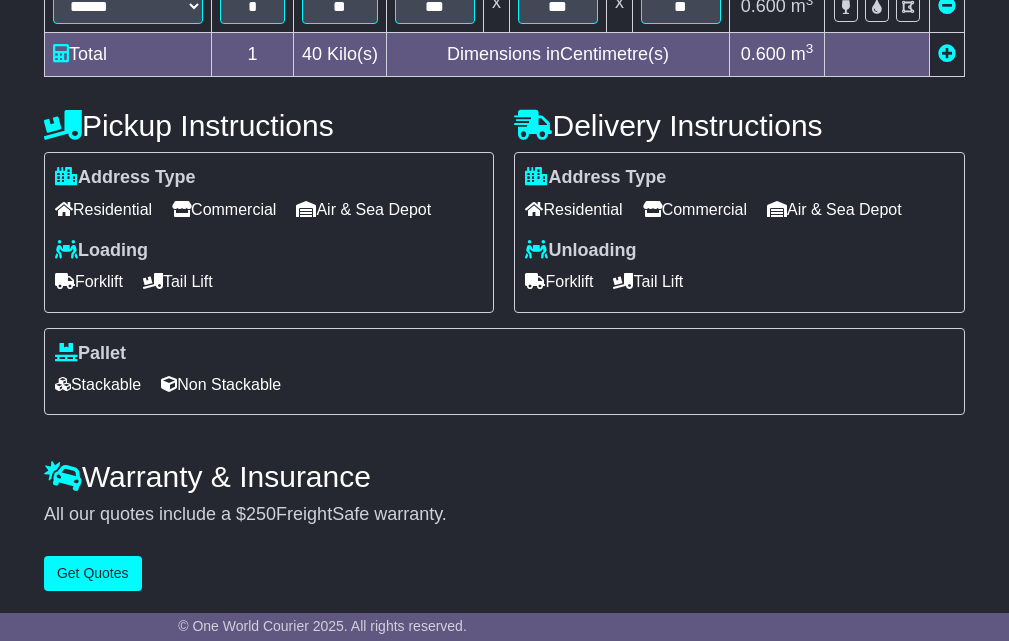 click on "Commercial" at bounding box center [224, 209] 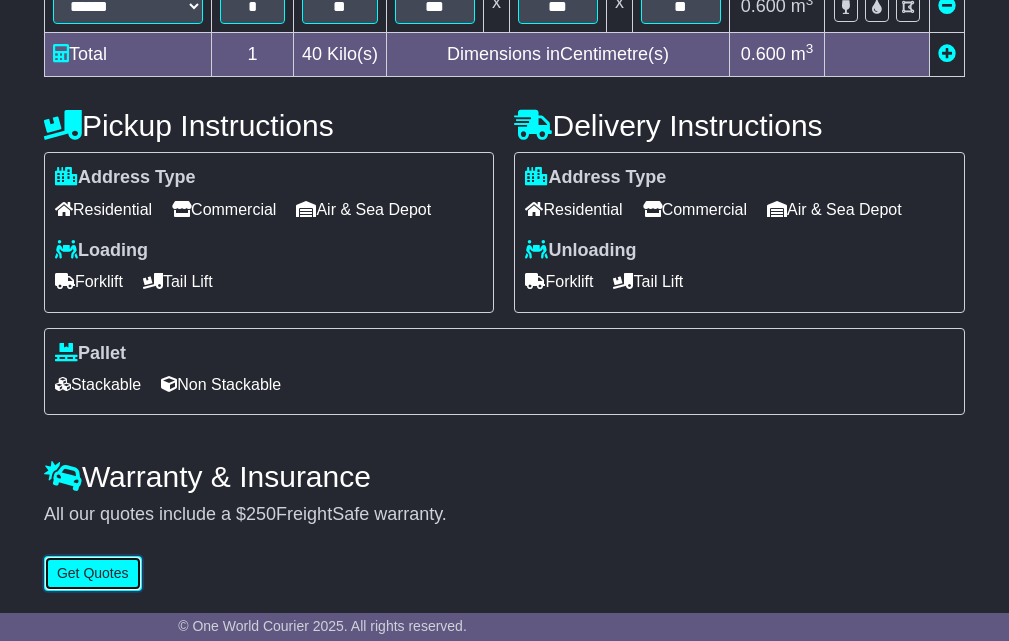 click on "Get Quotes" at bounding box center (93, 573) 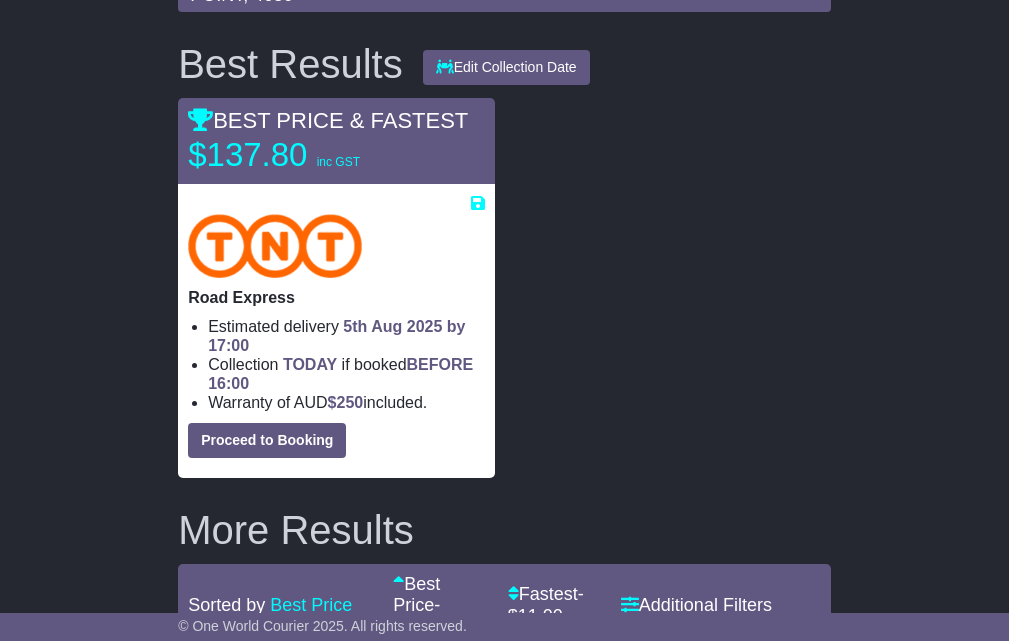 scroll, scrollTop: 0, scrollLeft: 0, axis: both 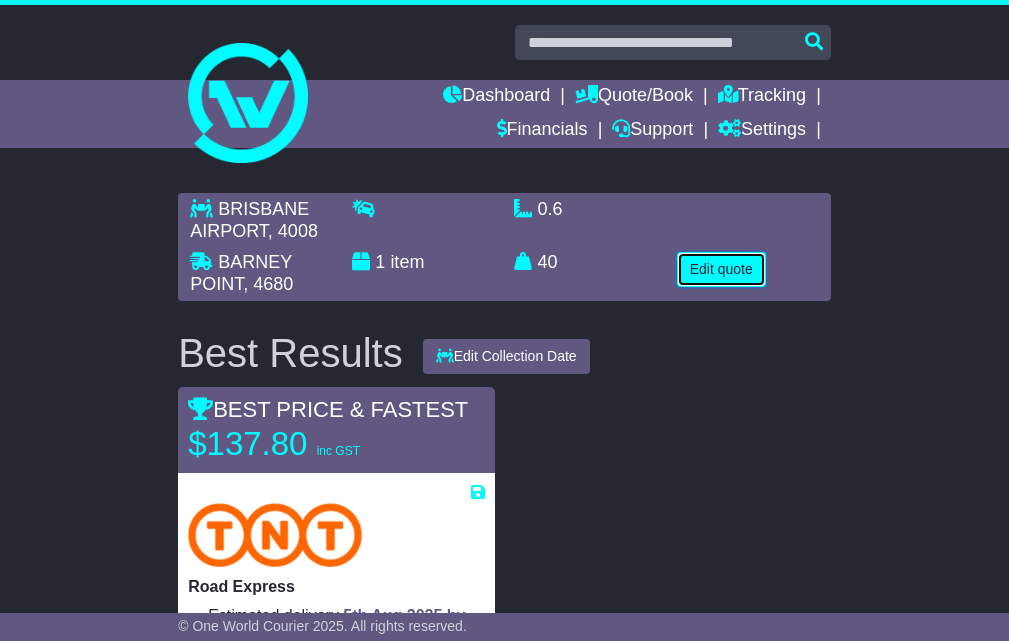 drag, startPoint x: 752, startPoint y: 277, endPoint x: 666, endPoint y: 279, distance: 86.023254 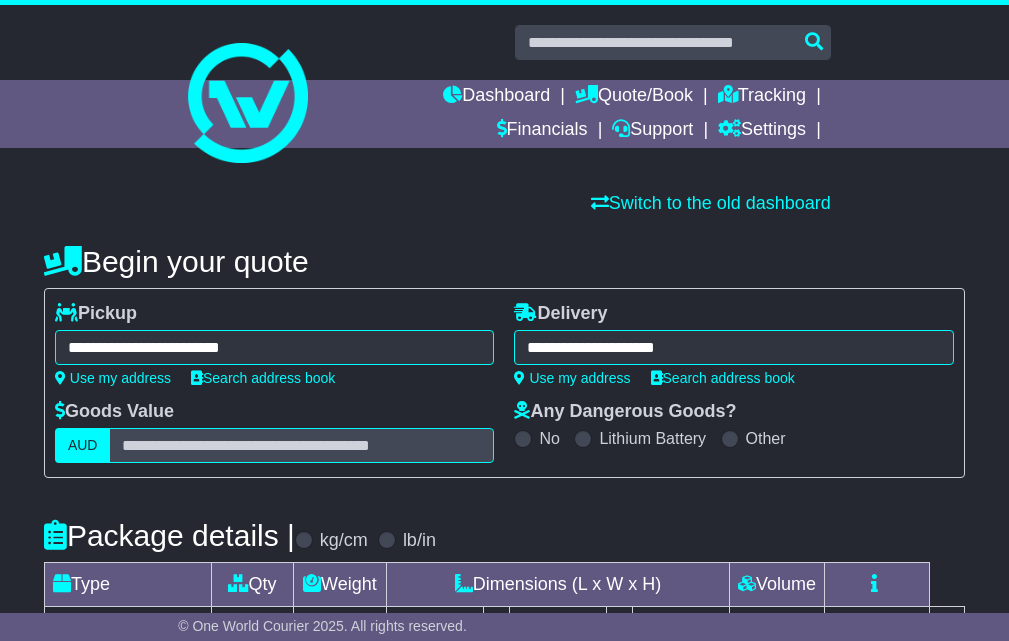 click on "**********" at bounding box center (275, 347) 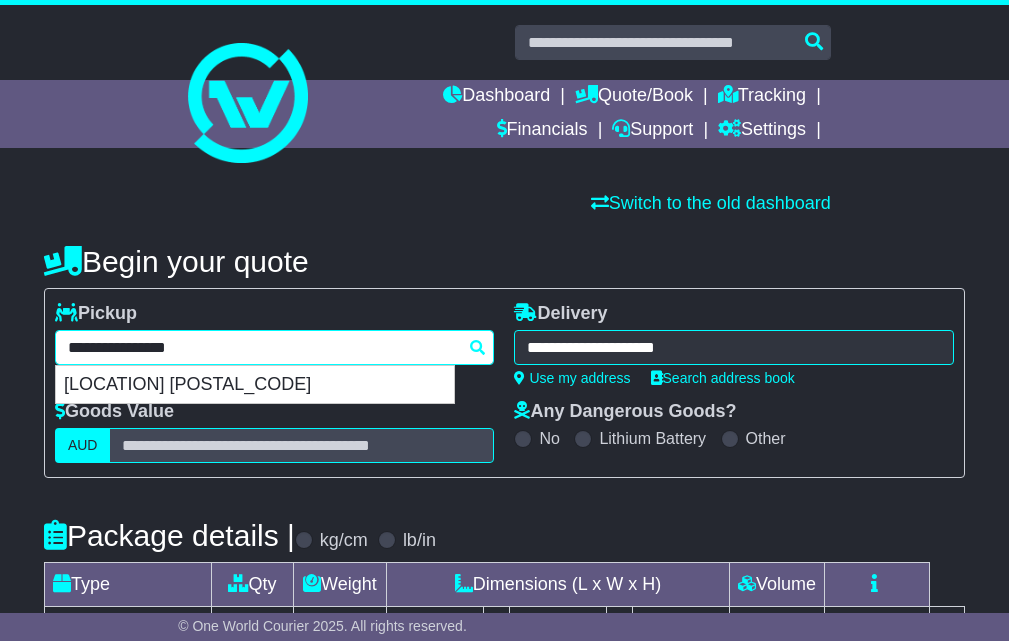 click on "**********" at bounding box center [275, 347] 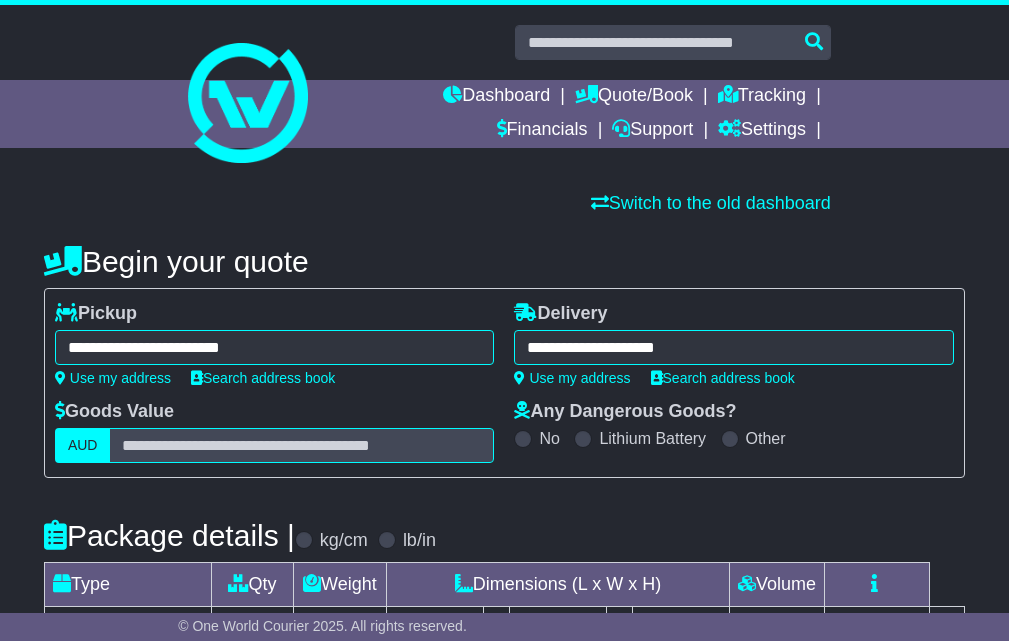 click on "**********" at bounding box center (275, 347) 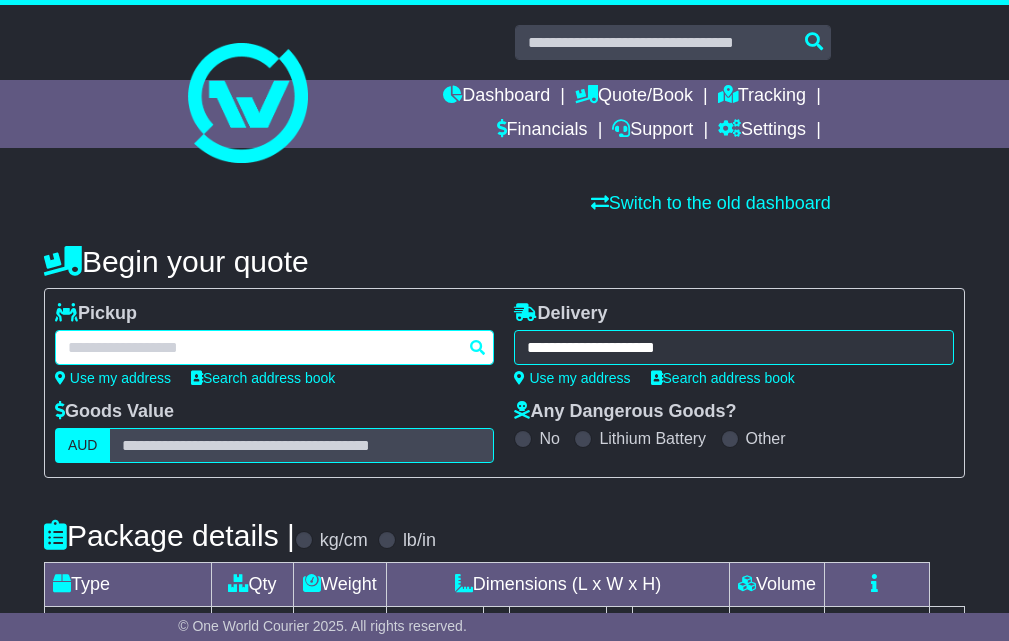click at bounding box center (275, 347) 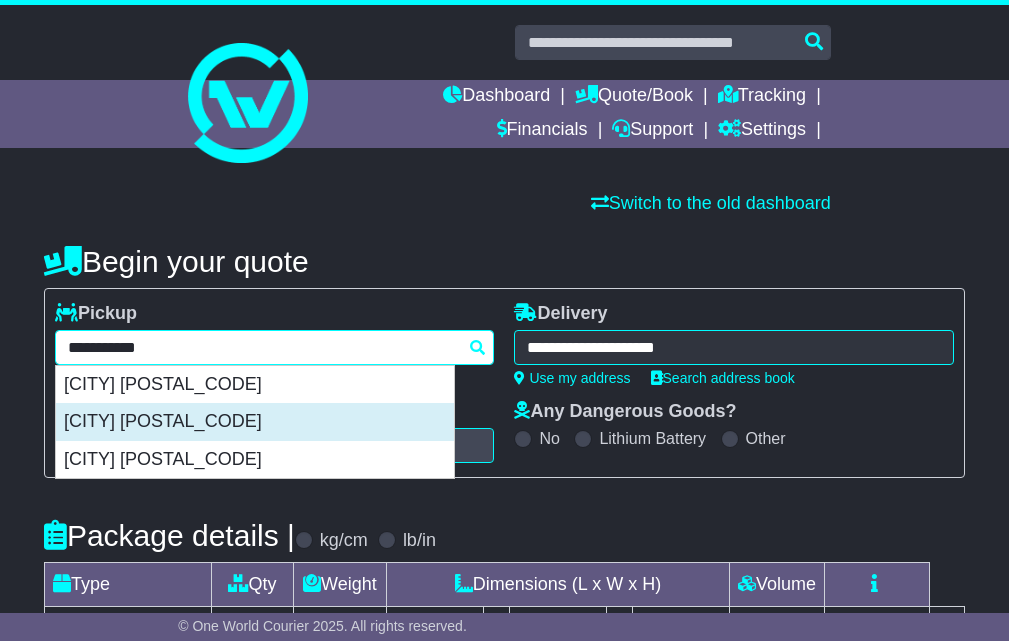 click on "CASTLE HILL 2154" at bounding box center [255, 422] 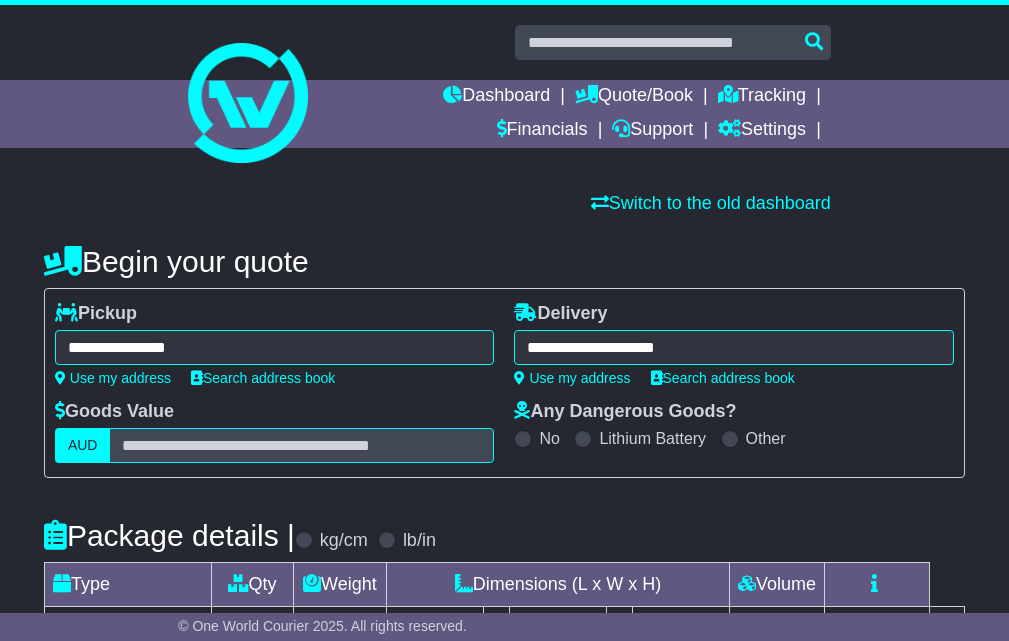 type on "**********" 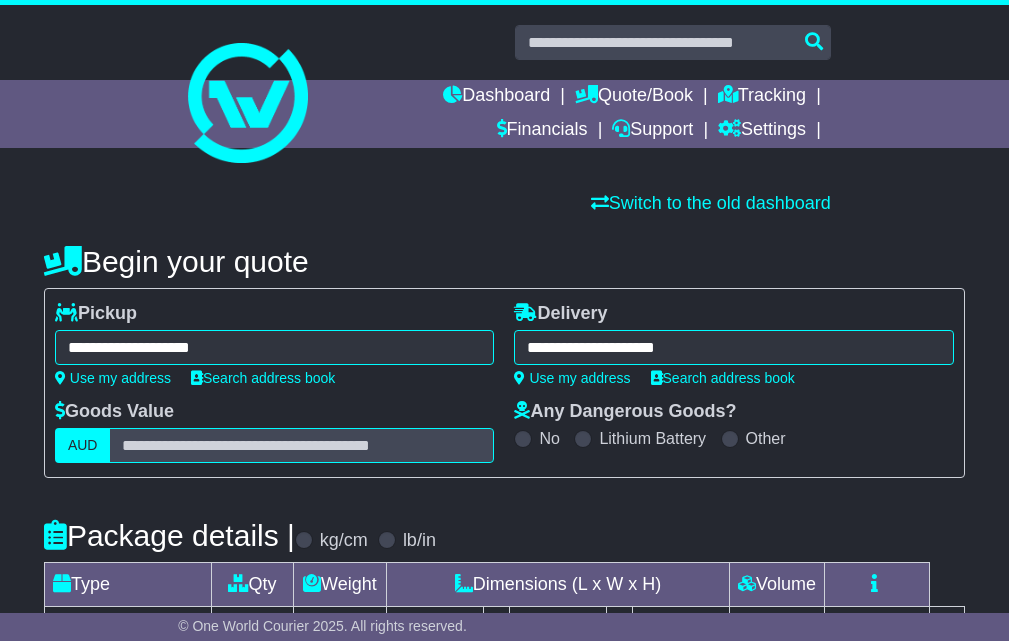 click on "**********" at bounding box center [734, 347] 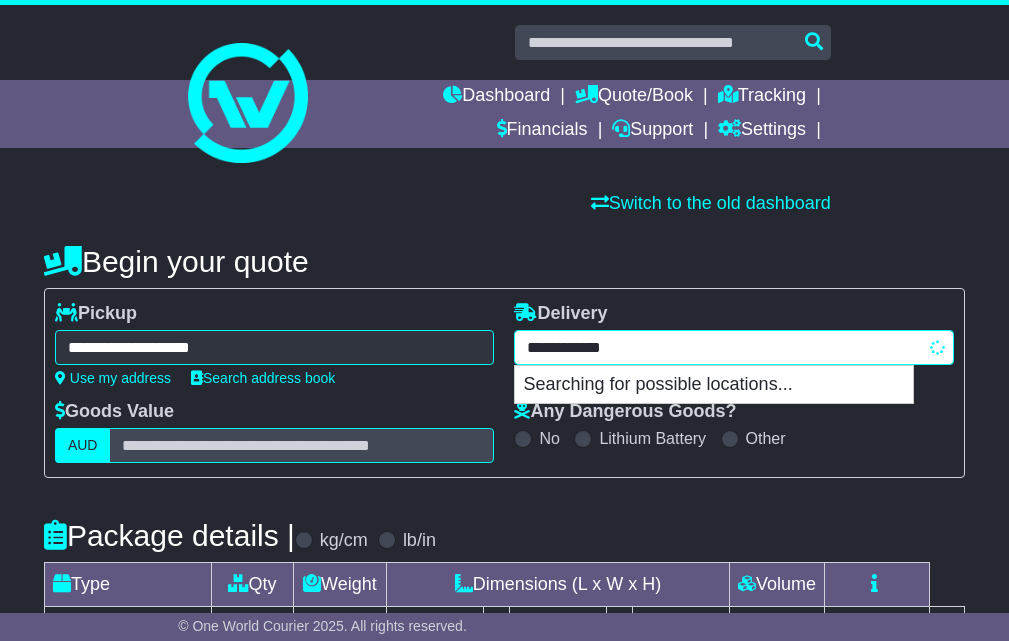 click on "**********" at bounding box center (734, 347) 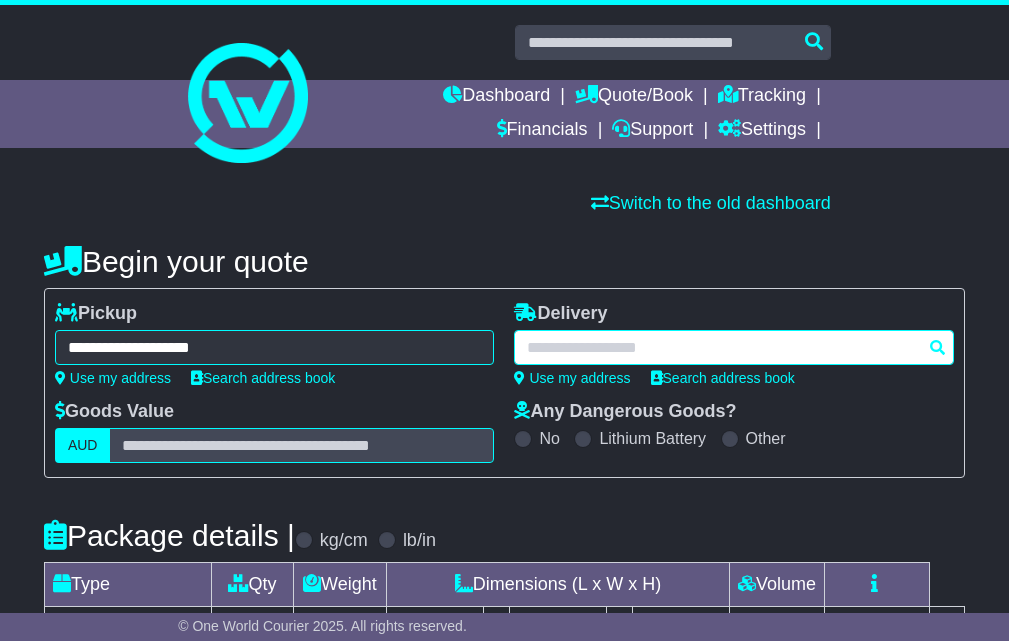 click on "**********" at bounding box center (734, 347) 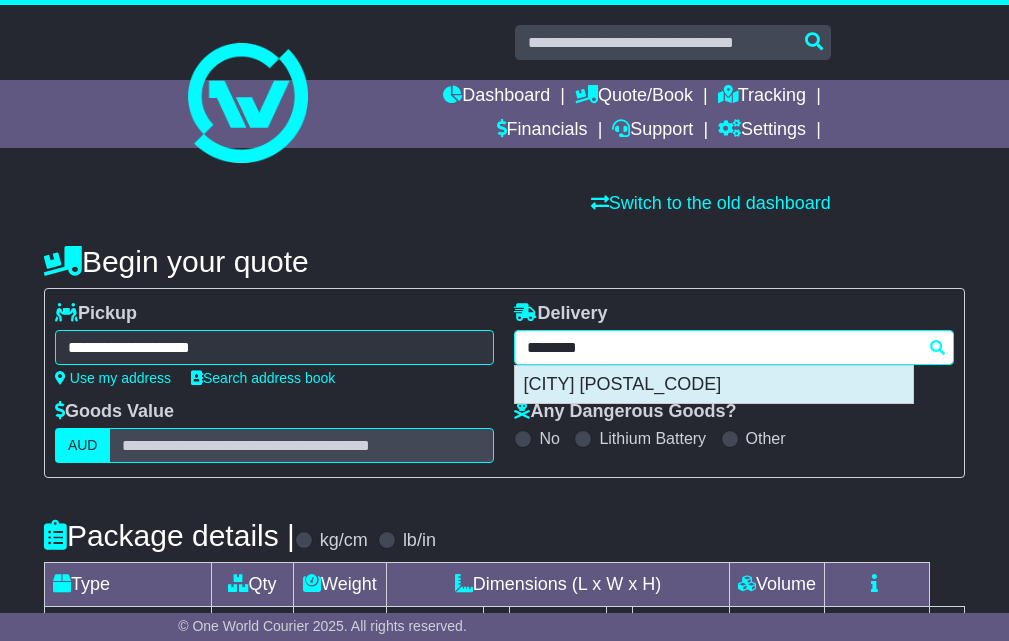 click on "FYSHWICK 2609" at bounding box center [714, 385] 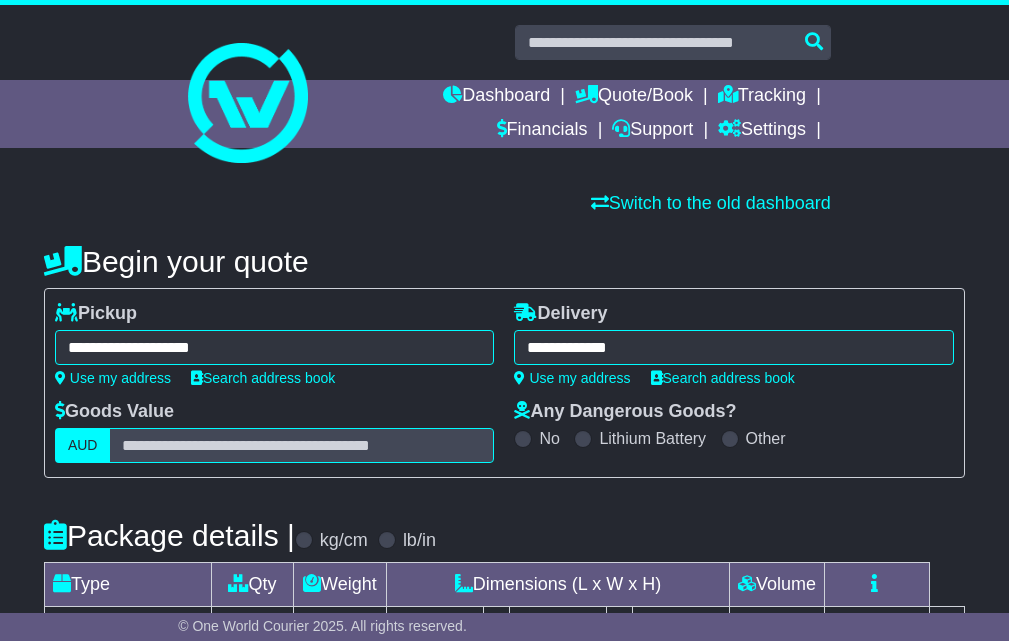 type on "**********" 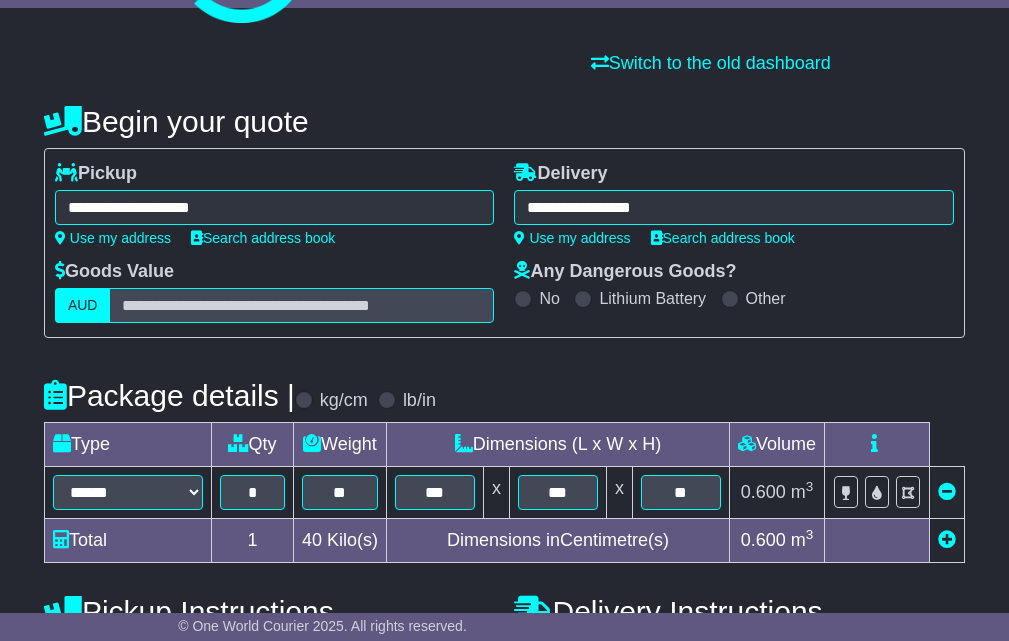 scroll, scrollTop: 333, scrollLeft: 0, axis: vertical 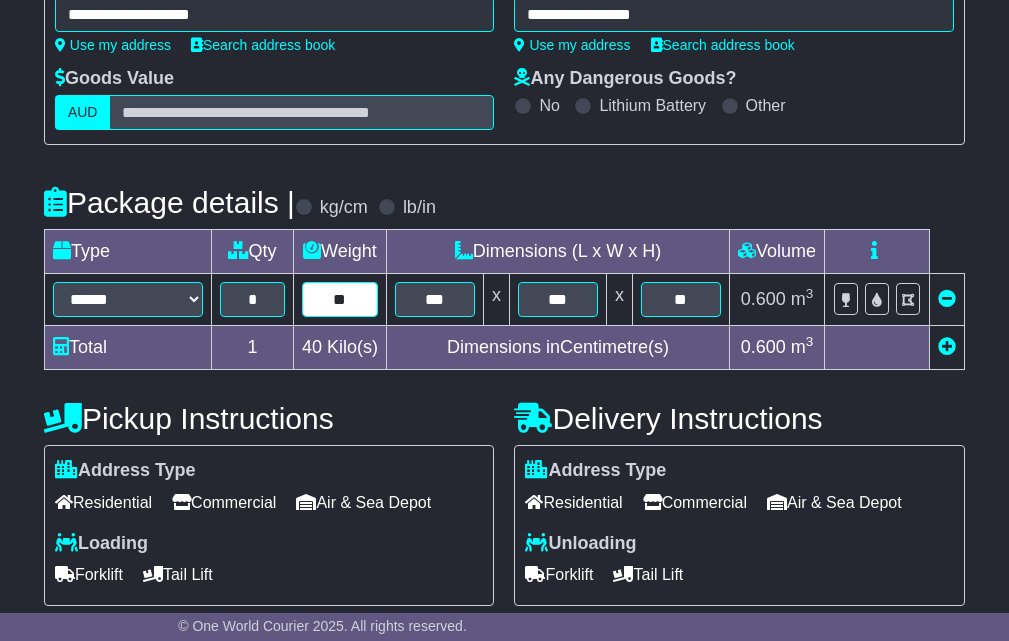 click on "**" at bounding box center [340, 299] 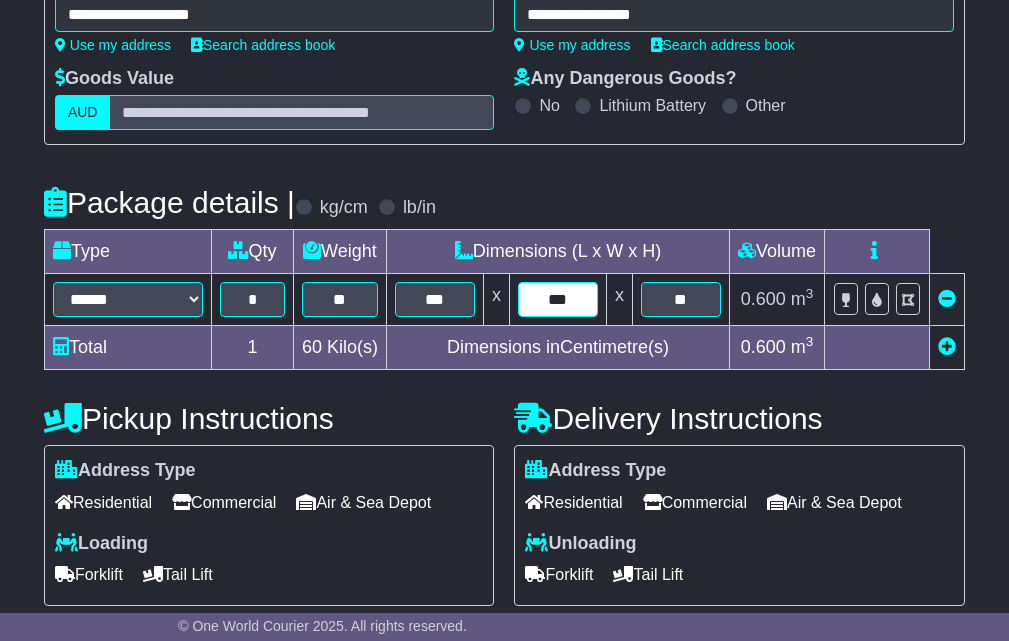 type on "***" 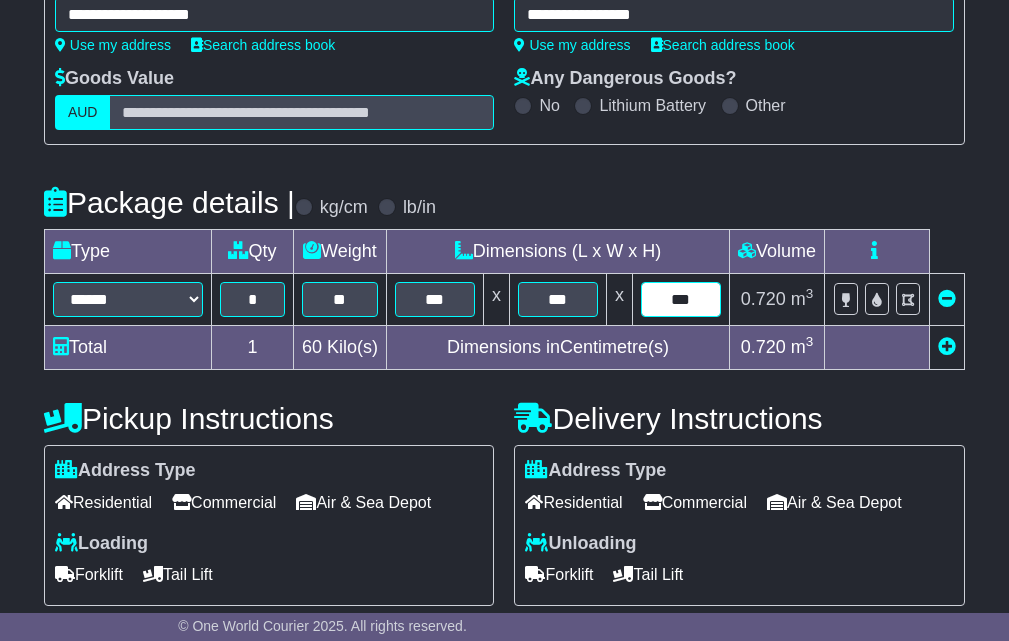 type on "***" 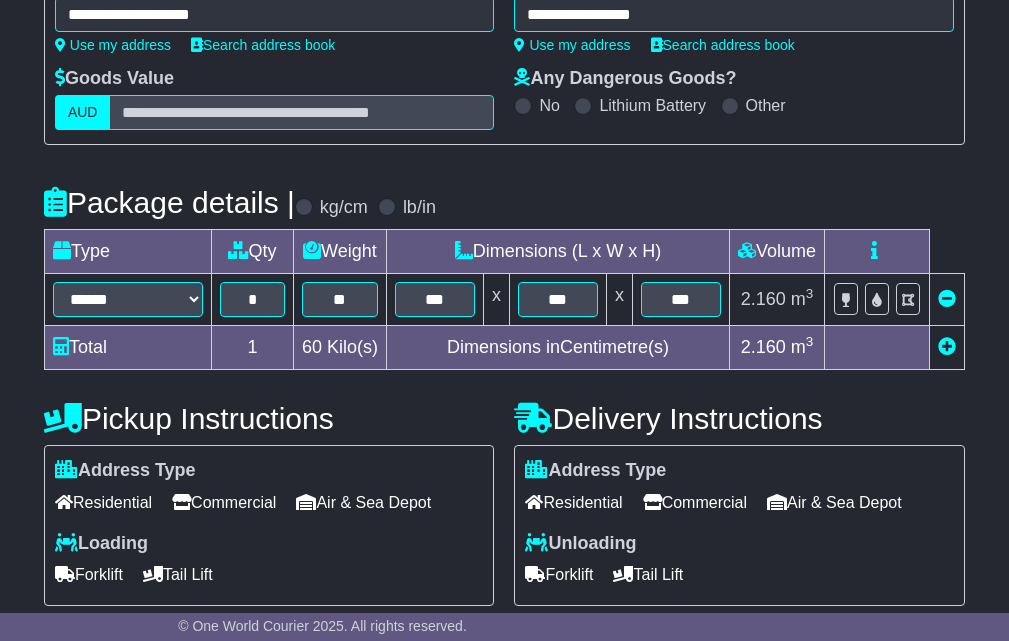 scroll, scrollTop: 632, scrollLeft: 0, axis: vertical 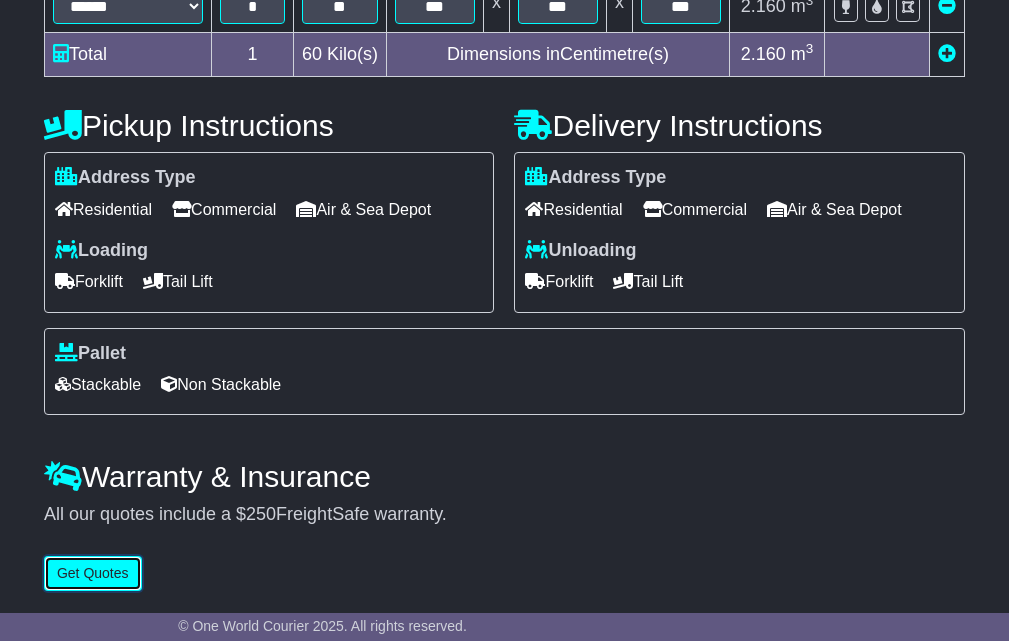 click on "Get Quotes" at bounding box center [93, 573] 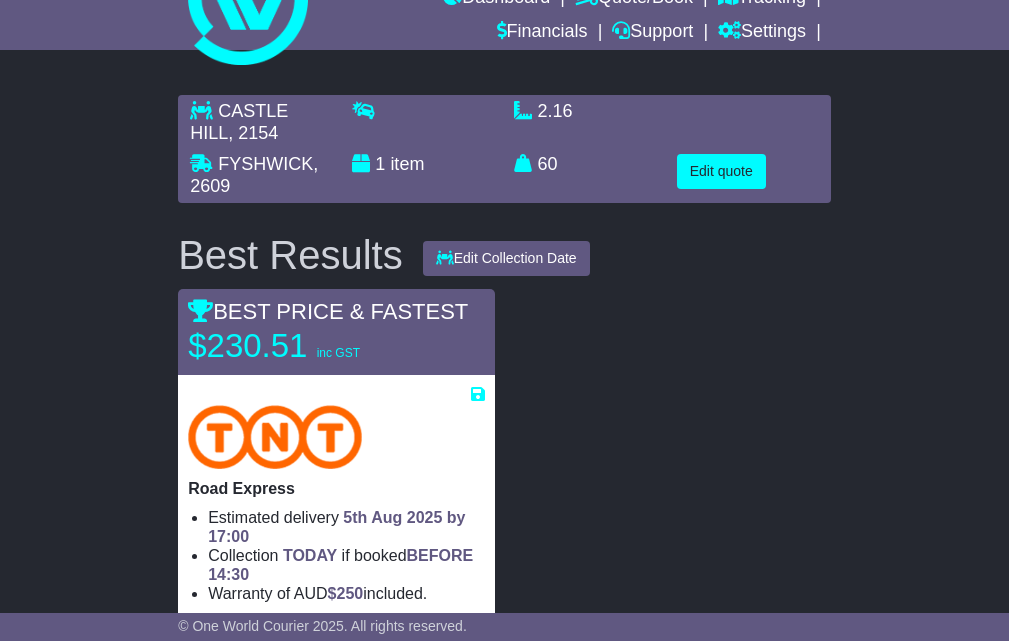 scroll, scrollTop: 167, scrollLeft: 0, axis: vertical 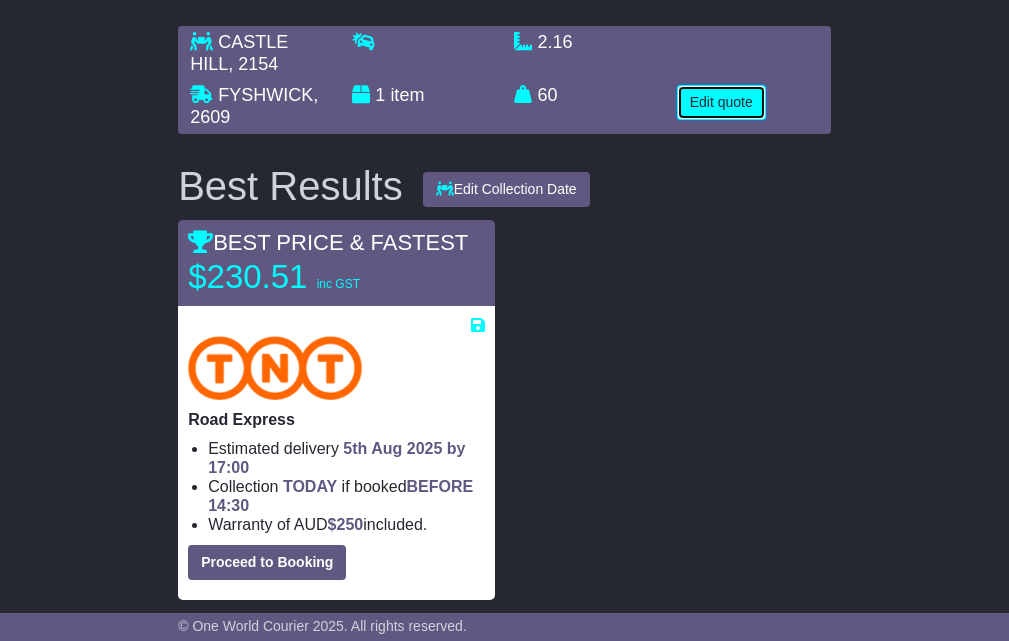 click on "Edit quote" at bounding box center [721, 102] 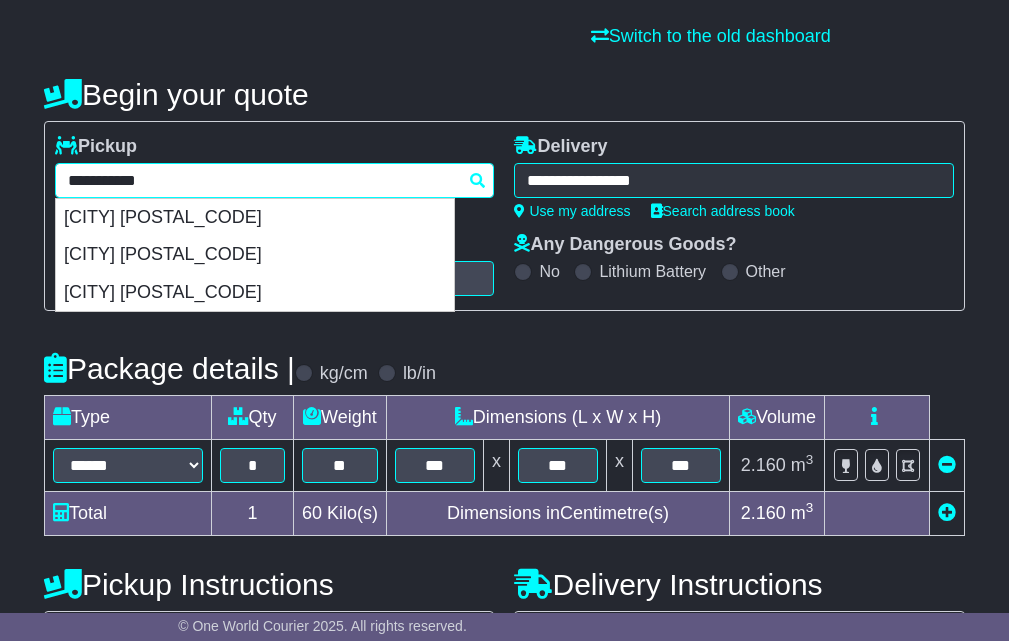 click on "**********" at bounding box center (275, 180) 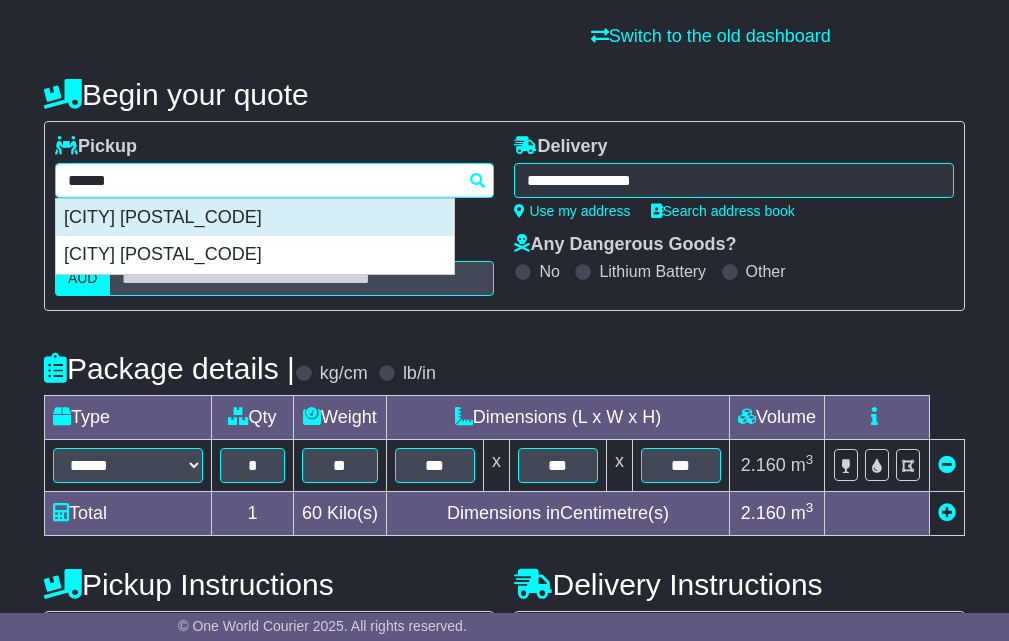 click on "ORMEAU 4208" at bounding box center (255, 218) 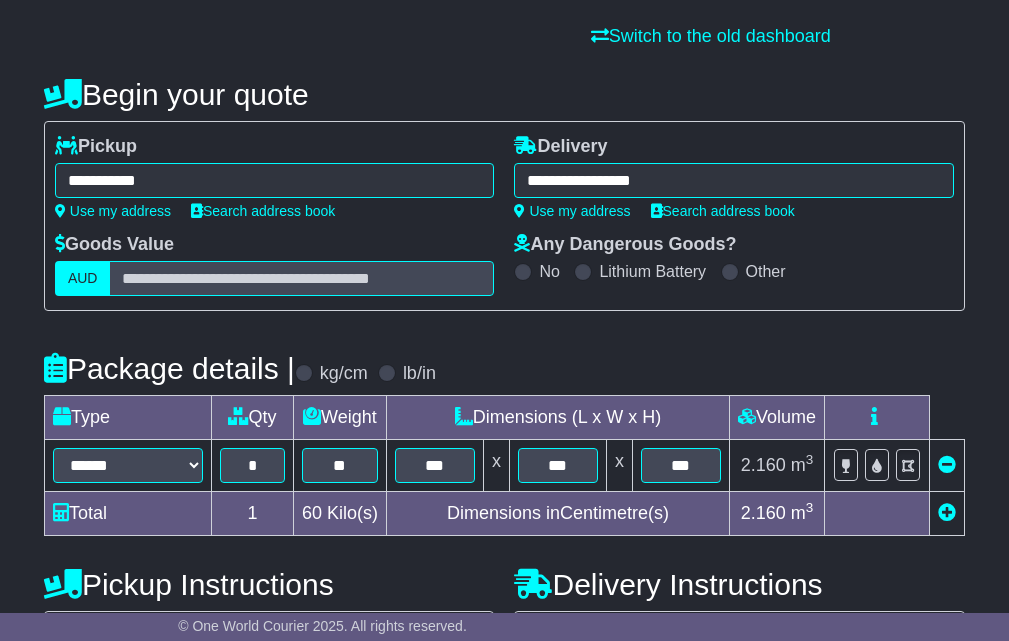 type on "**********" 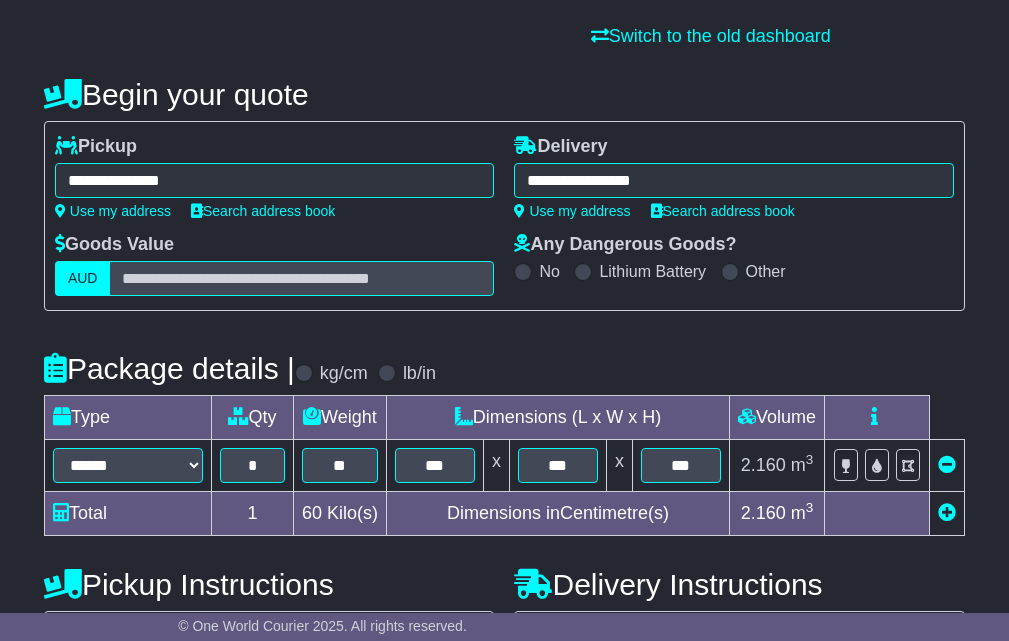 click on "**********" at bounding box center [734, 180] 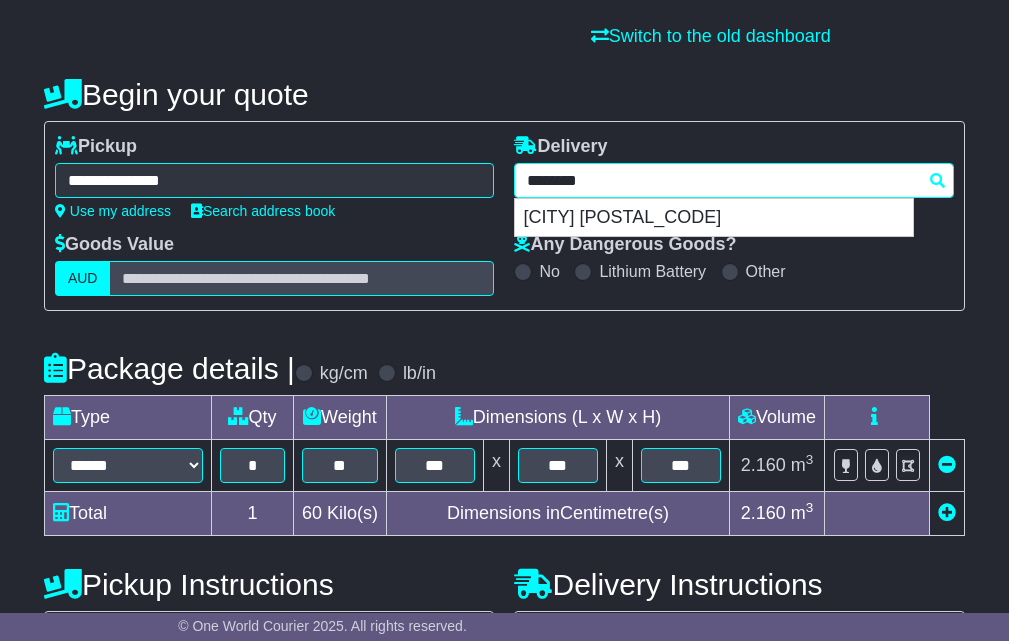 click on "********" at bounding box center (734, 180) 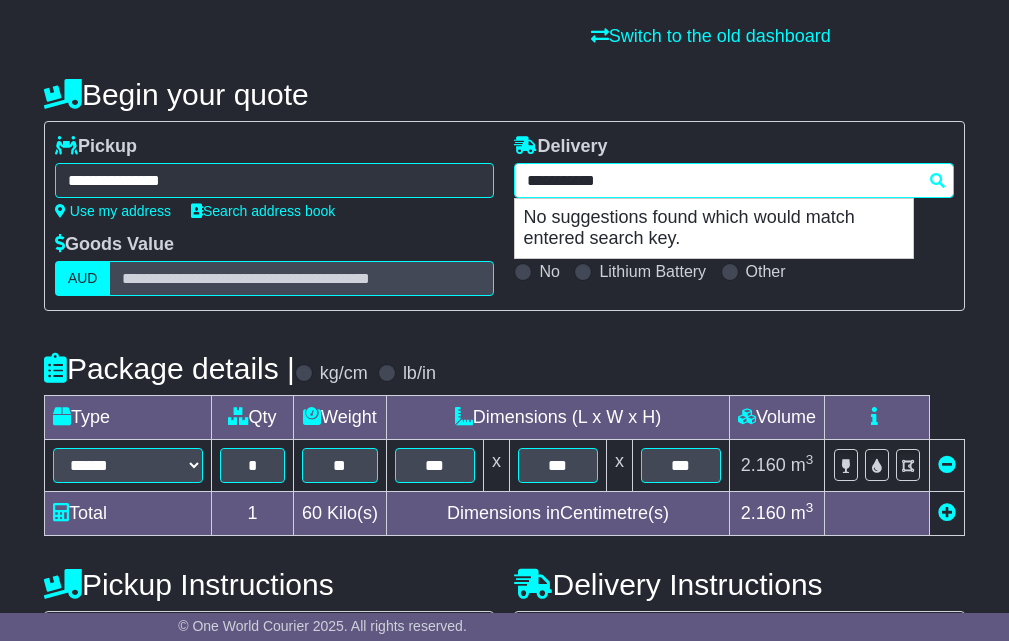 click on "**********" at bounding box center [734, 180] 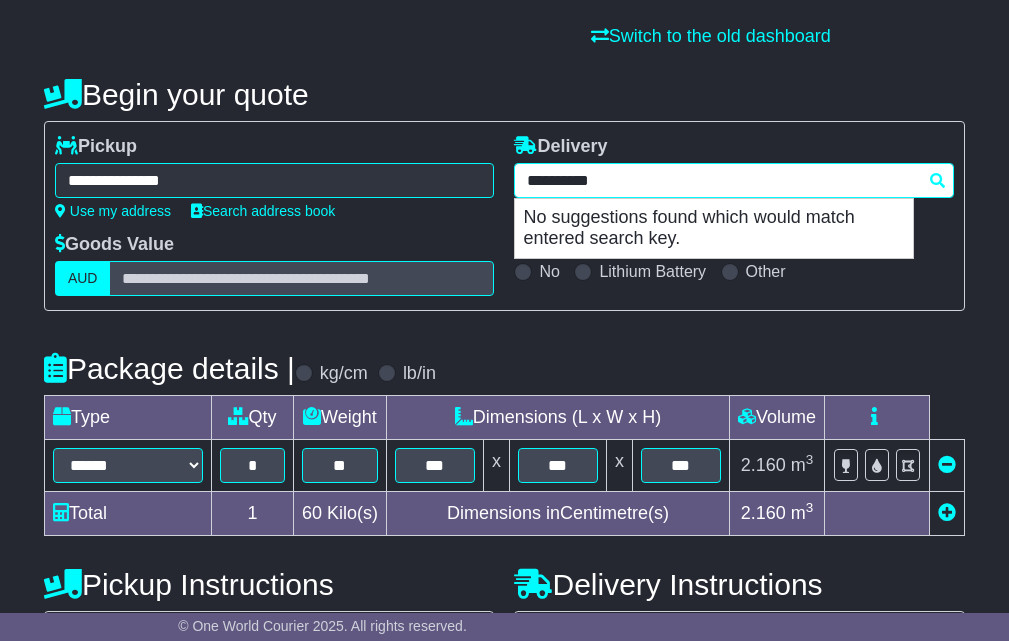 click on "**********" at bounding box center (734, 180) 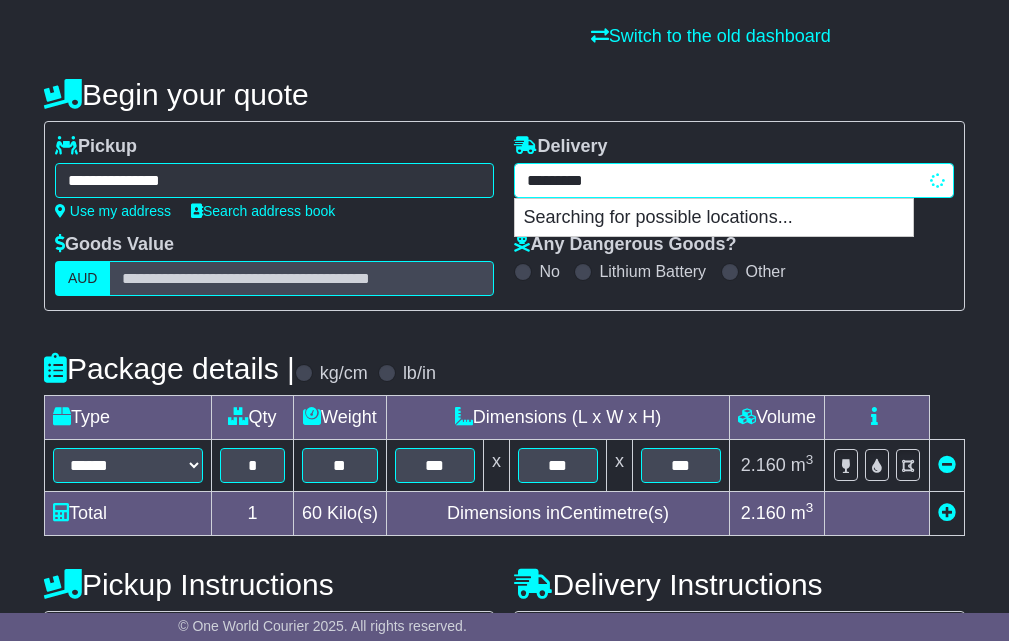 type on "********" 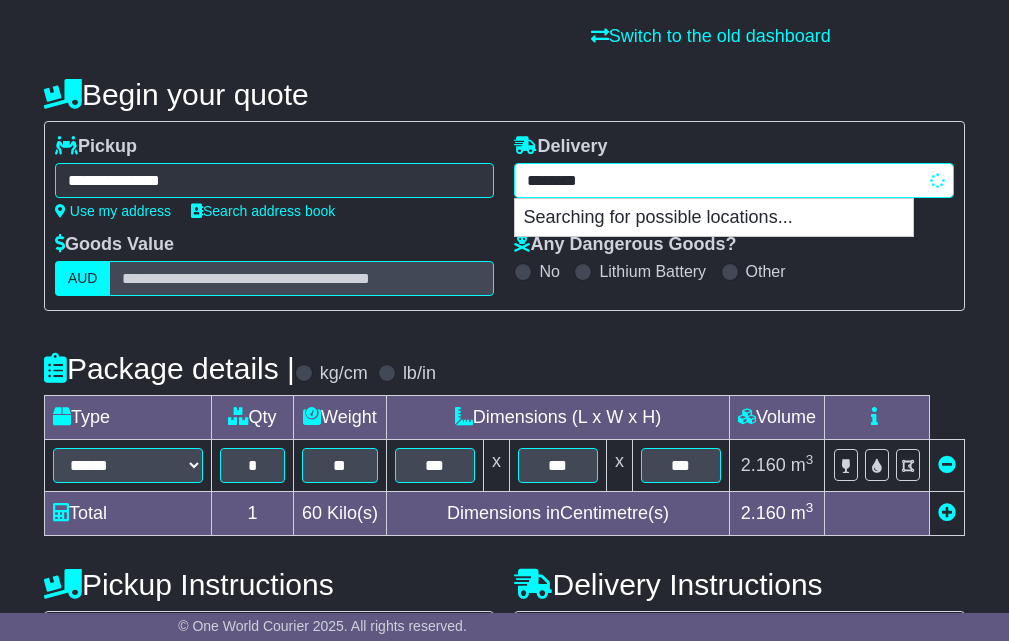 type on "**********" 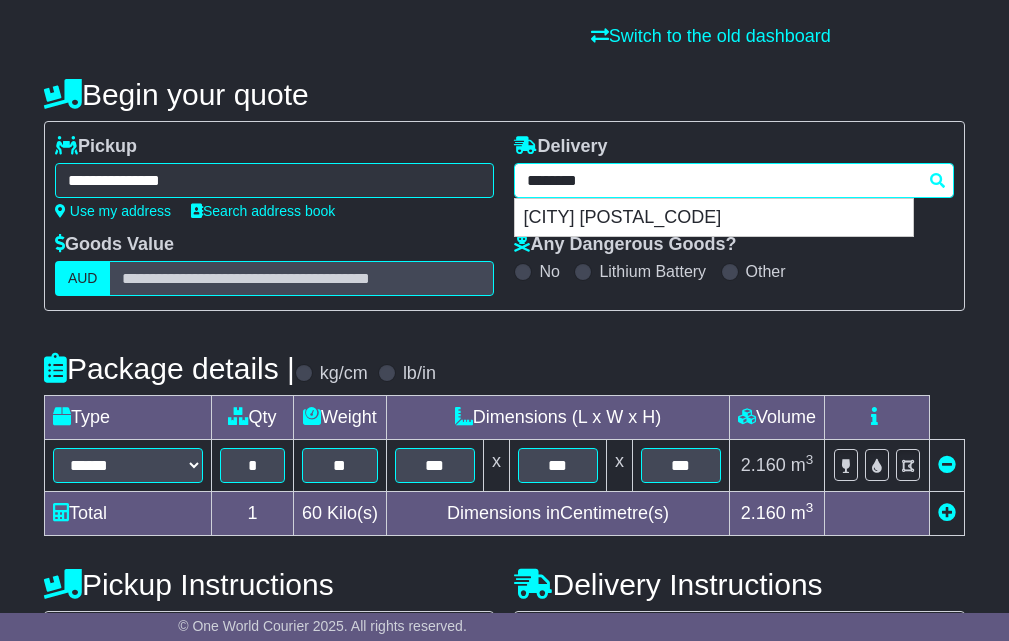 click on "ROOTY HILL 2766" at bounding box center (714, 218) 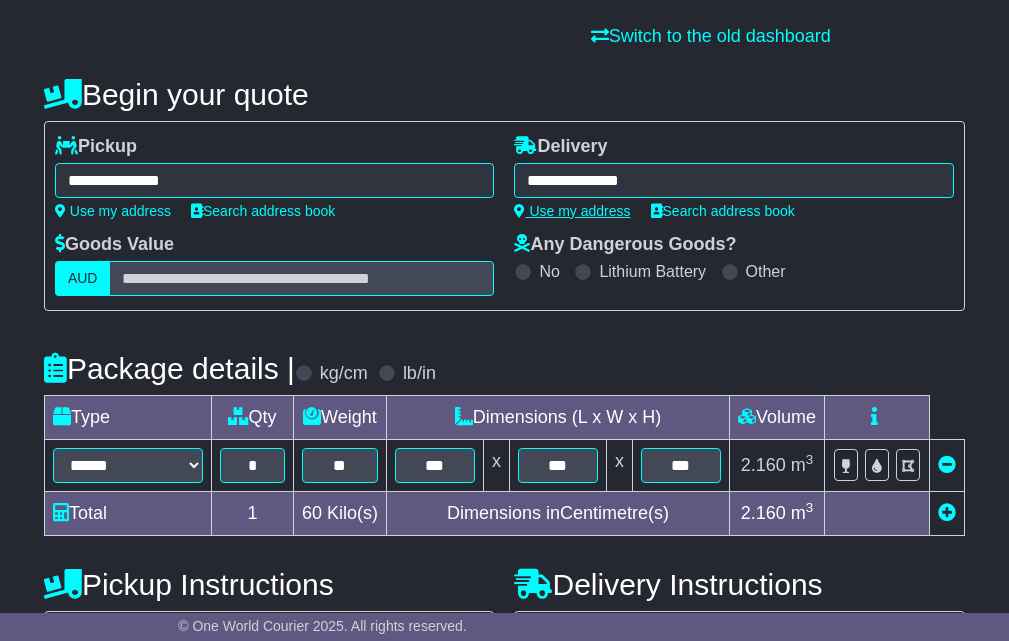 type on "**********" 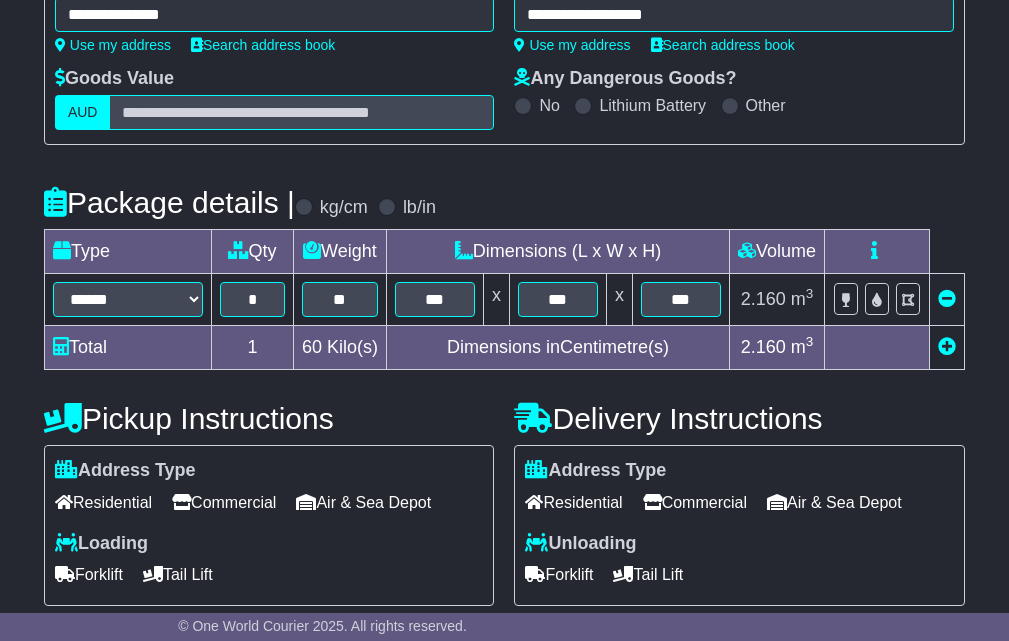 scroll, scrollTop: 500, scrollLeft: 0, axis: vertical 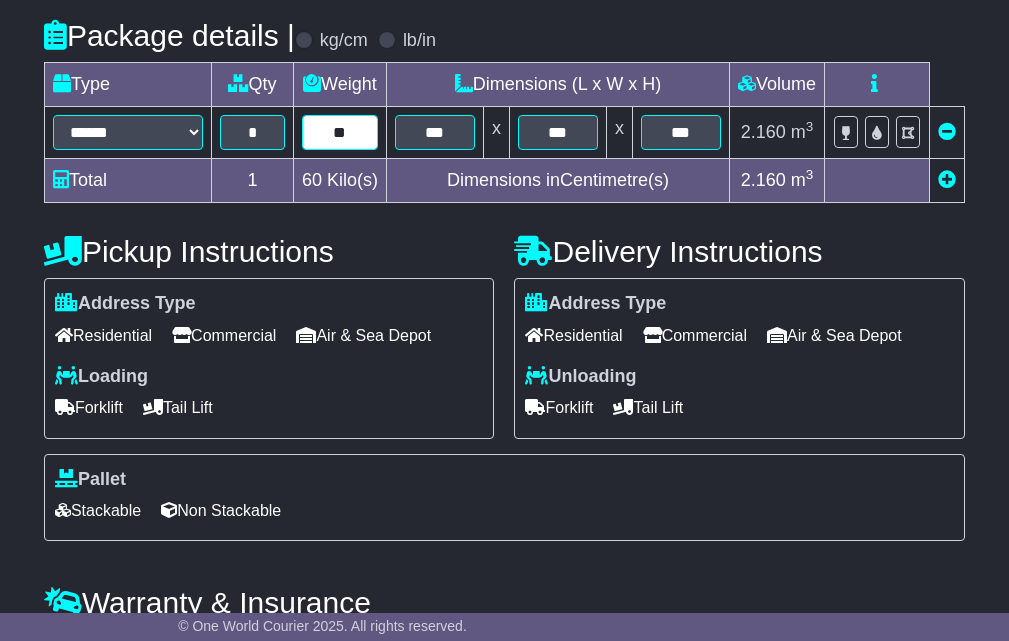 click on "**" at bounding box center [340, 132] 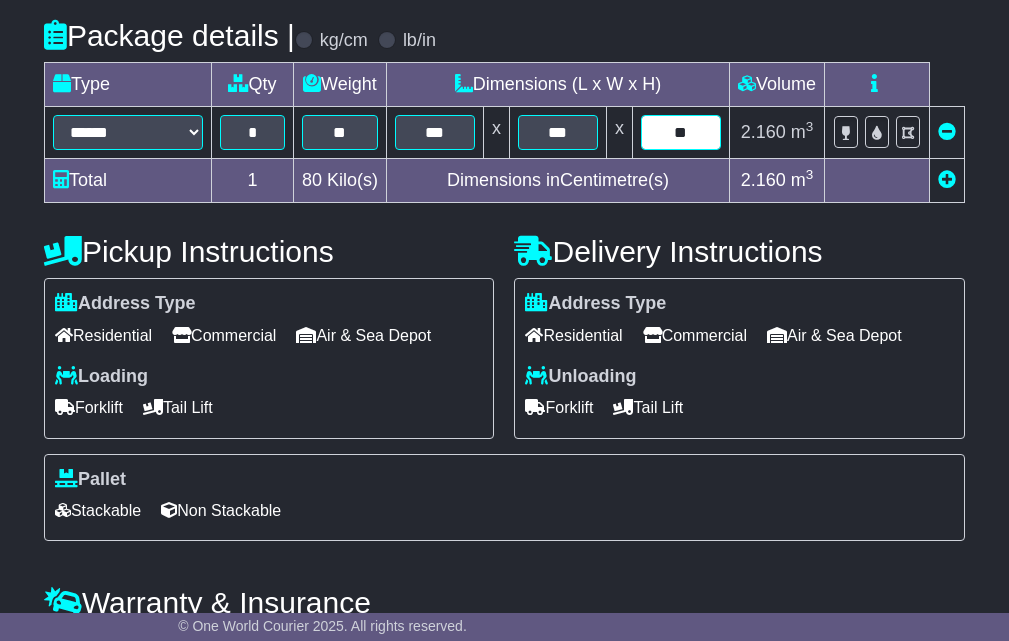 type on "**" 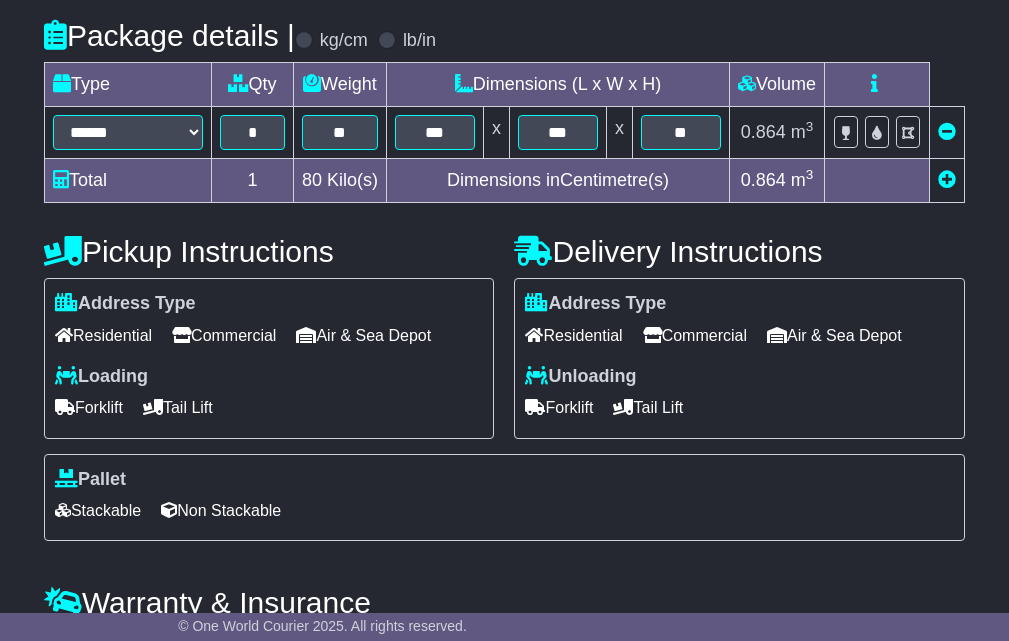 scroll, scrollTop: 632, scrollLeft: 0, axis: vertical 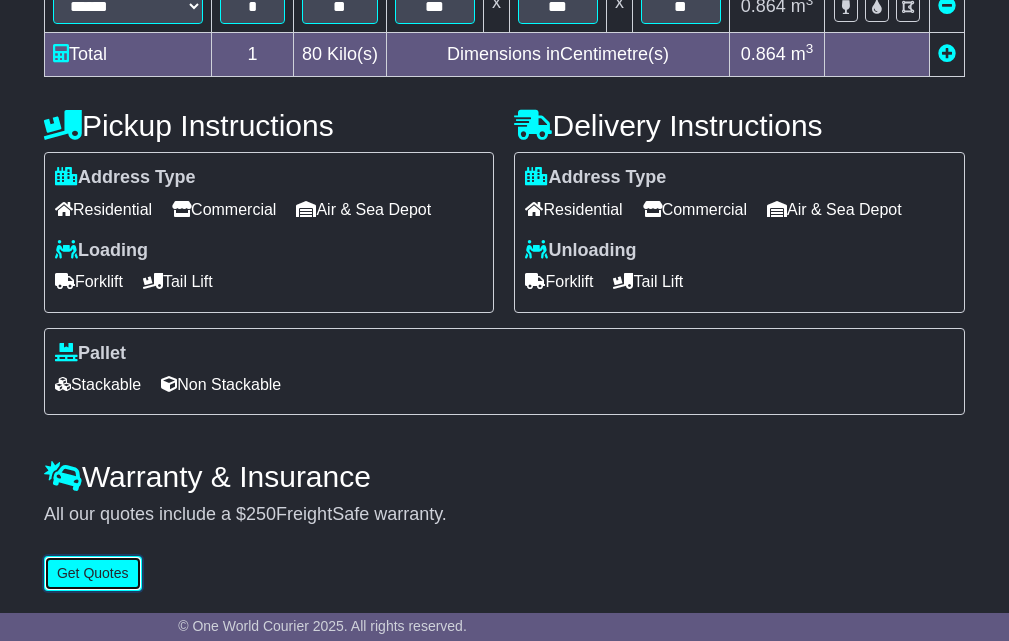 click on "Get Quotes" at bounding box center [93, 573] 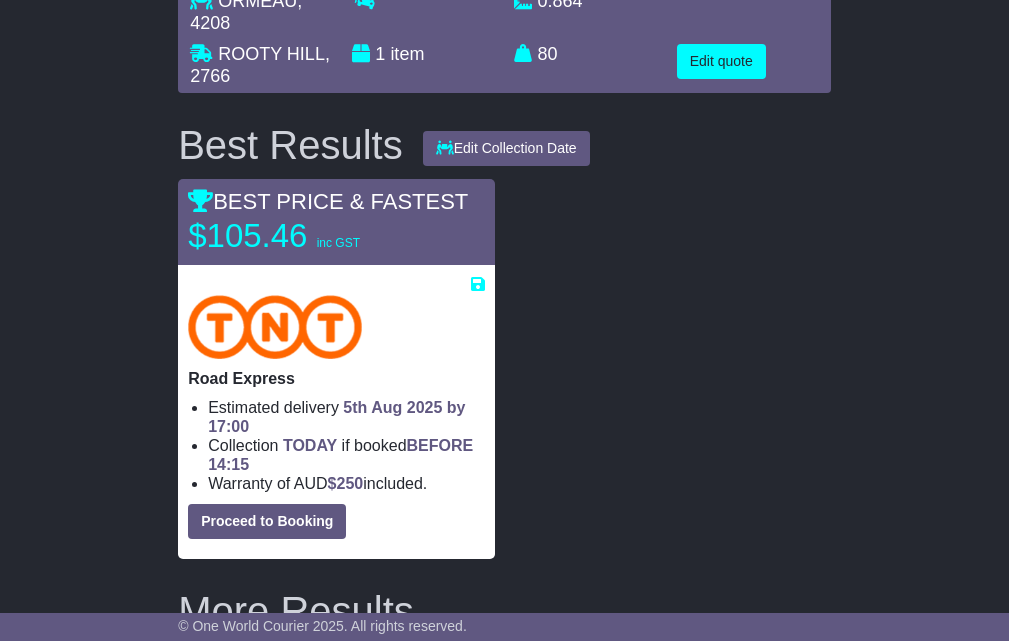scroll, scrollTop: 0, scrollLeft: 0, axis: both 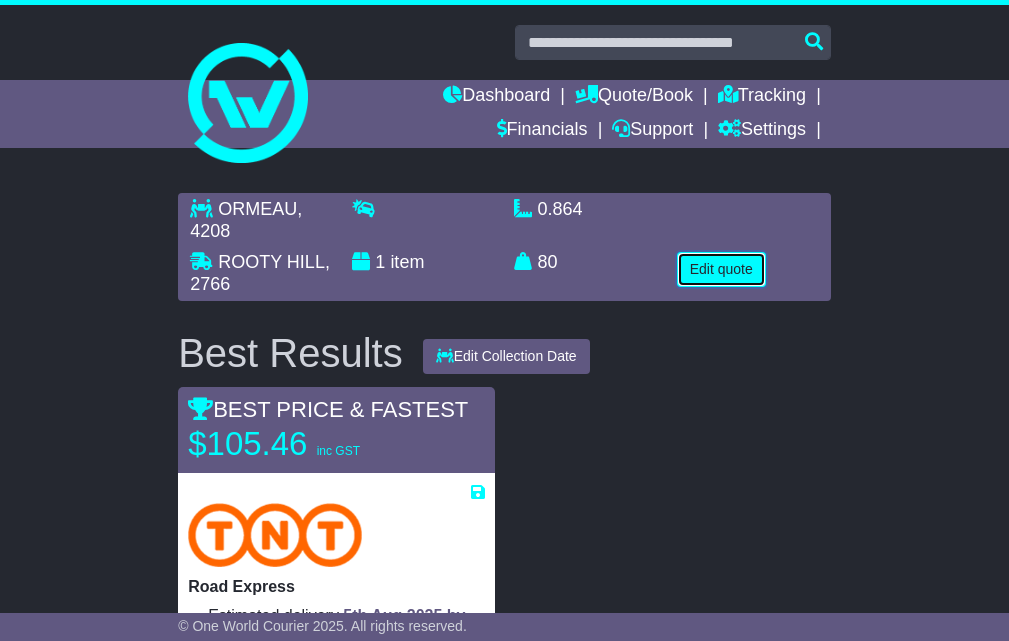 click on "Edit quote" at bounding box center [721, 269] 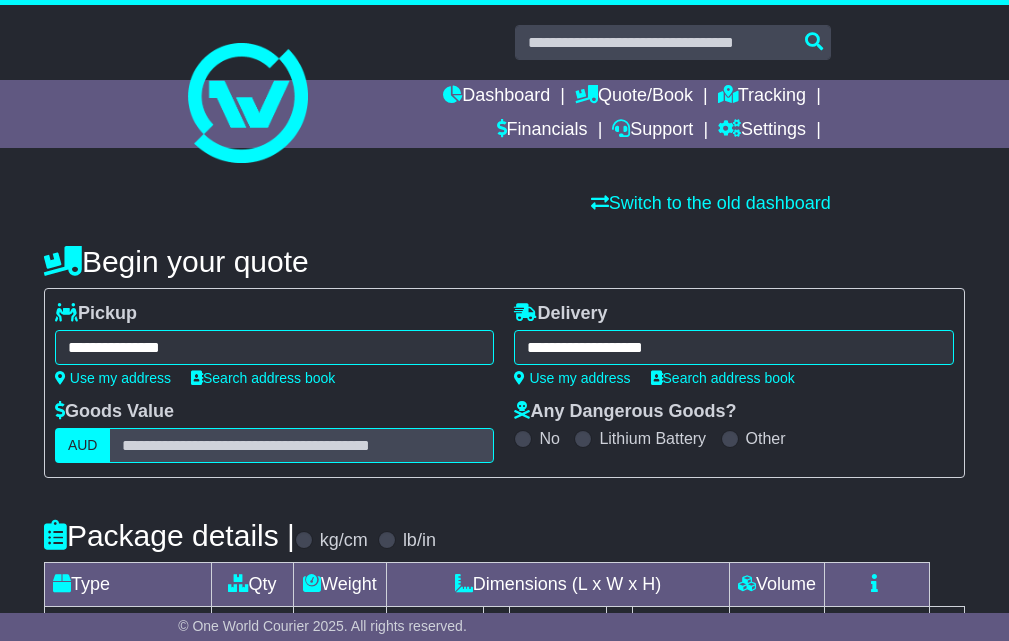 click on "**********" at bounding box center (275, 347) 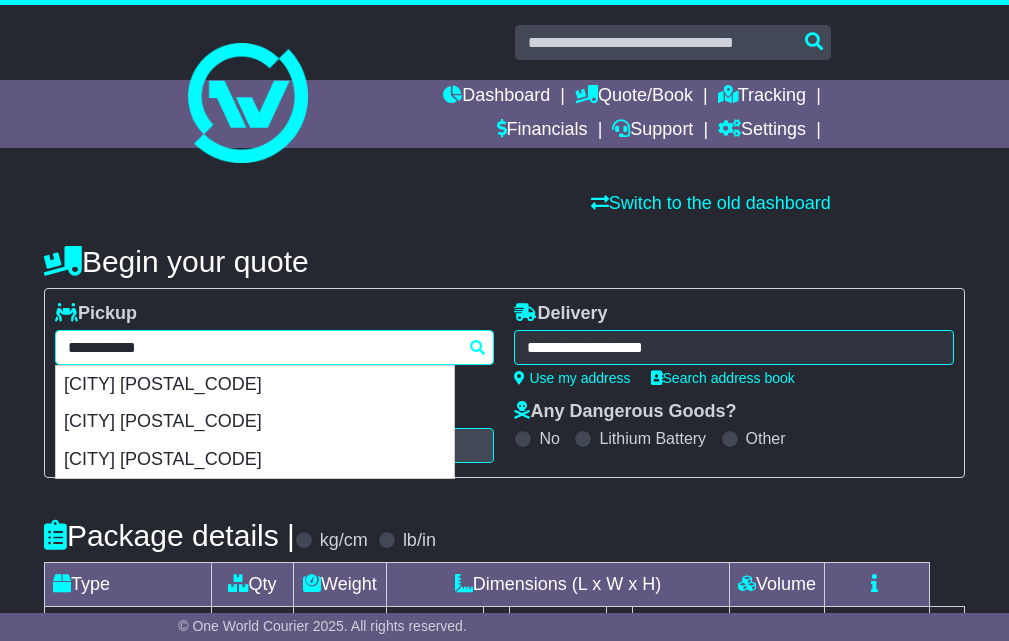 click on "**********" at bounding box center (275, 347) 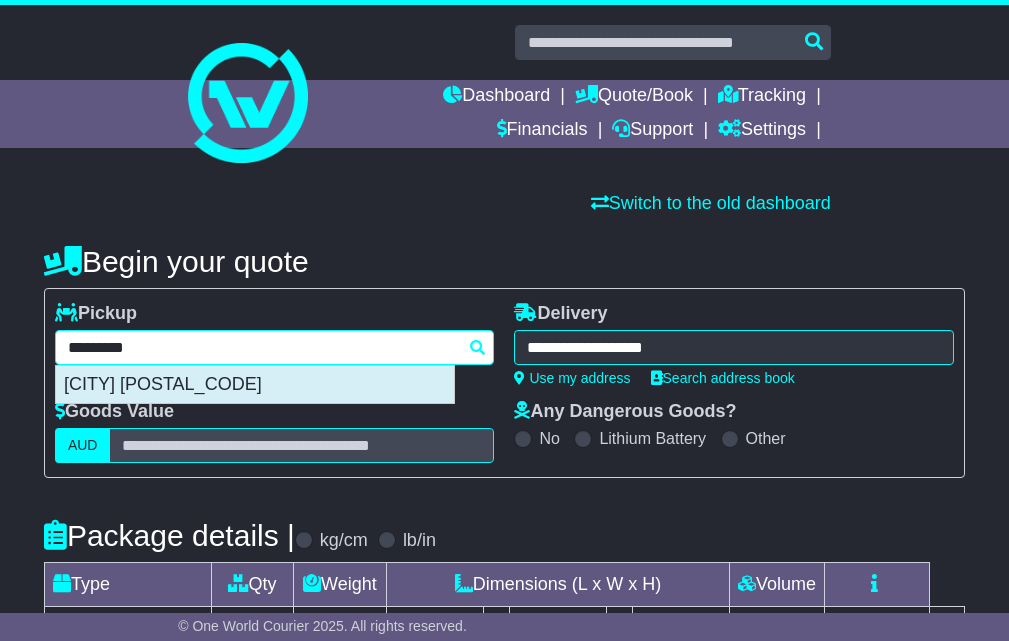 click on "JIMBOOMBA 4280" at bounding box center (255, 385) 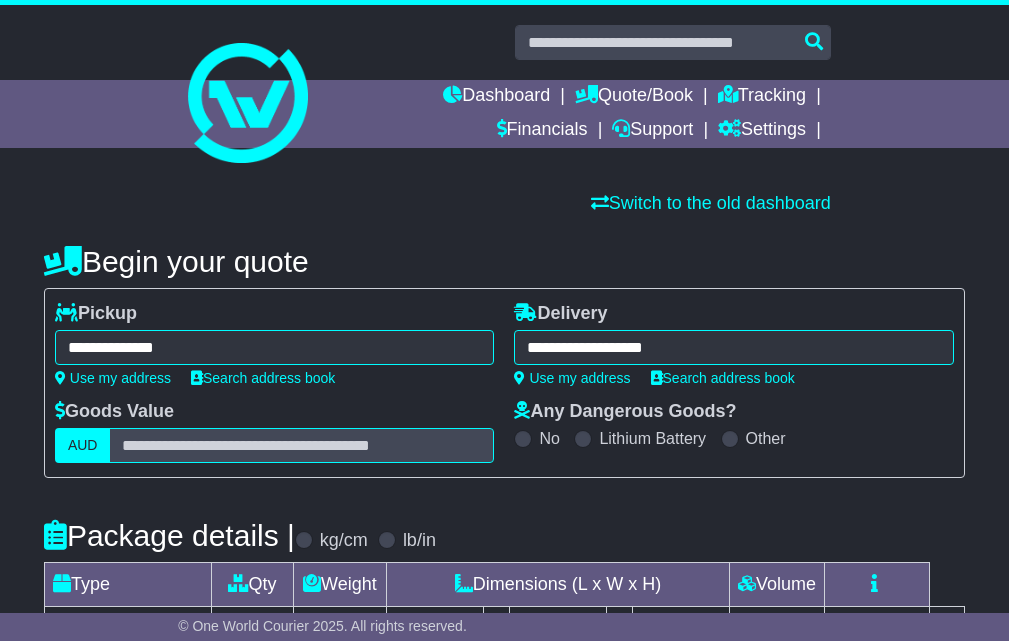 type on "**********" 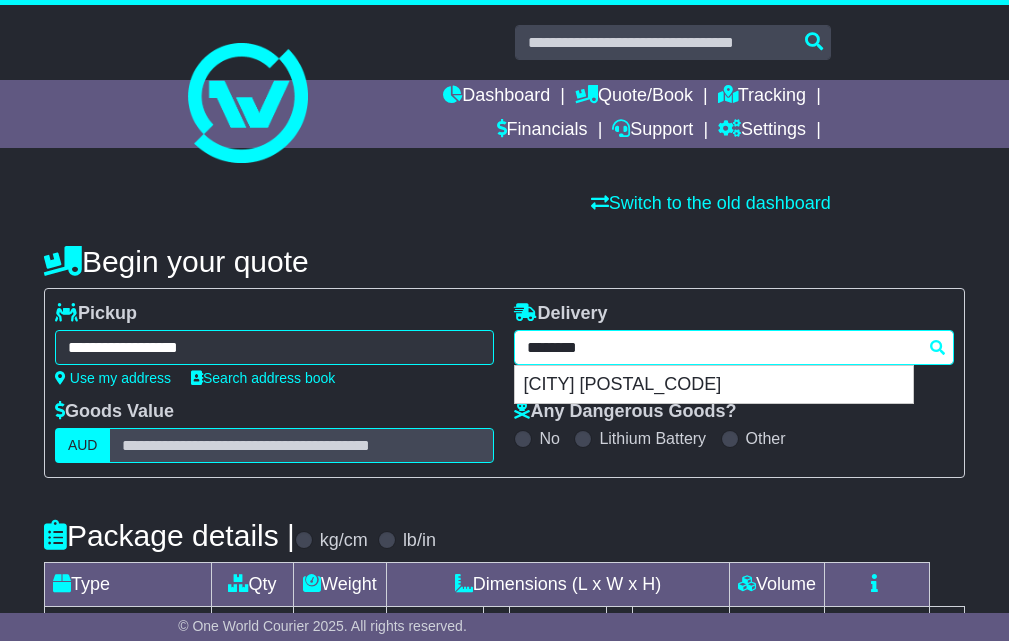 click on "**********" at bounding box center [734, 347] 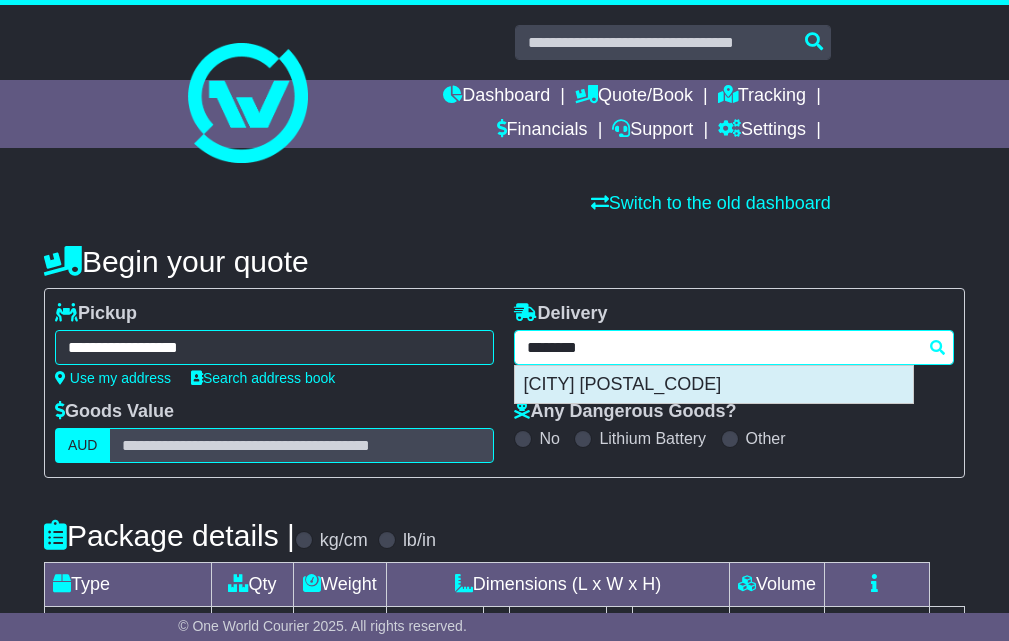 drag, startPoint x: 538, startPoint y: 348, endPoint x: 538, endPoint y: 386, distance: 38 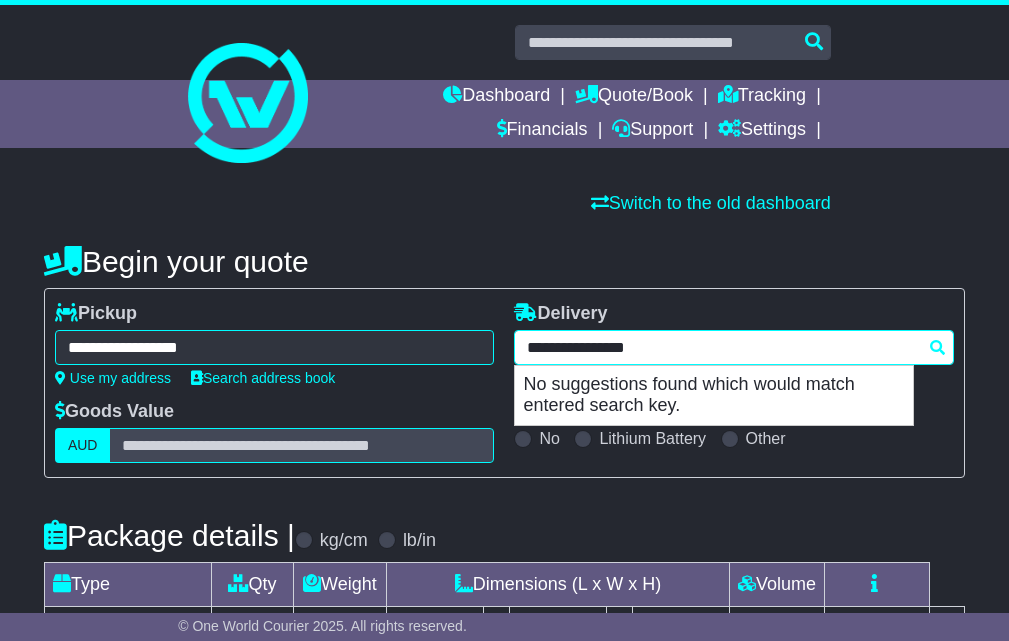 click on "**********" at bounding box center (734, 347) 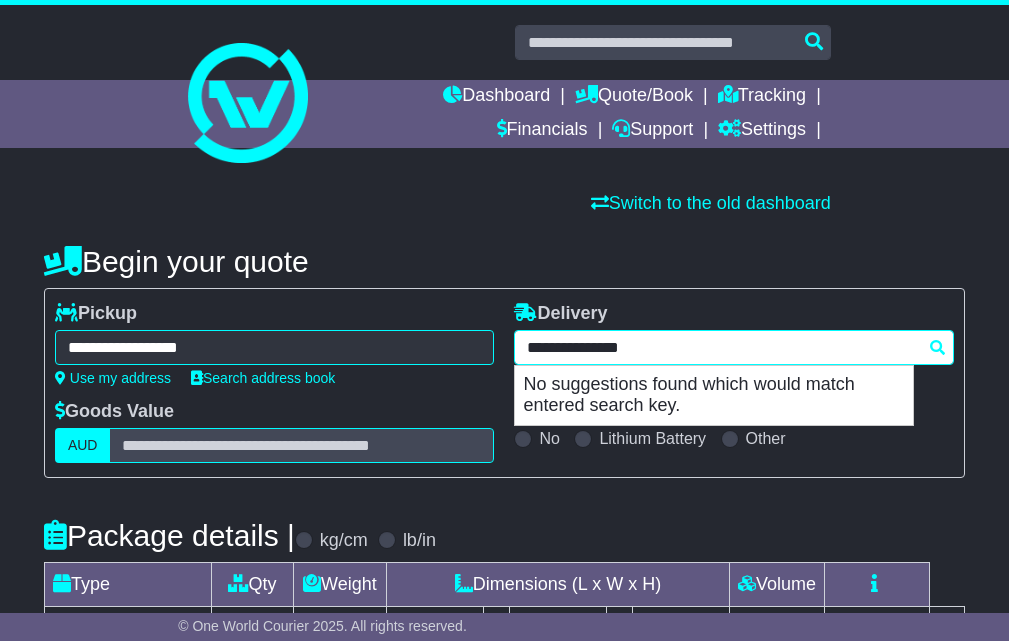 click on "**********" at bounding box center (734, 347) 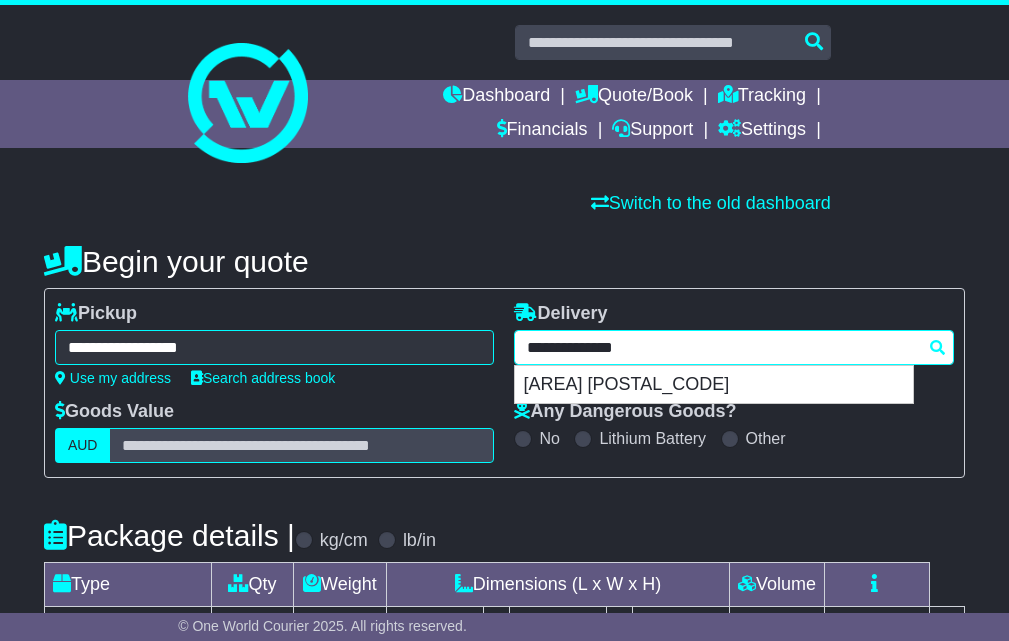 type on "**********" 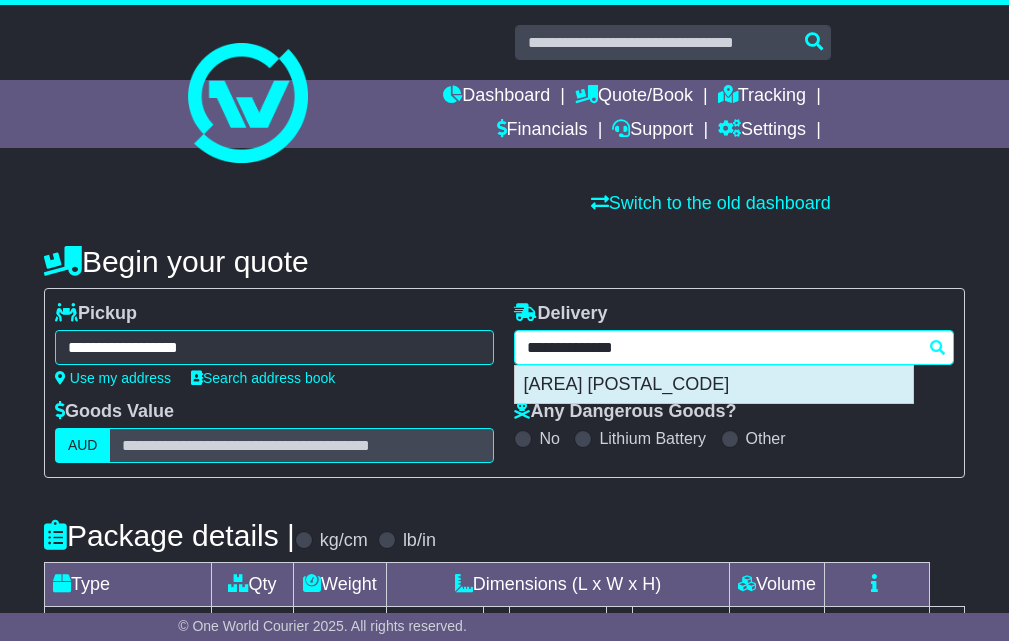 click on "LOWER HERMITAGE 5131" at bounding box center (714, 385) 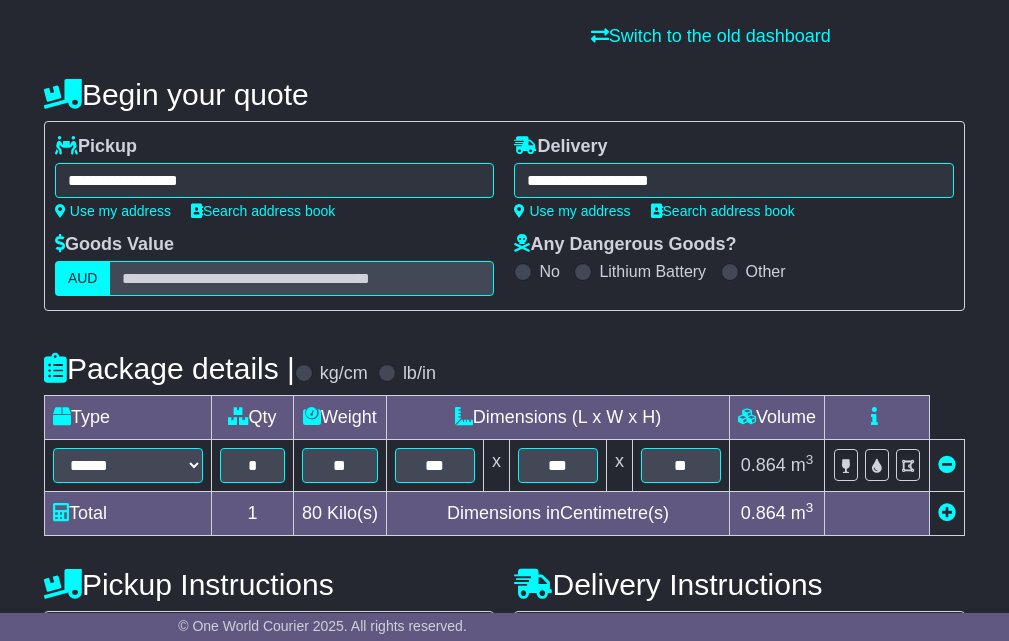 type on "**********" 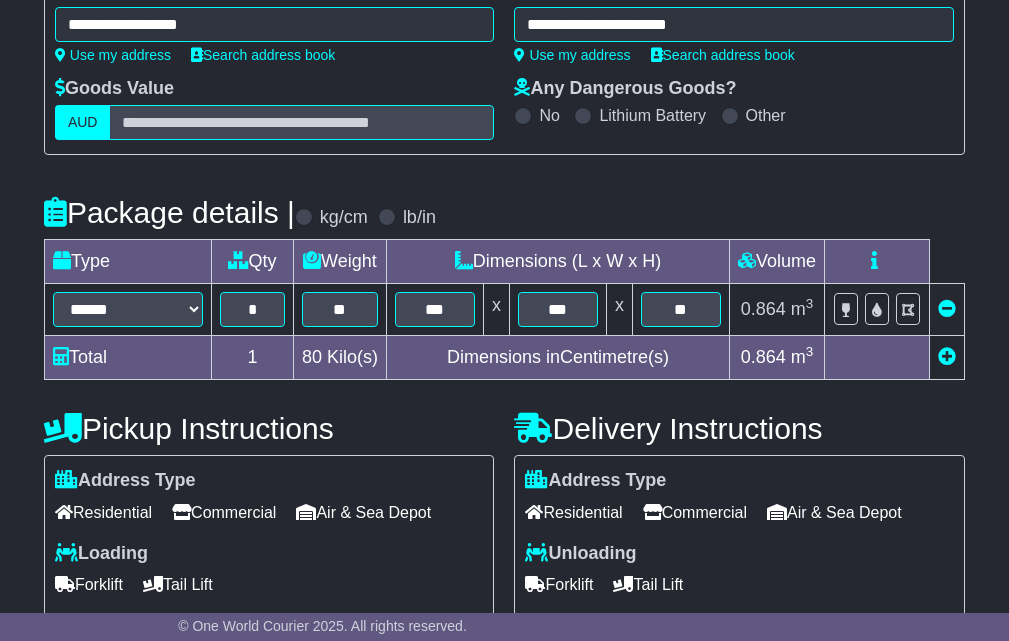 scroll, scrollTop: 500, scrollLeft: 0, axis: vertical 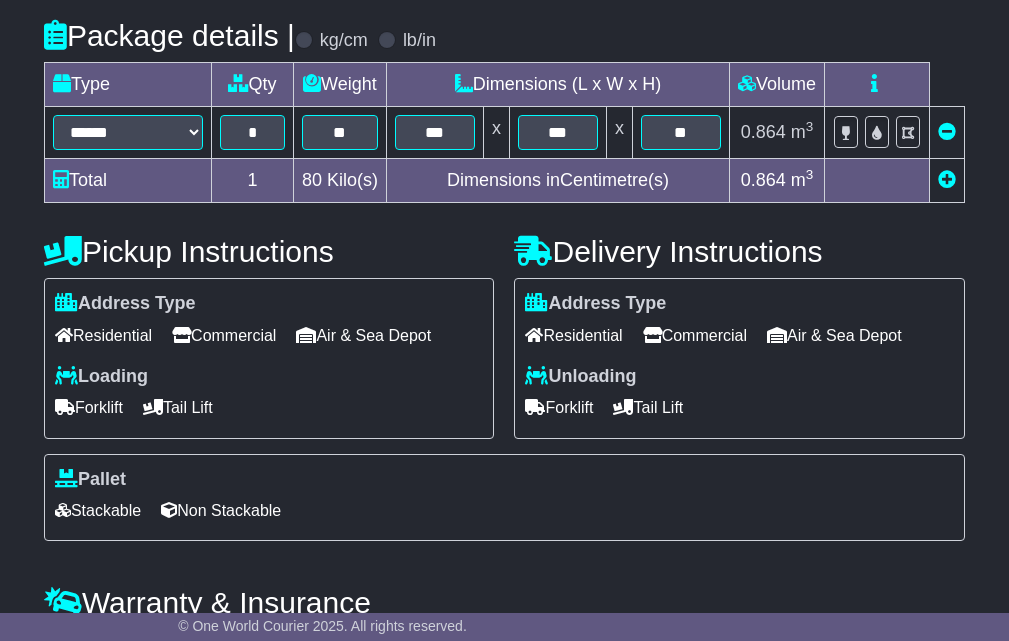 click on "*" at bounding box center (252, 133) 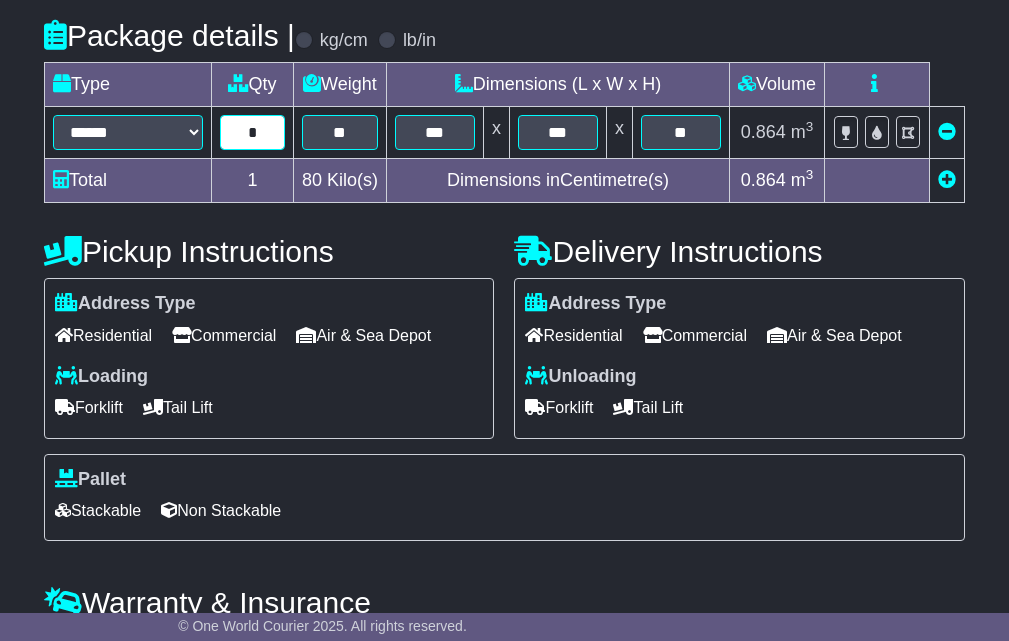 click on "*" at bounding box center [252, 132] 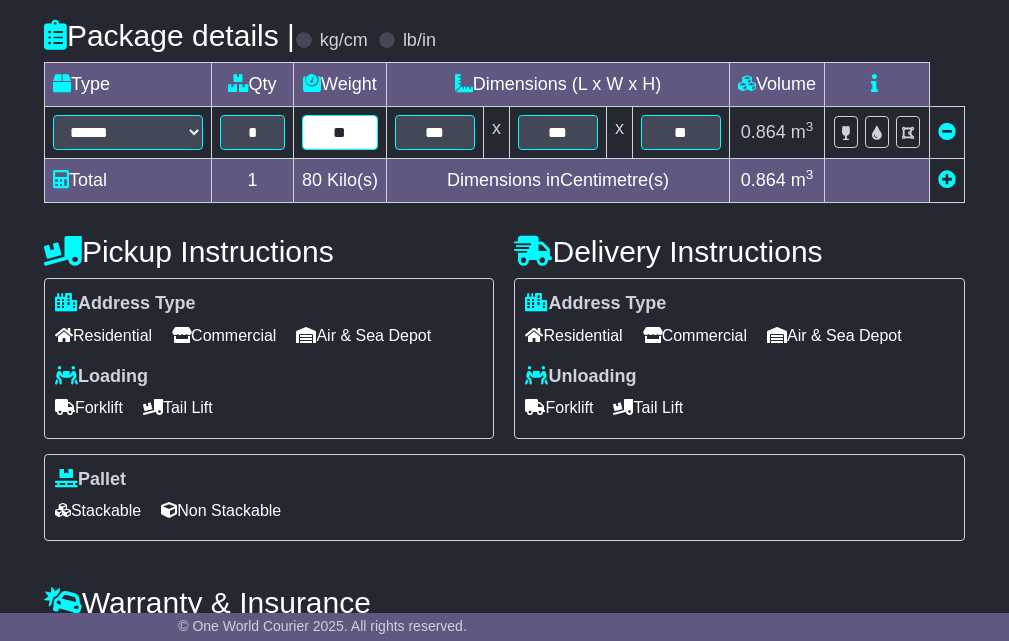 click on "**" at bounding box center (340, 132) 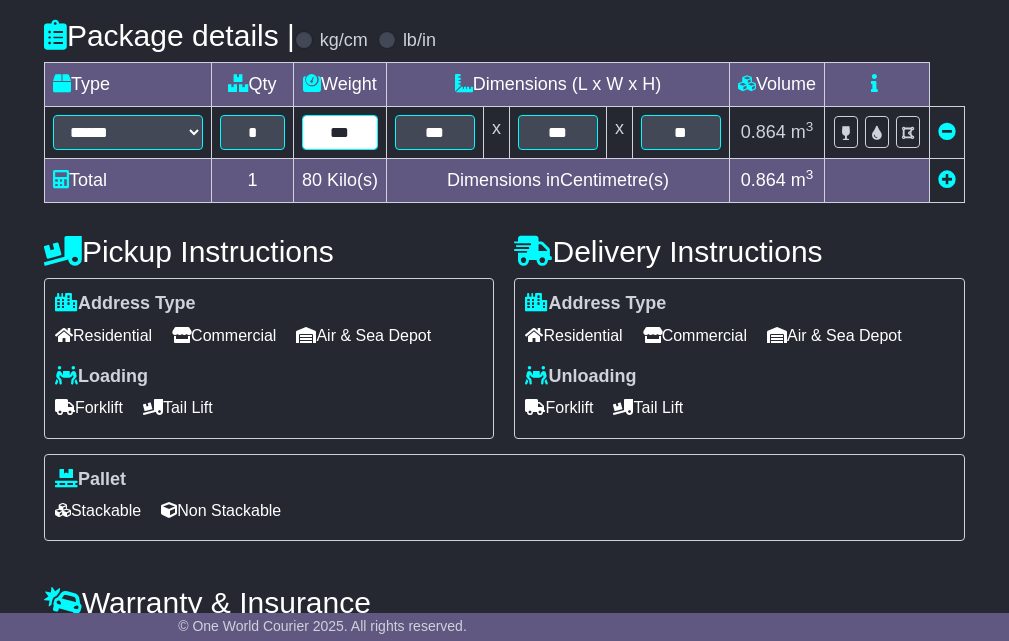 type on "***" 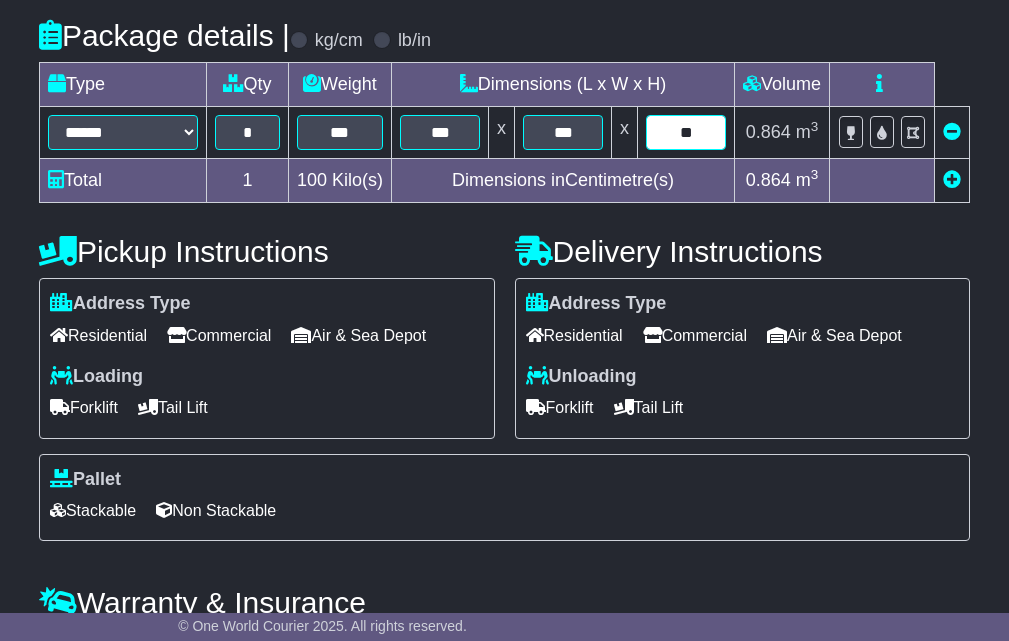 type on "**" 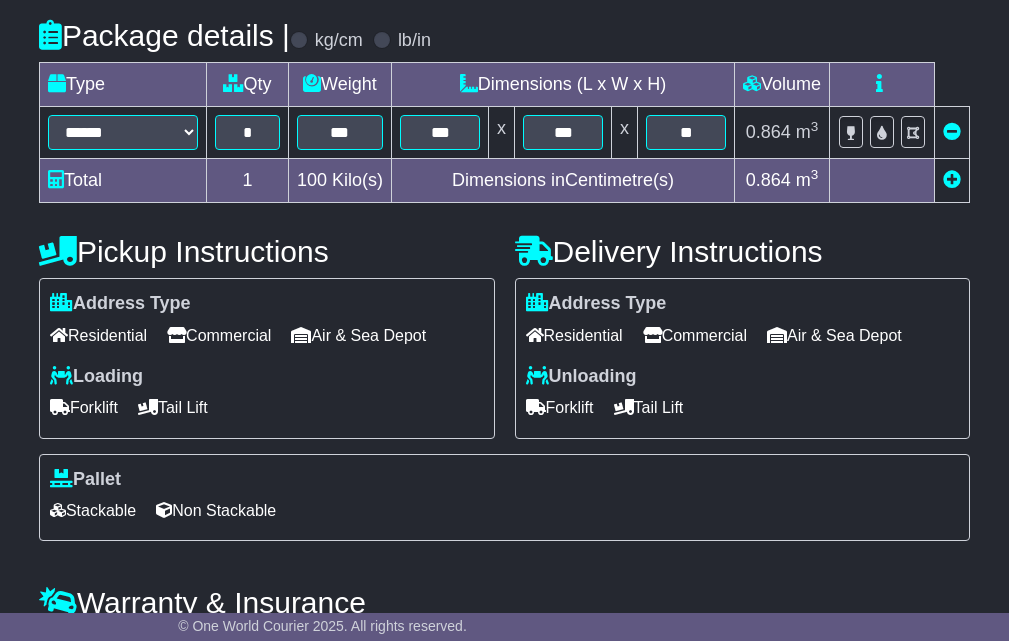 scroll, scrollTop: 632, scrollLeft: 0, axis: vertical 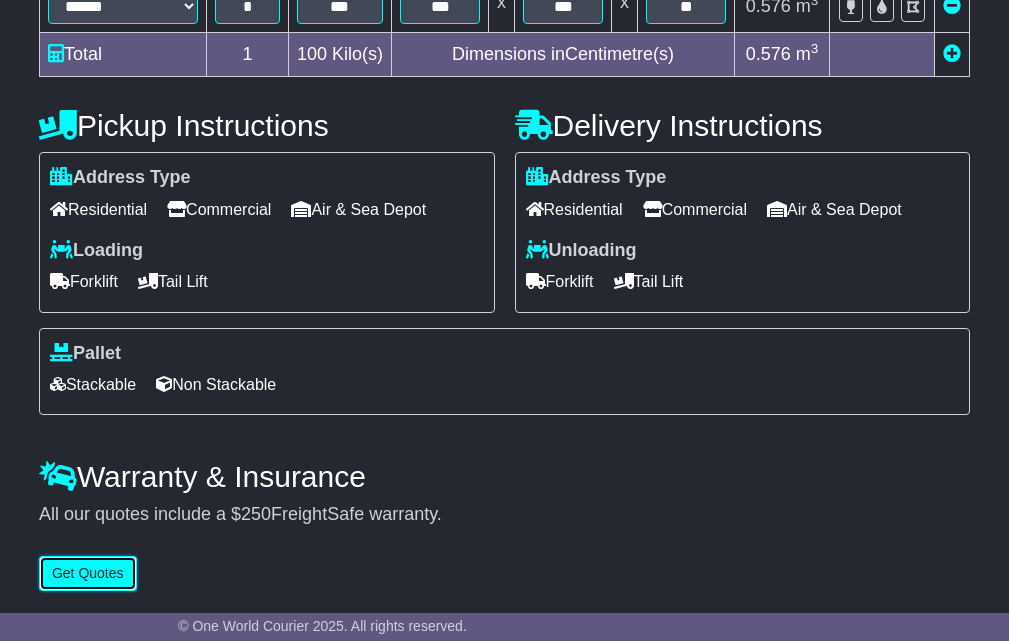 click on "Get Quotes" at bounding box center [88, 573] 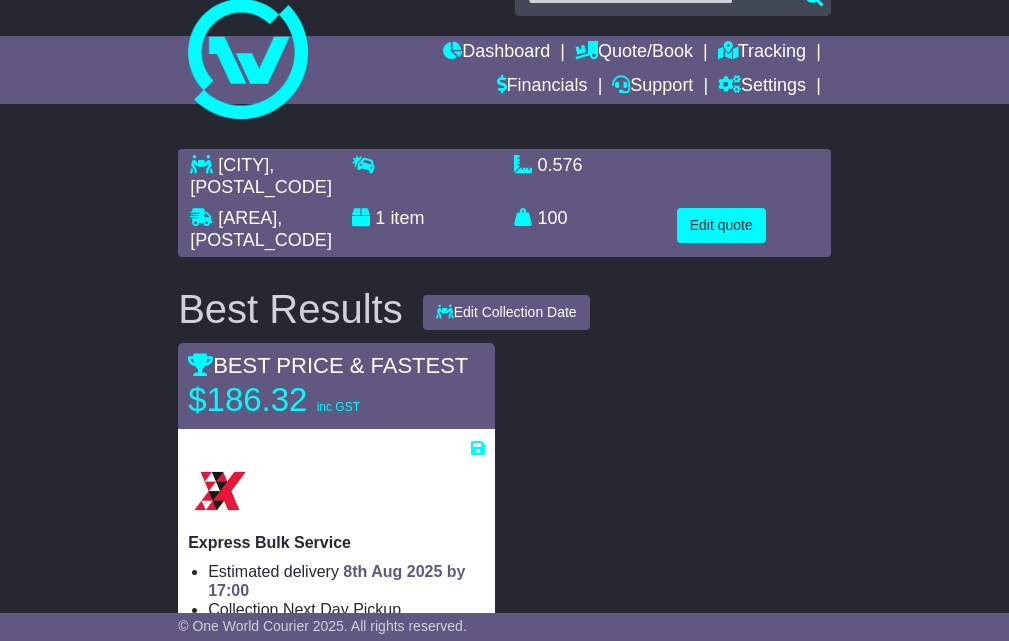 scroll, scrollTop: 0, scrollLeft: 0, axis: both 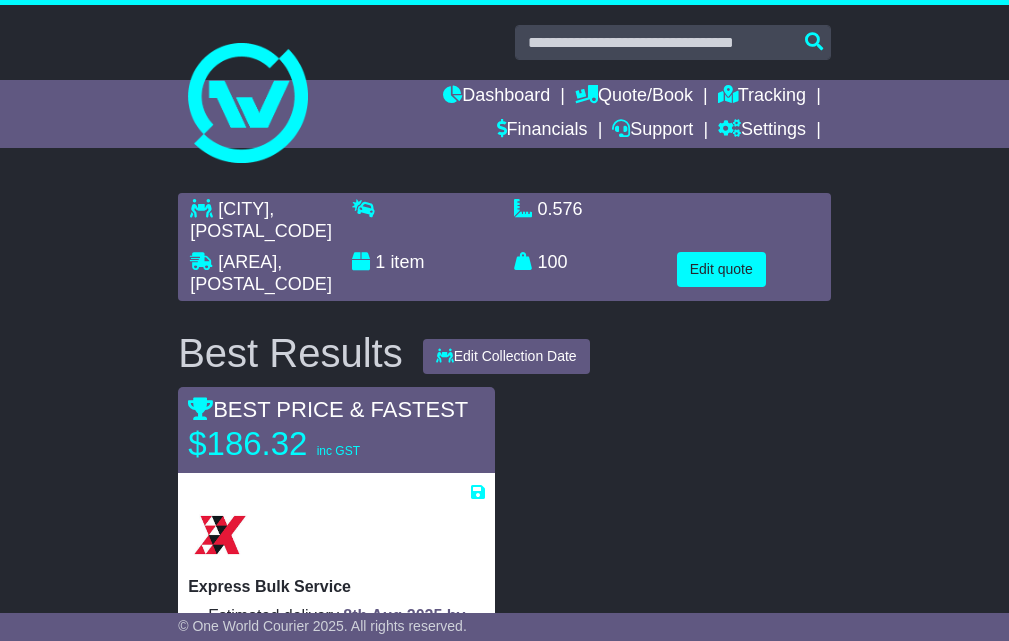 click on "Edit quote" at bounding box center (748, 273) 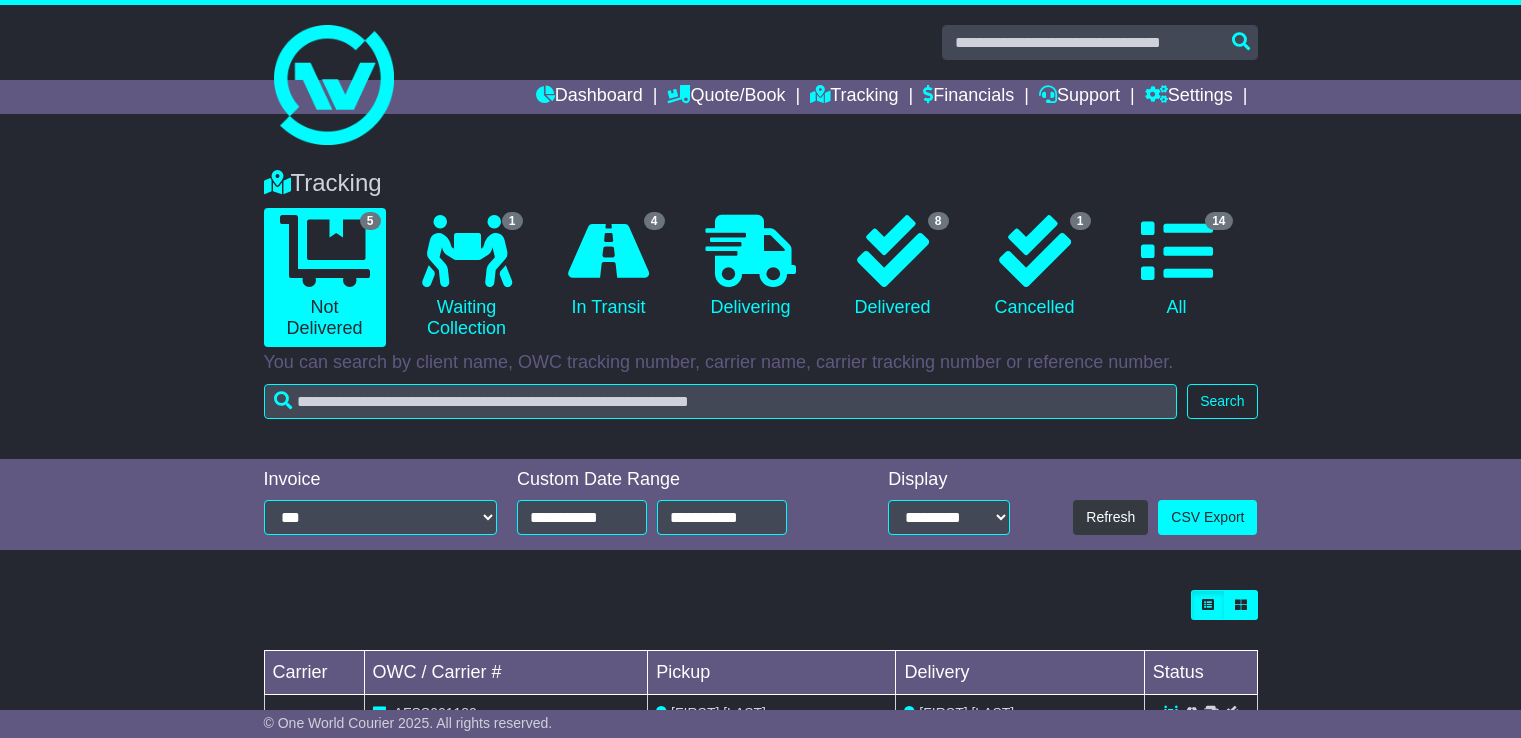 scroll, scrollTop: 0, scrollLeft: 0, axis: both 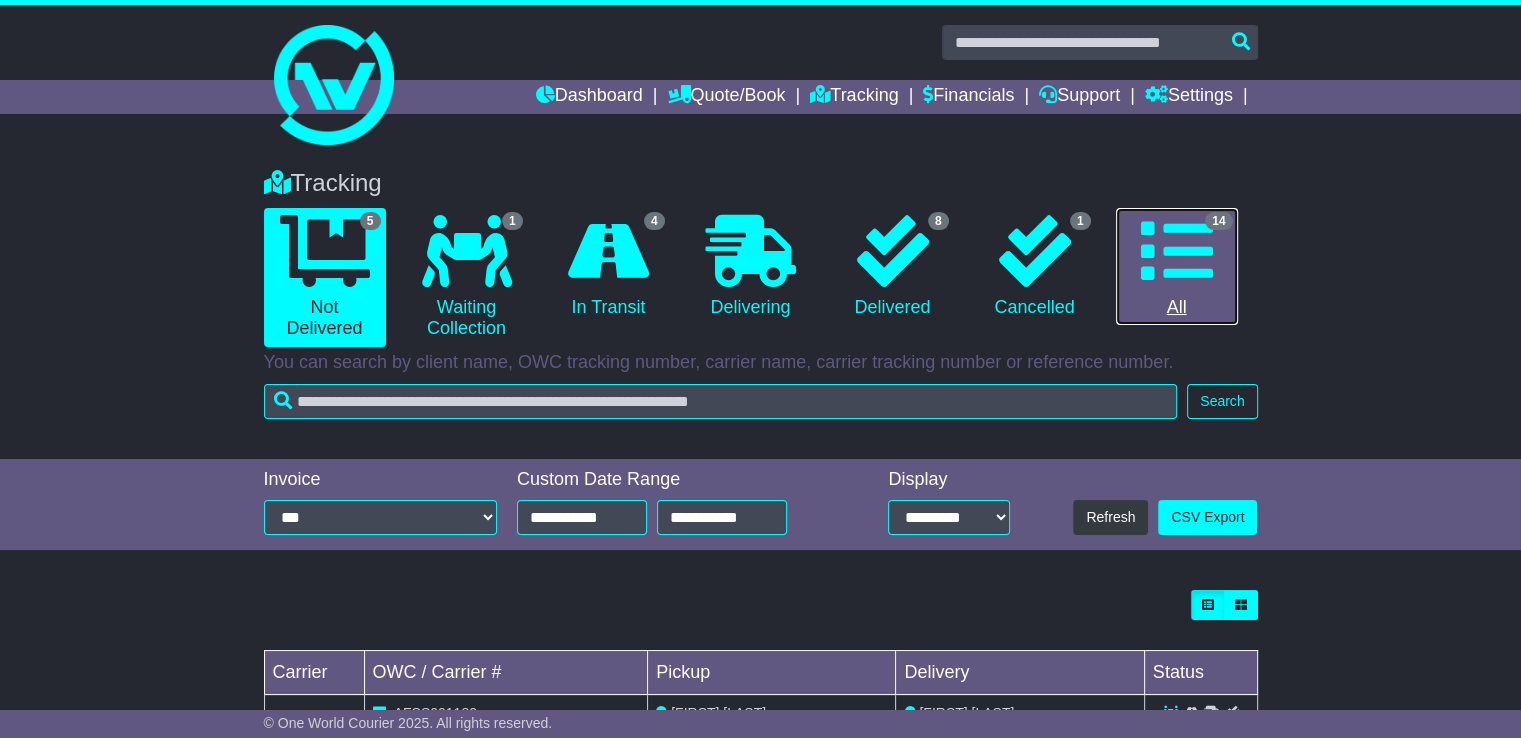 click on "14
All" at bounding box center (1177, 267) 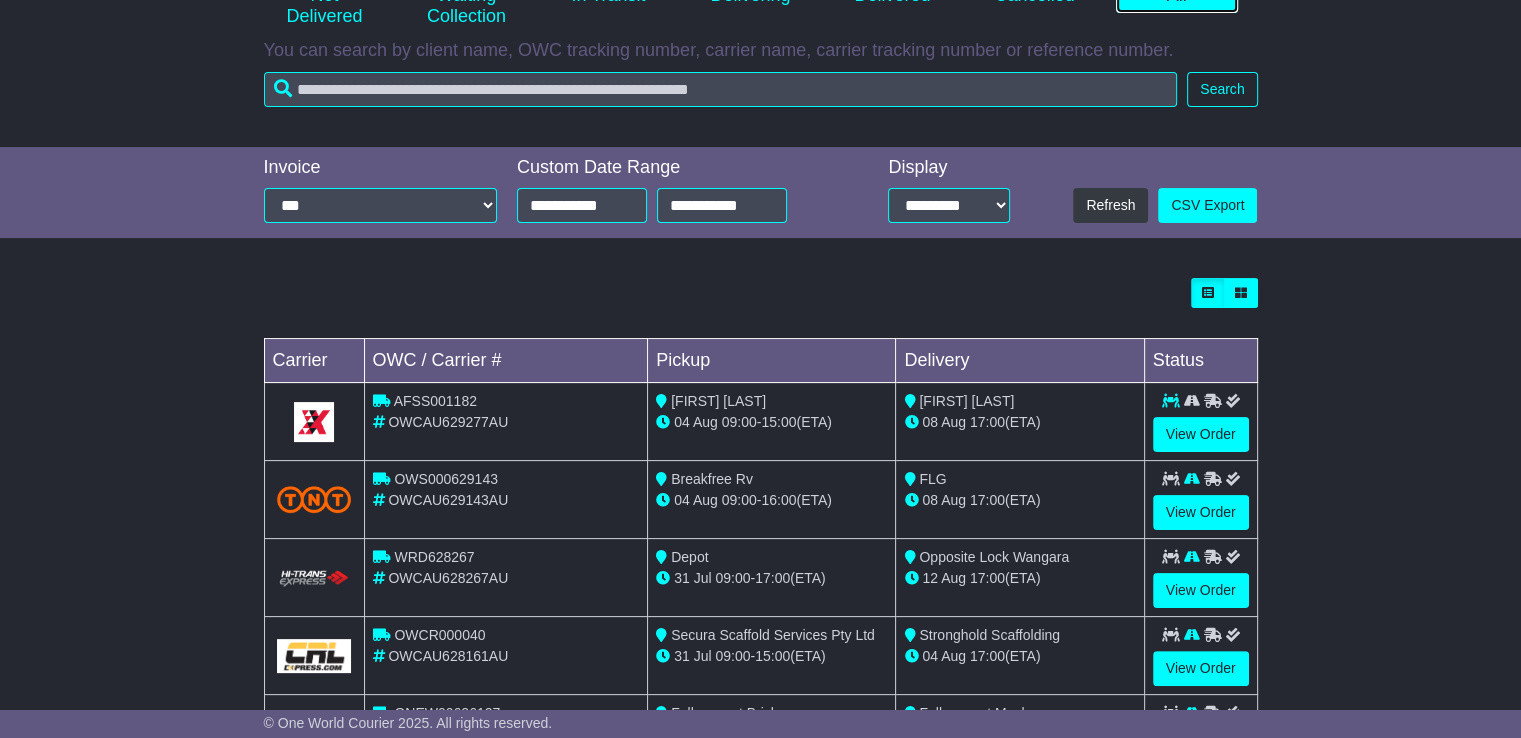 scroll, scrollTop: 500, scrollLeft: 0, axis: vertical 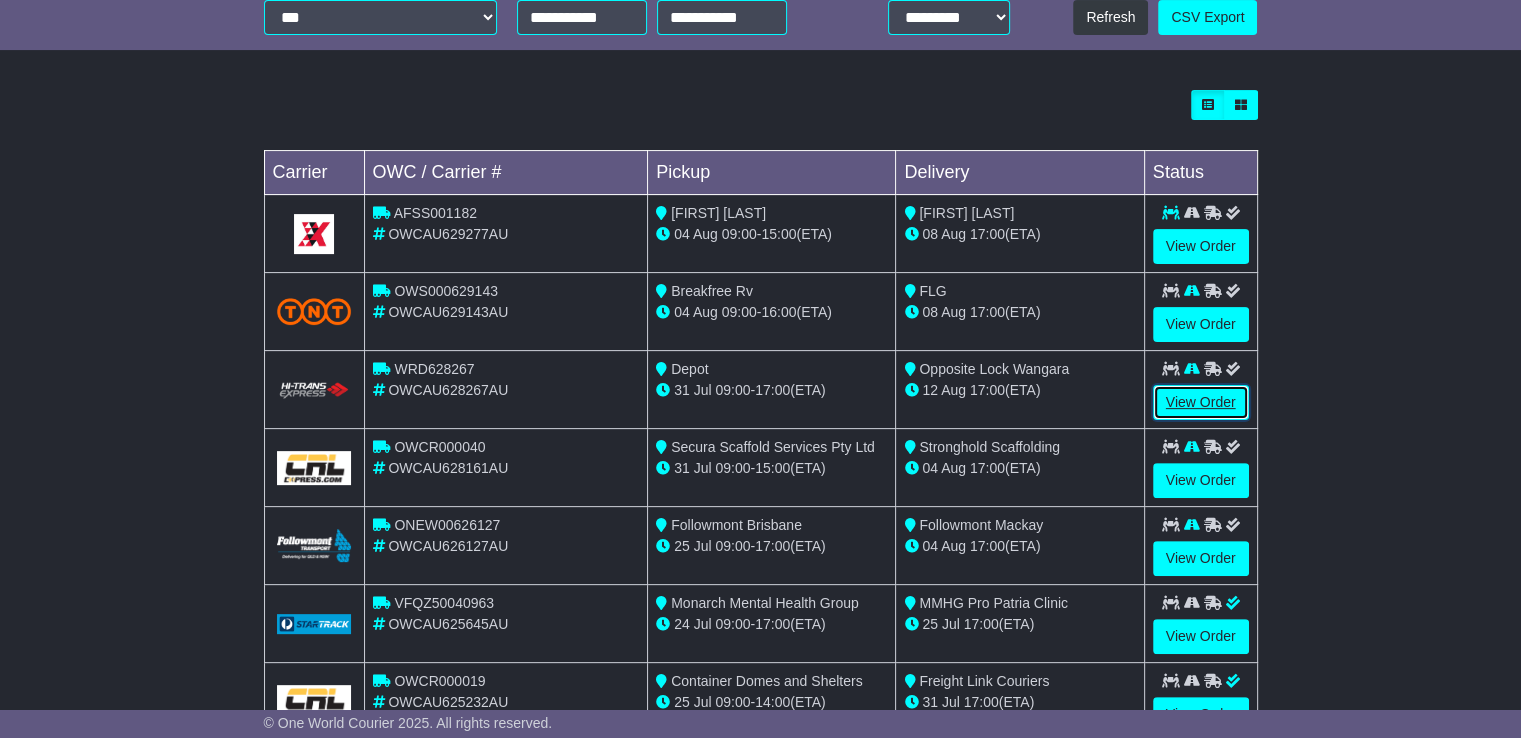 click on "View Order" at bounding box center (1201, 402) 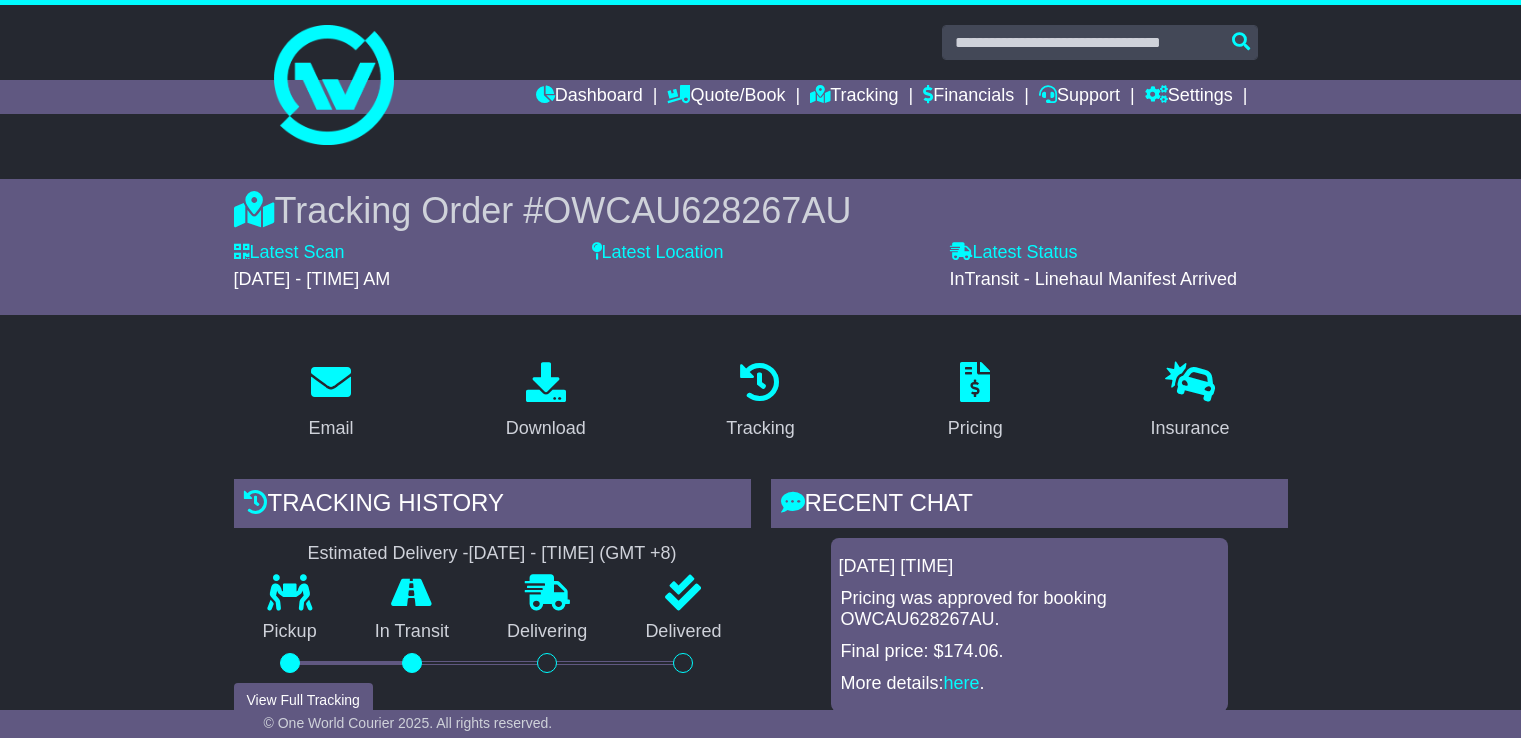 scroll, scrollTop: 500, scrollLeft: 0, axis: vertical 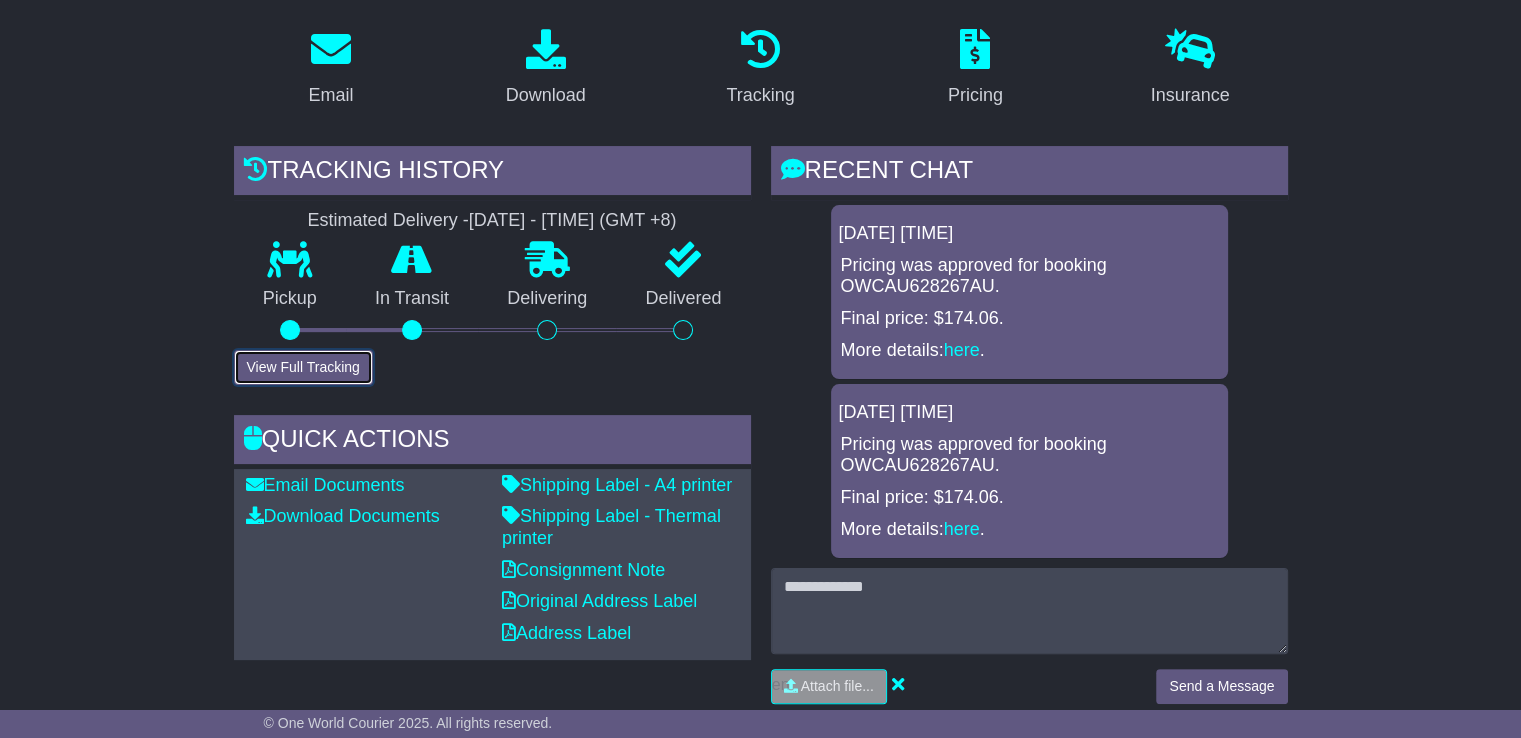 click on "View Full Tracking" at bounding box center [303, 367] 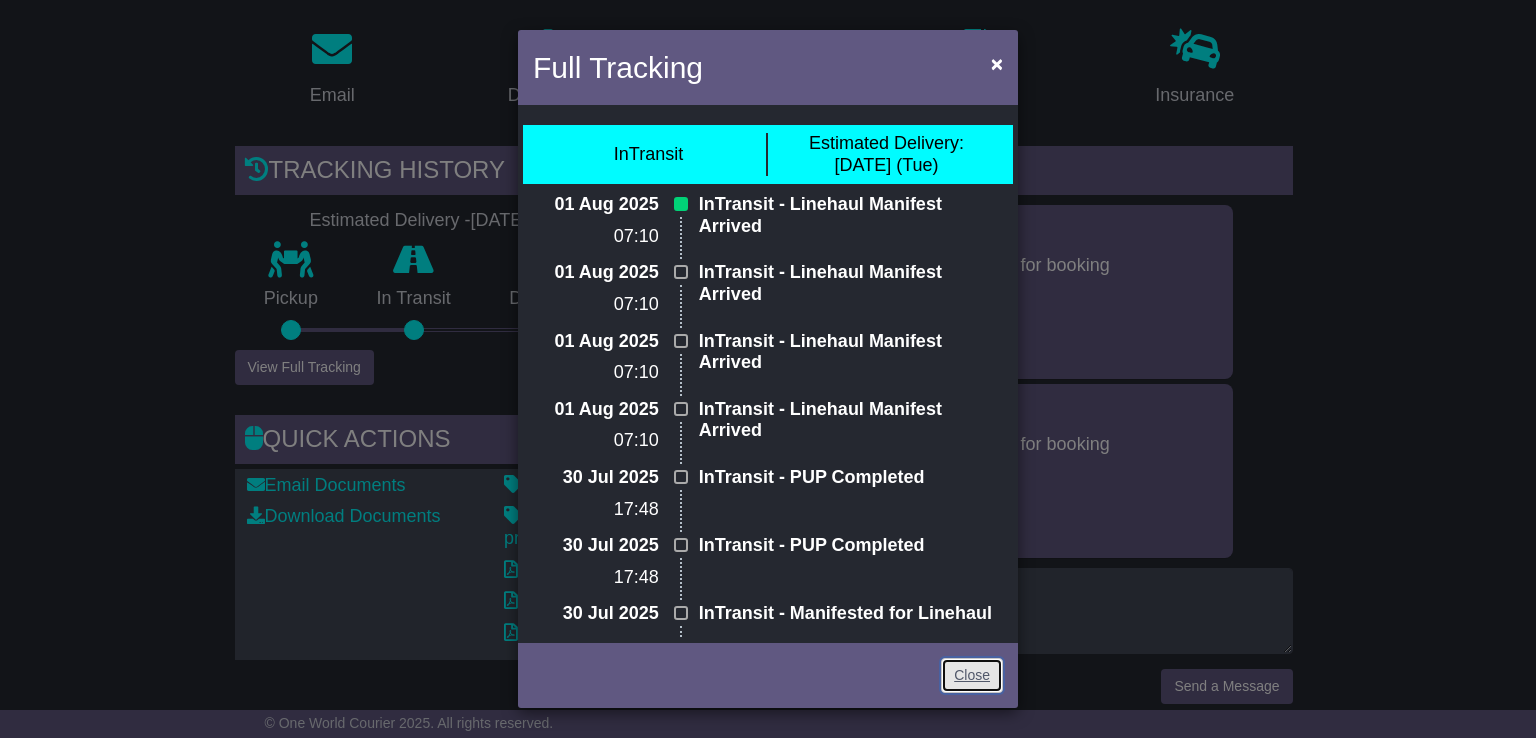 click on "Close" at bounding box center (972, 675) 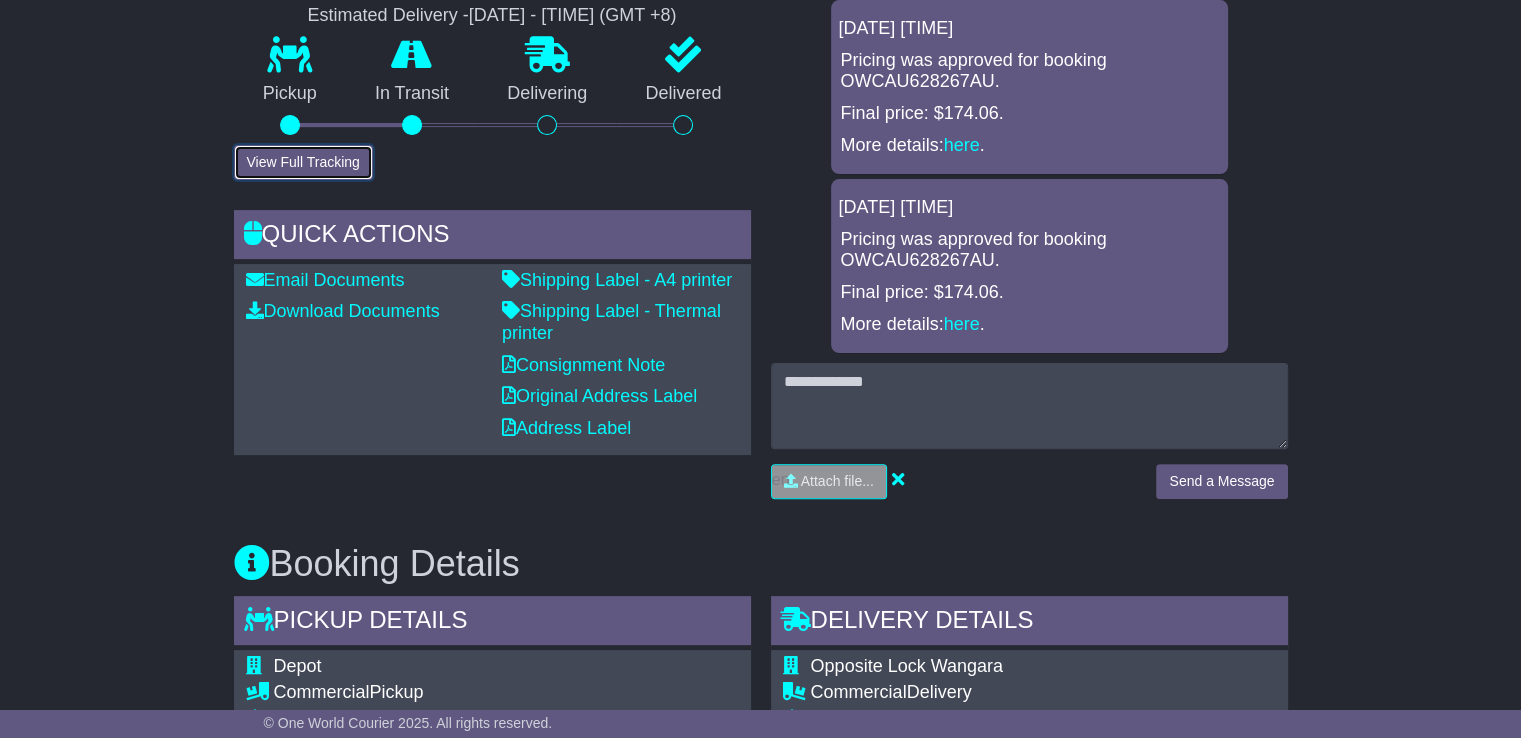scroll, scrollTop: 204, scrollLeft: 0, axis: vertical 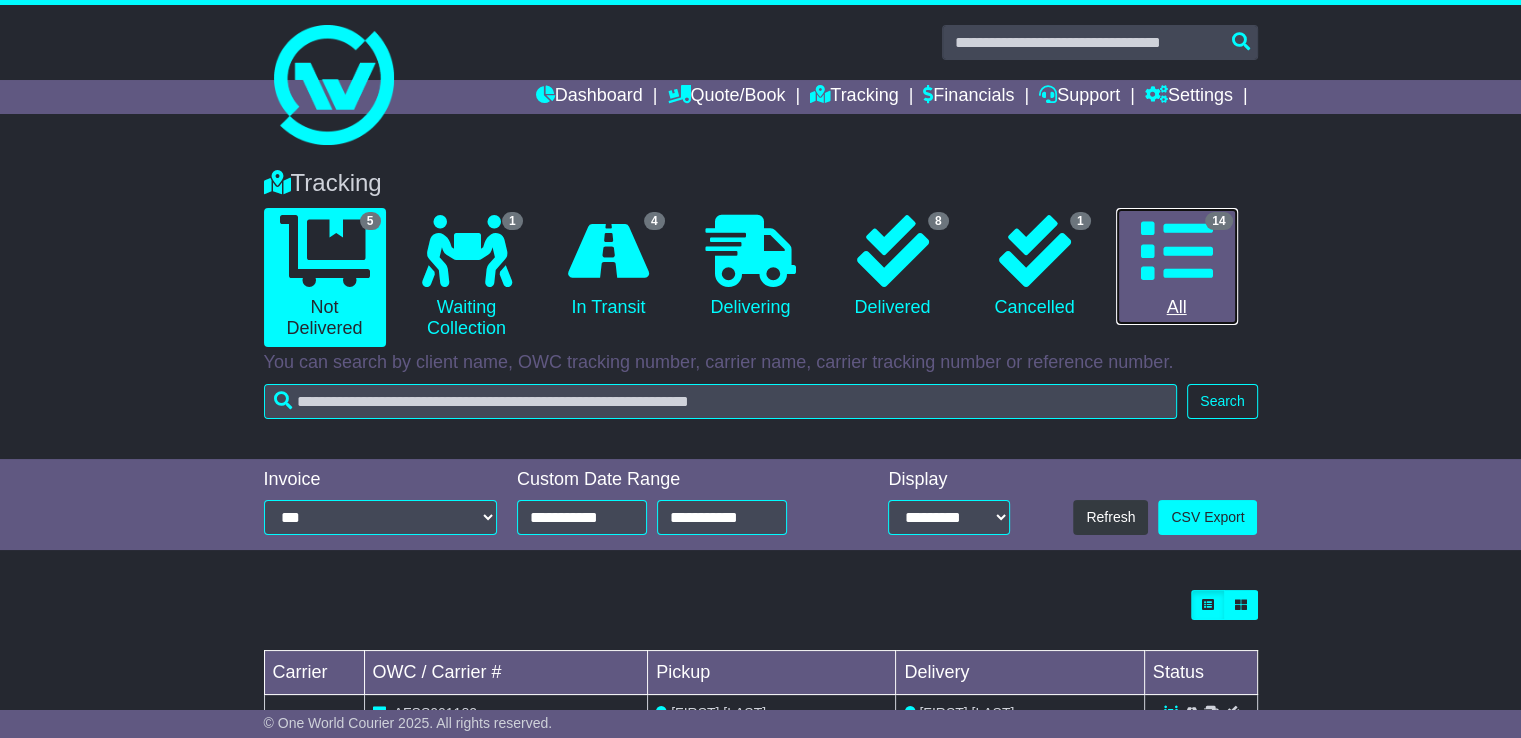 click at bounding box center [1177, 251] 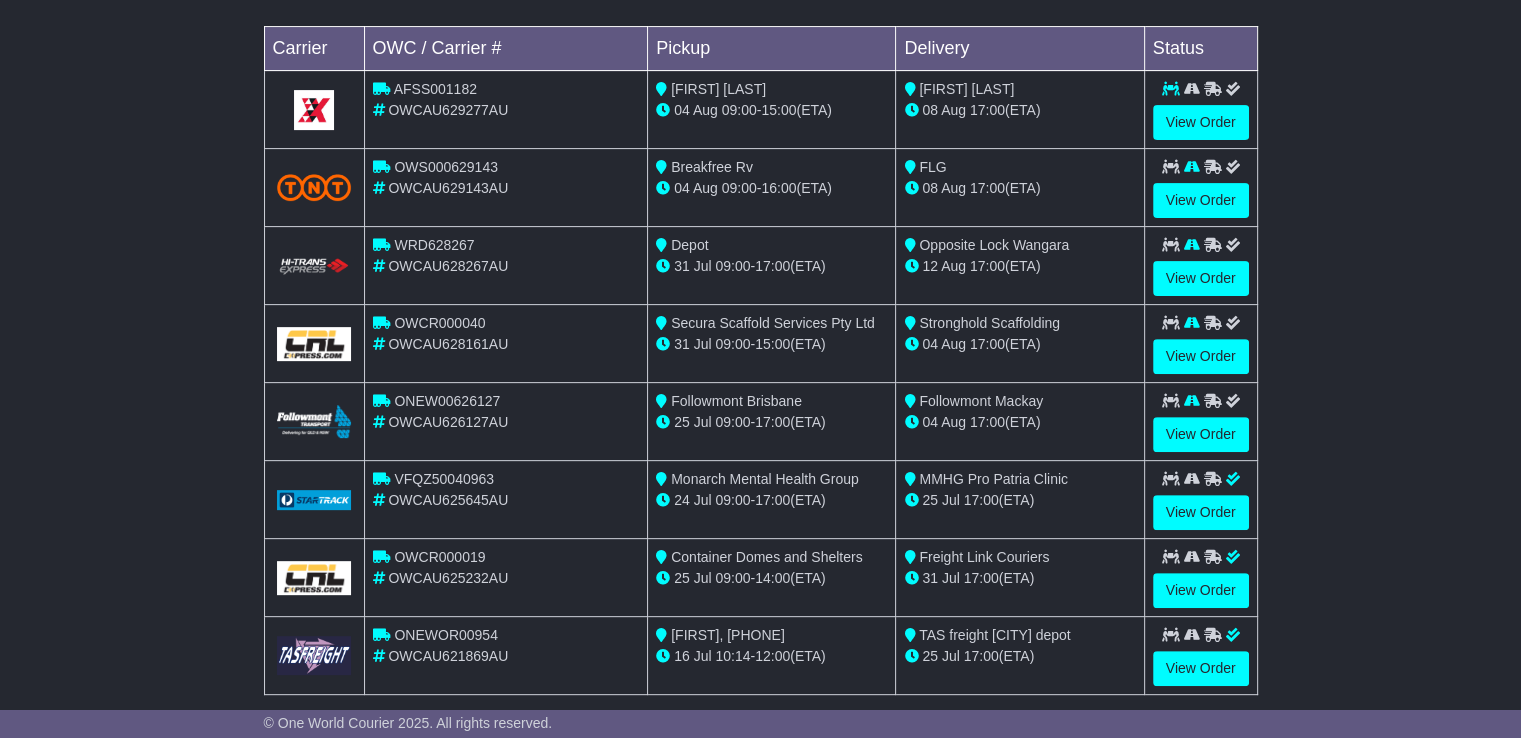 scroll, scrollTop: 734, scrollLeft: 0, axis: vertical 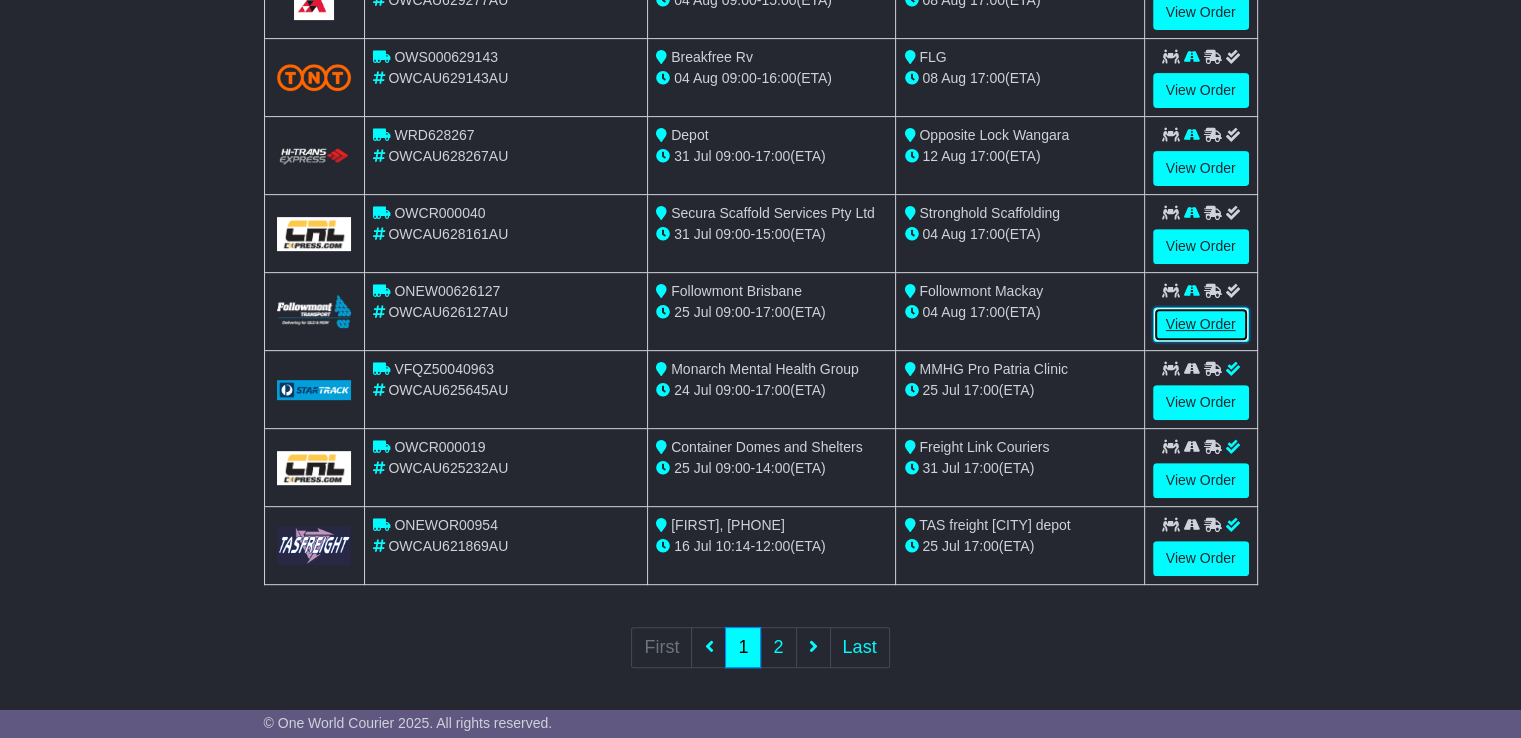 click on "View Order" at bounding box center (1201, 324) 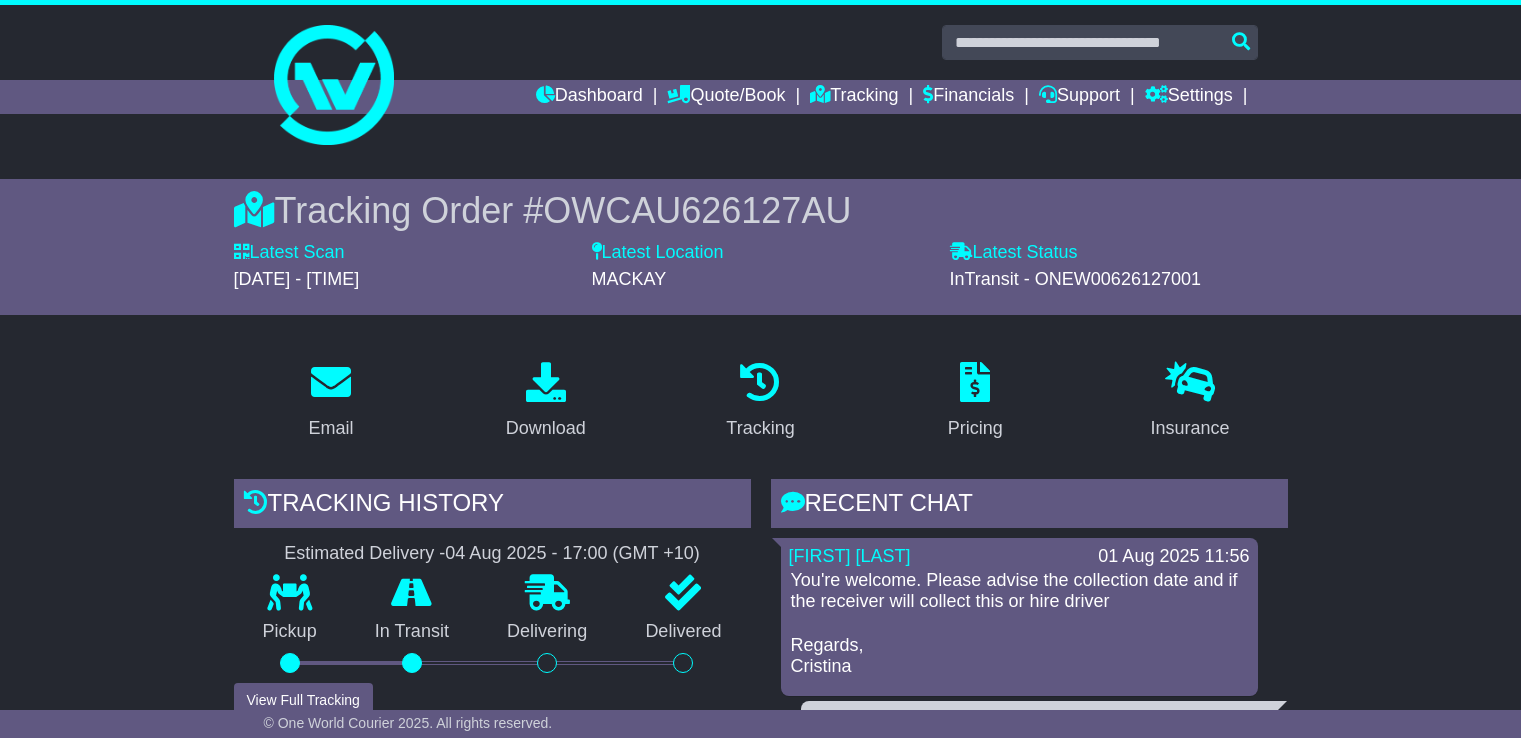scroll, scrollTop: 0, scrollLeft: 0, axis: both 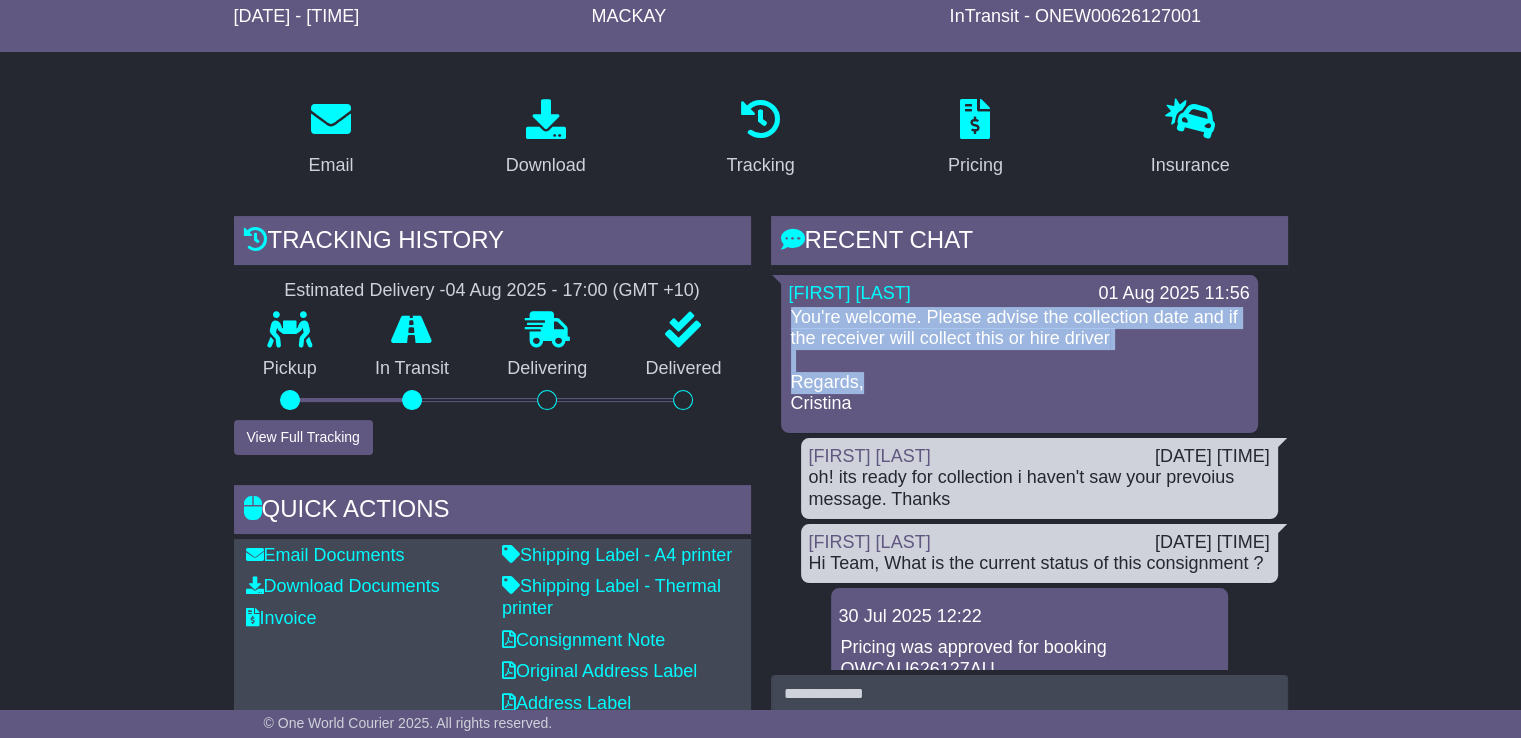 drag, startPoint x: 785, startPoint y: 312, endPoint x: 911, endPoint y: 384, distance: 145.12064 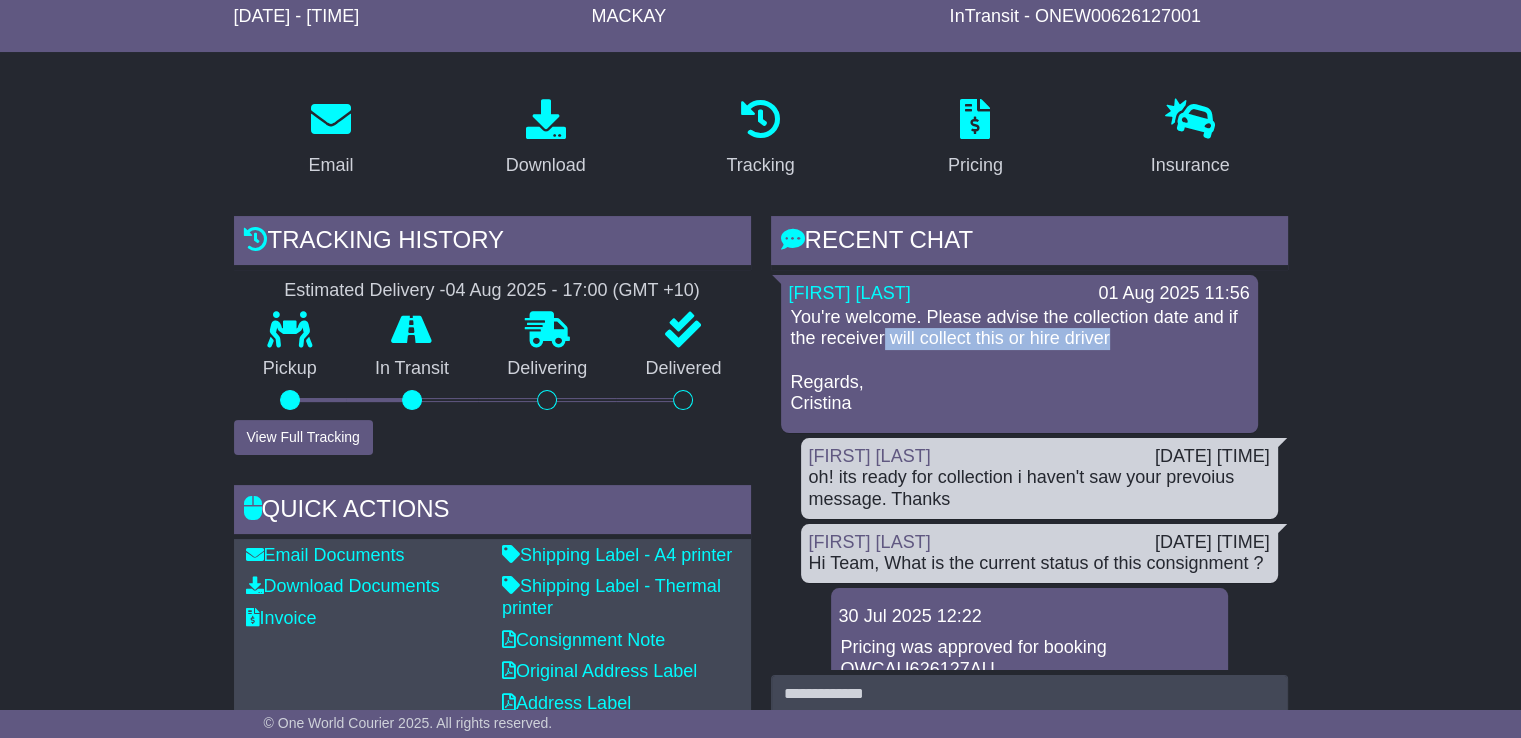 drag, startPoint x: 886, startPoint y: 333, endPoint x: 1123, endPoint y: 341, distance: 237.13498 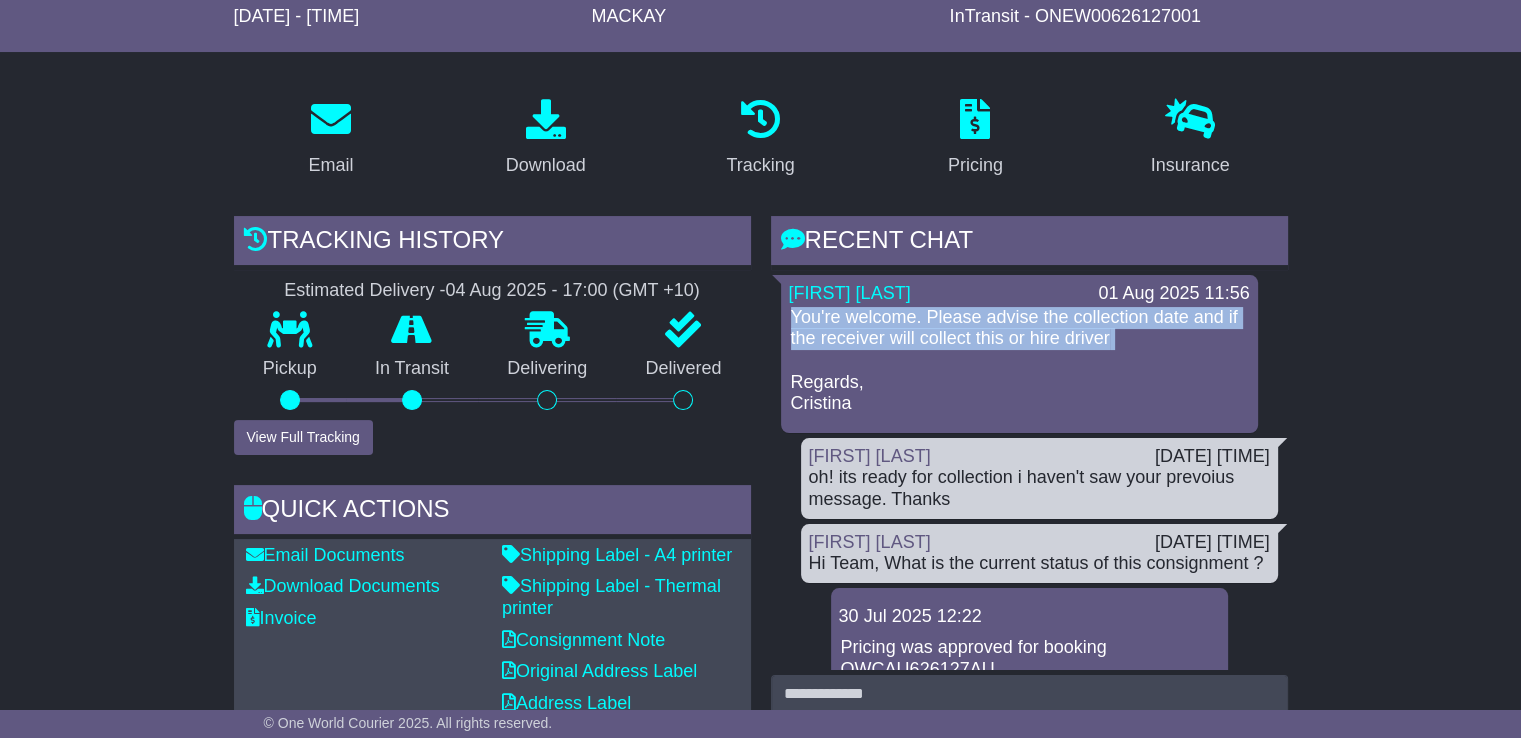 click on "You're welcome. Please advise the collection date and if the receiver will collect this or hire driver Regards, Cristina" at bounding box center (1019, 361) 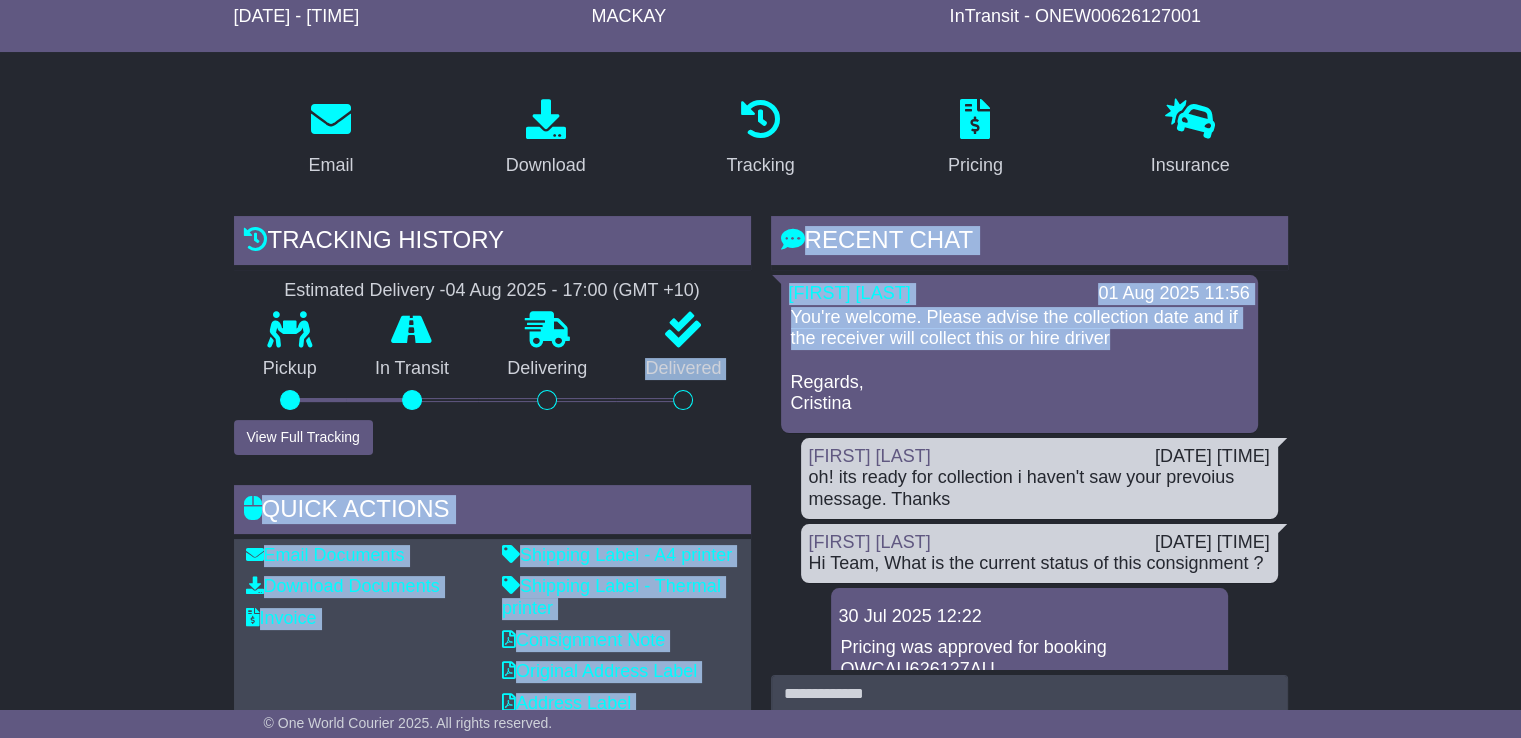 drag, startPoint x: 1129, startPoint y: 339, endPoint x: 916, endPoint y: 348, distance: 213.19006 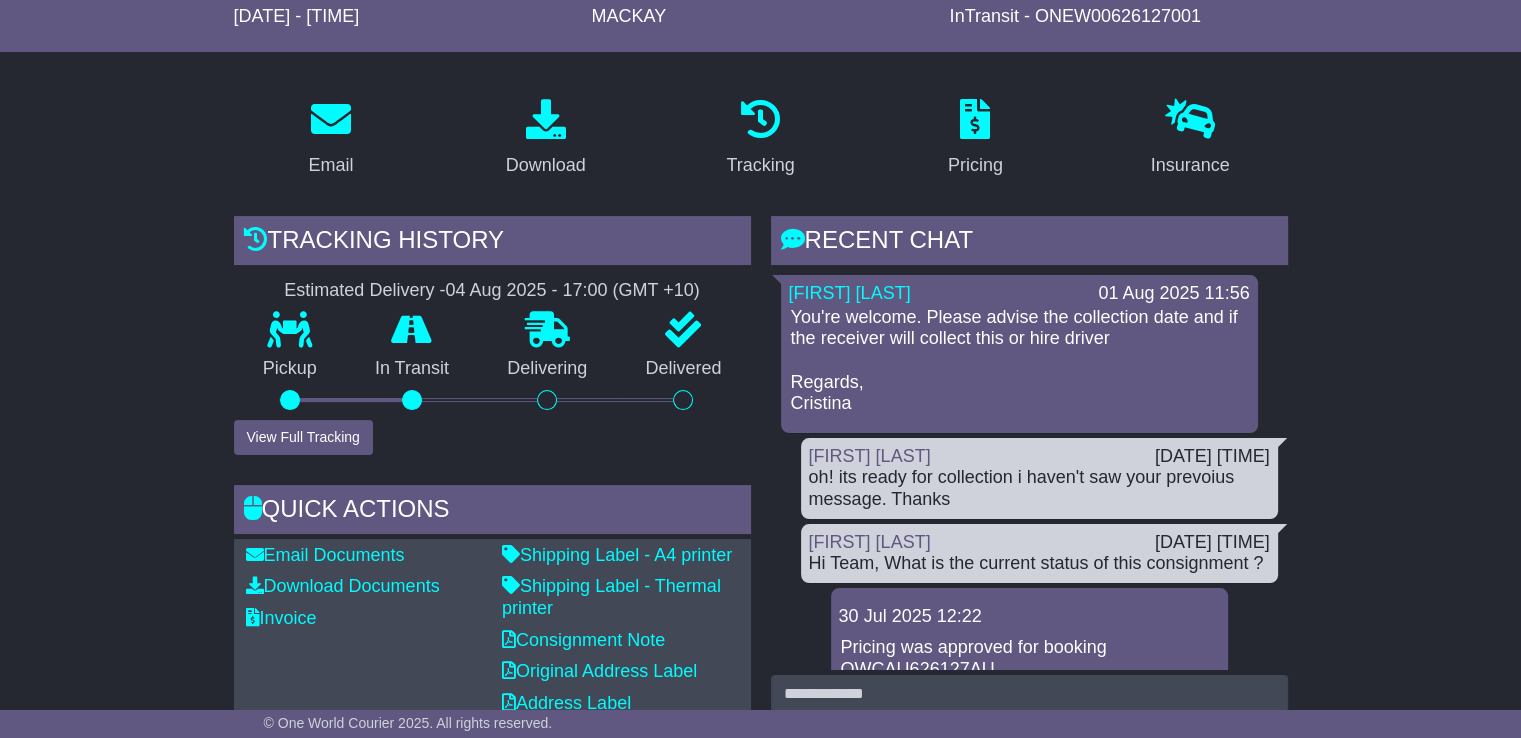 scroll, scrollTop: 474, scrollLeft: 0, axis: vertical 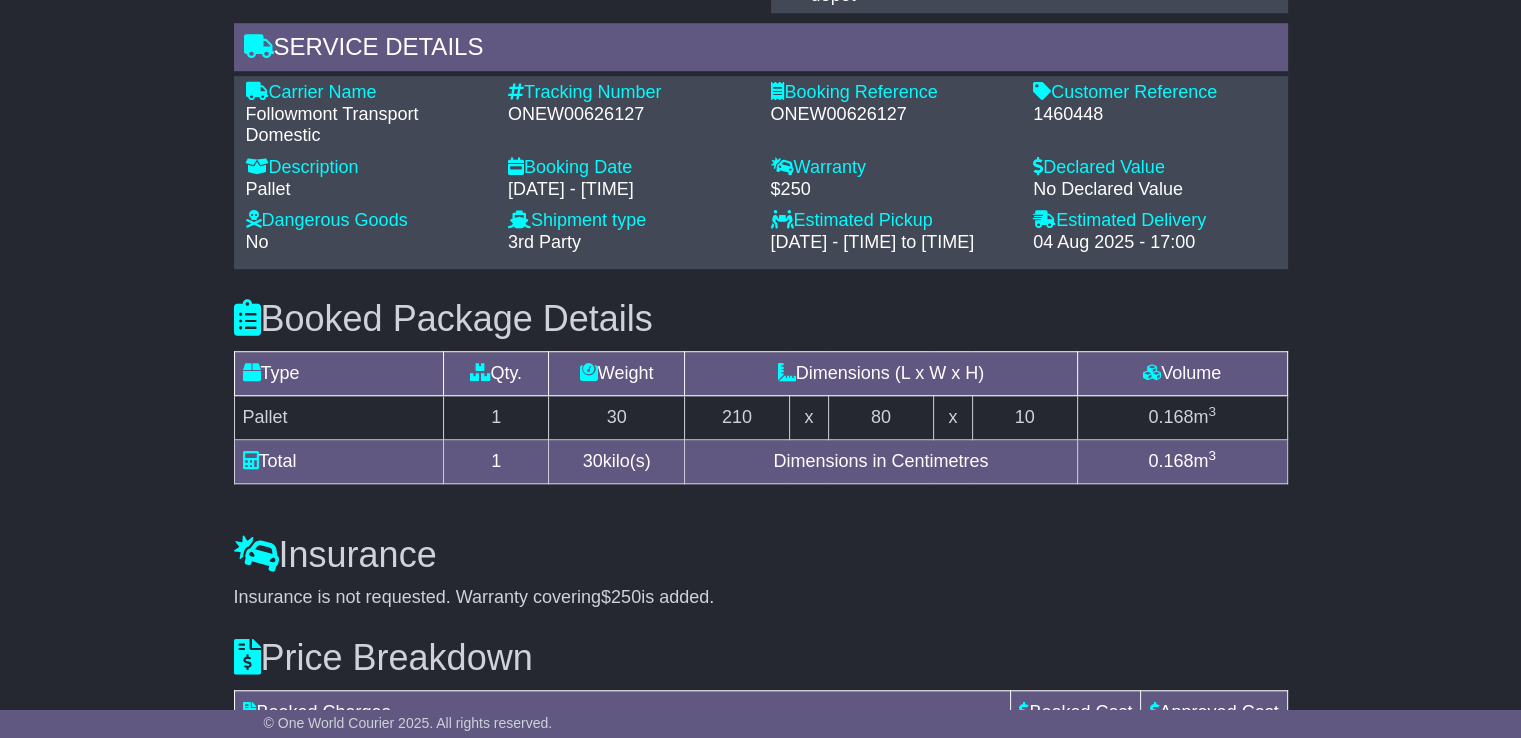 click on "1460448" at bounding box center (1154, 115) 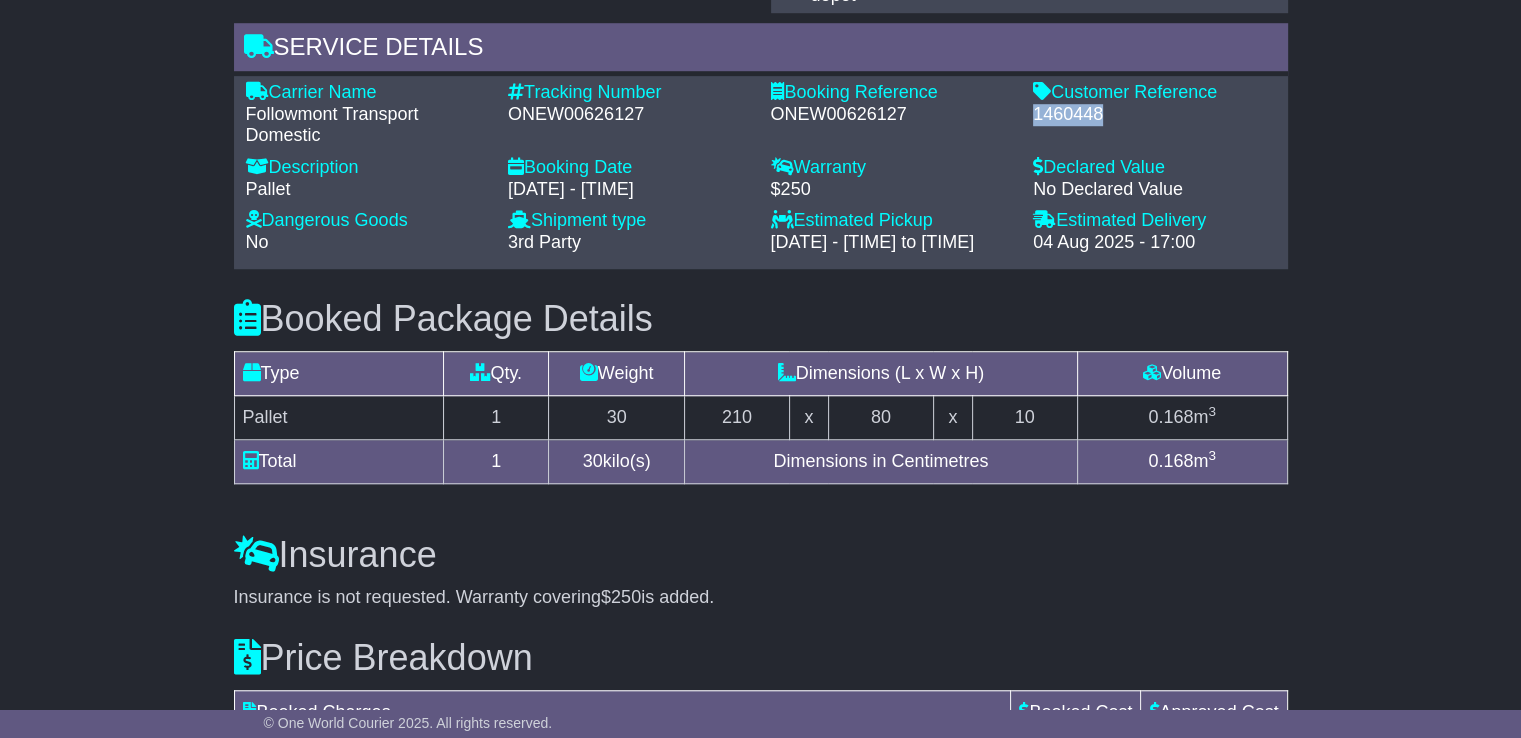 click on "1460448" at bounding box center (1154, 115) 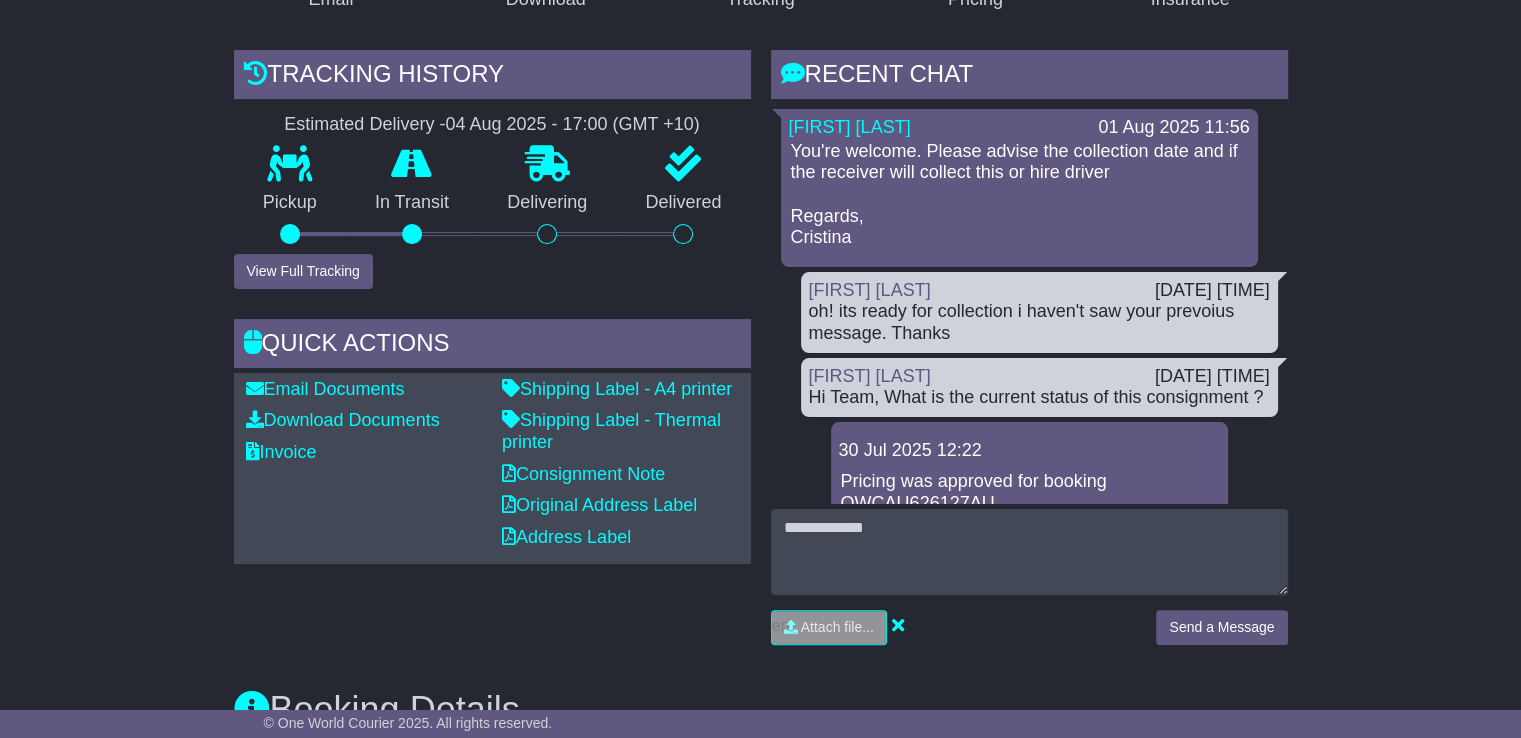 scroll, scrollTop: 0, scrollLeft: 0, axis: both 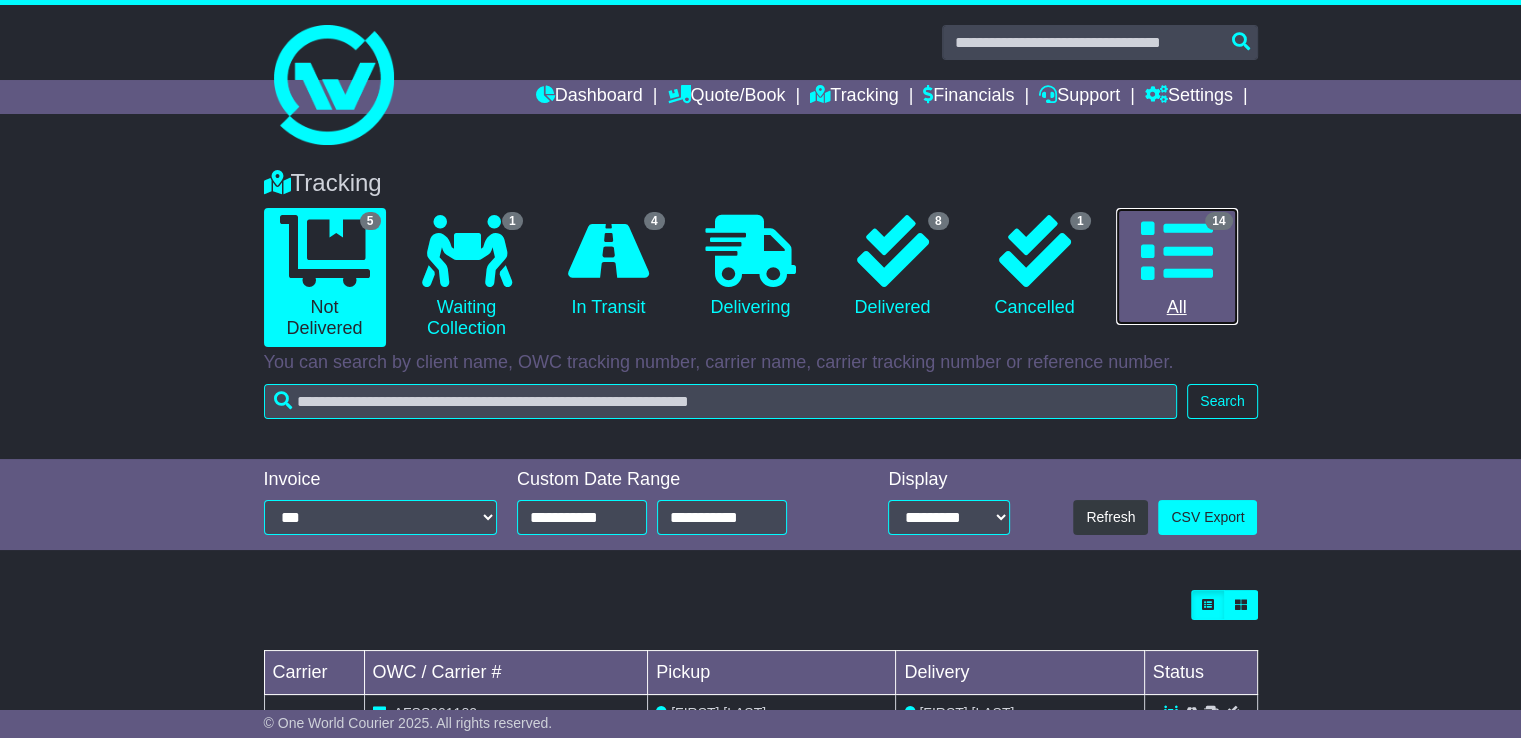 click on "14
All" at bounding box center (1177, 267) 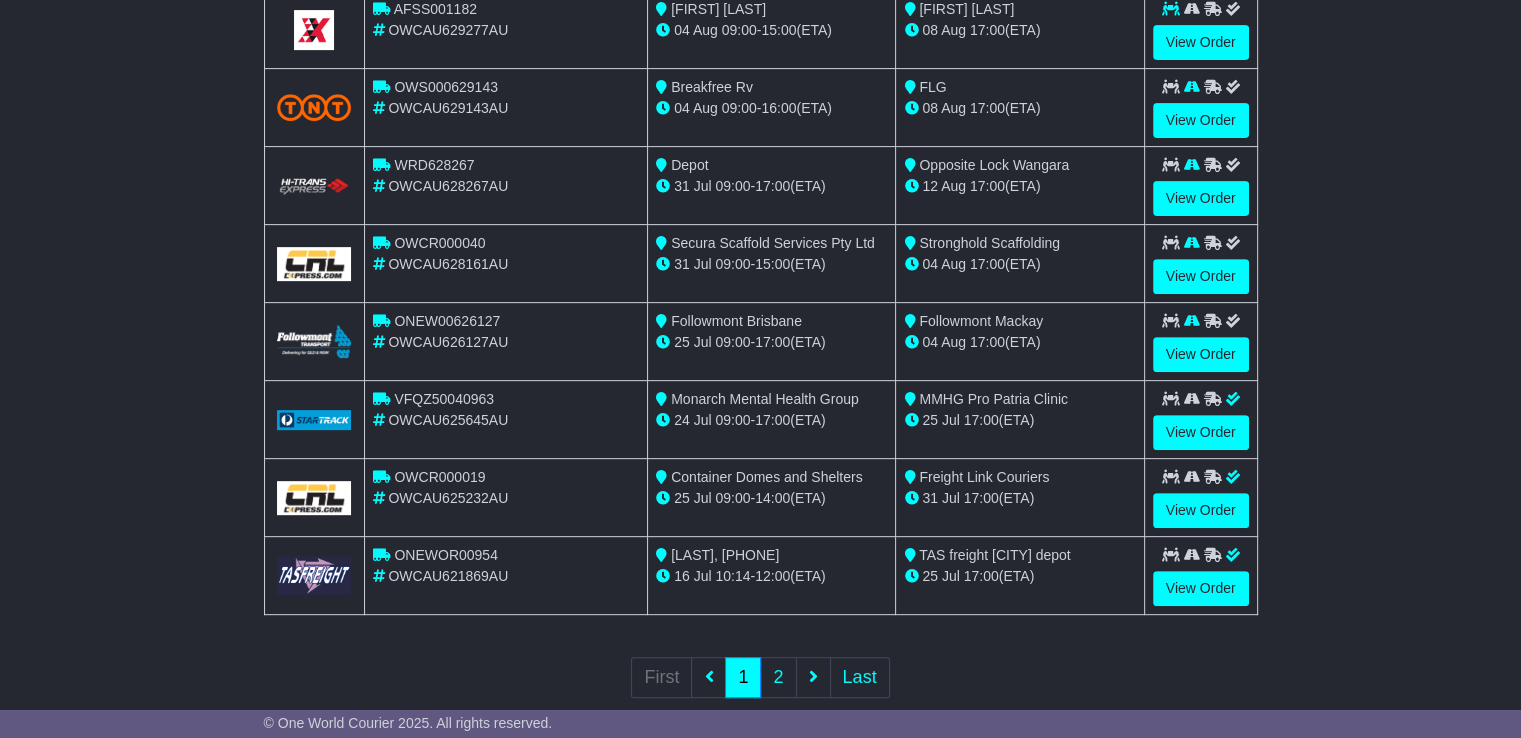 scroll, scrollTop: 734, scrollLeft: 0, axis: vertical 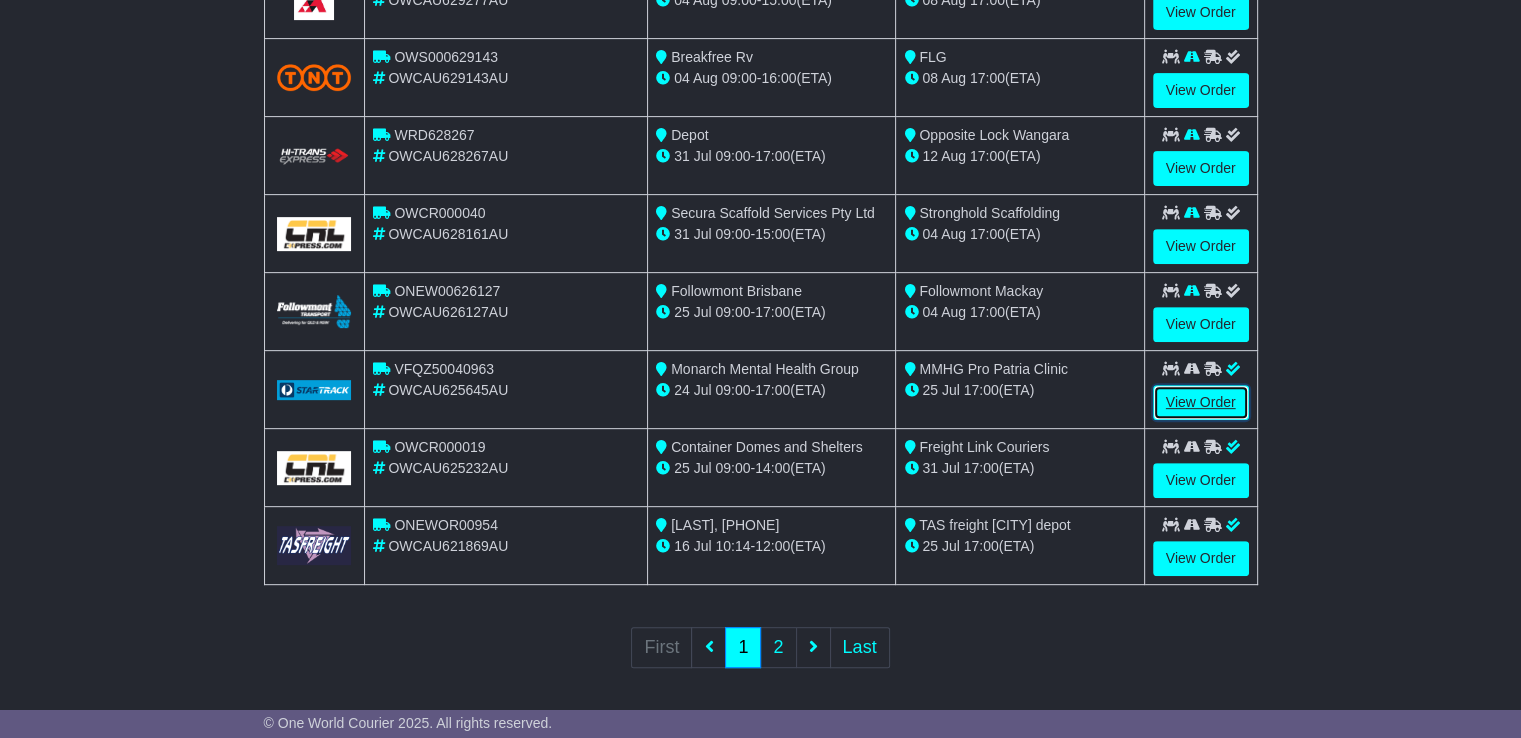 click on "View Order" at bounding box center [1201, 402] 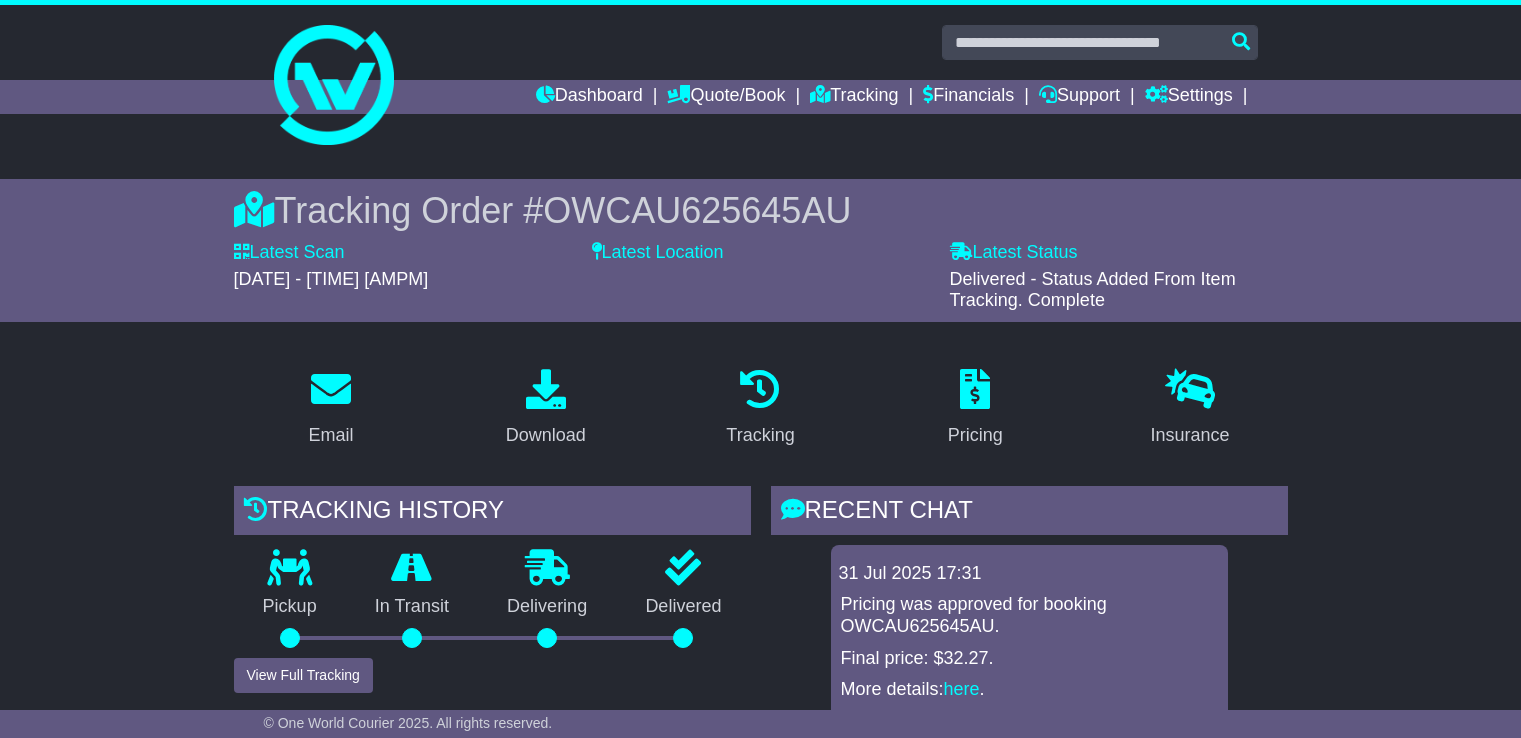 scroll, scrollTop: 0, scrollLeft: 0, axis: both 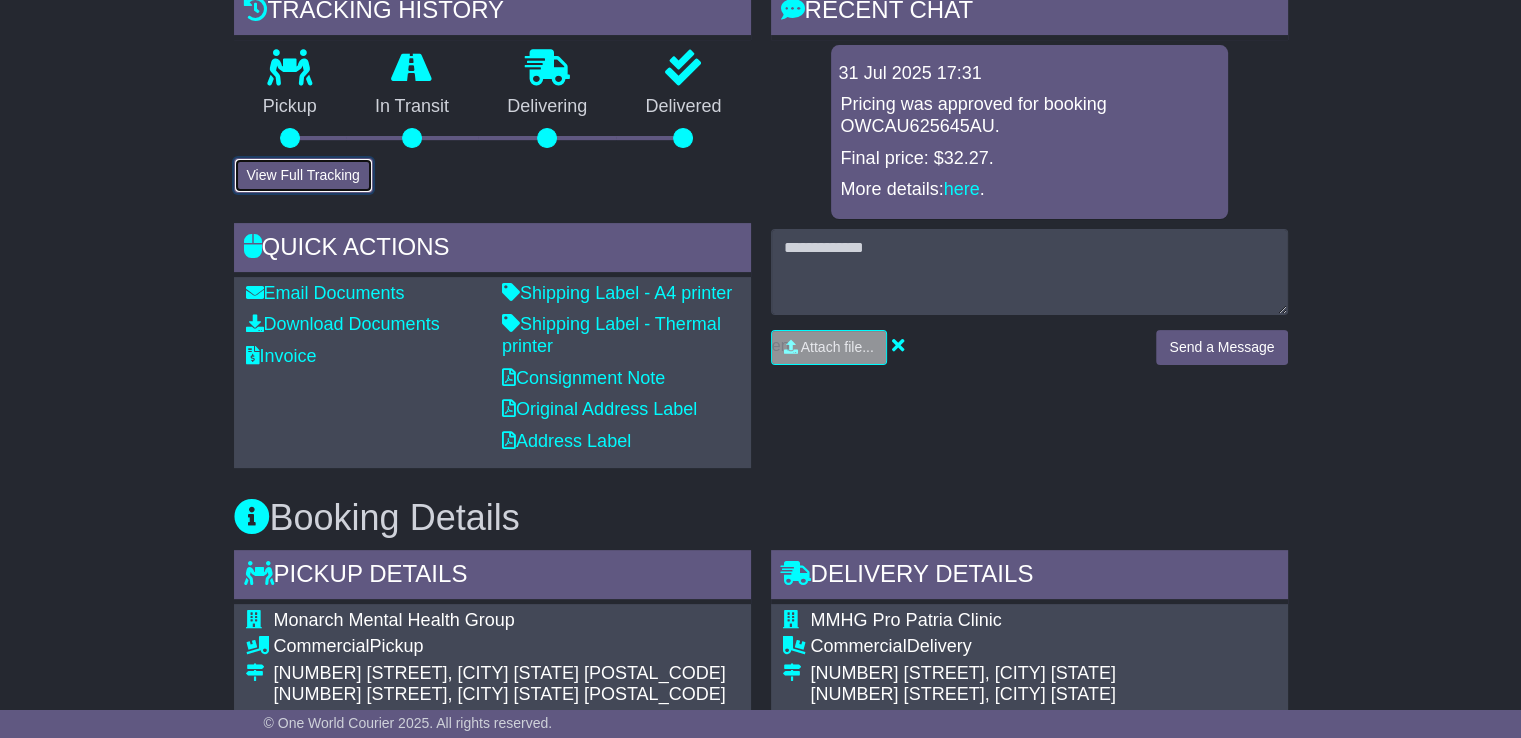 click on "View Full Tracking" at bounding box center (303, 175) 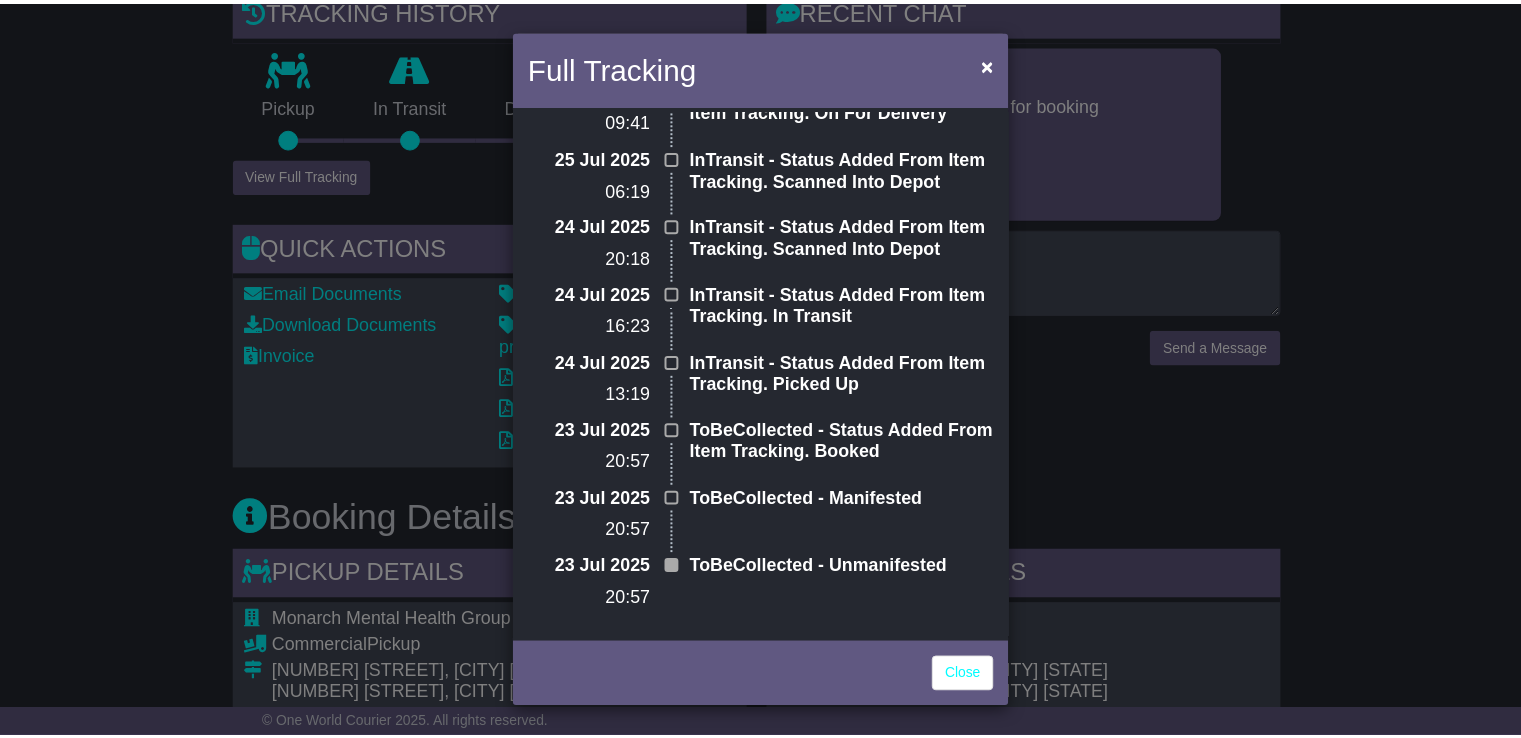 scroll, scrollTop: 0, scrollLeft: 0, axis: both 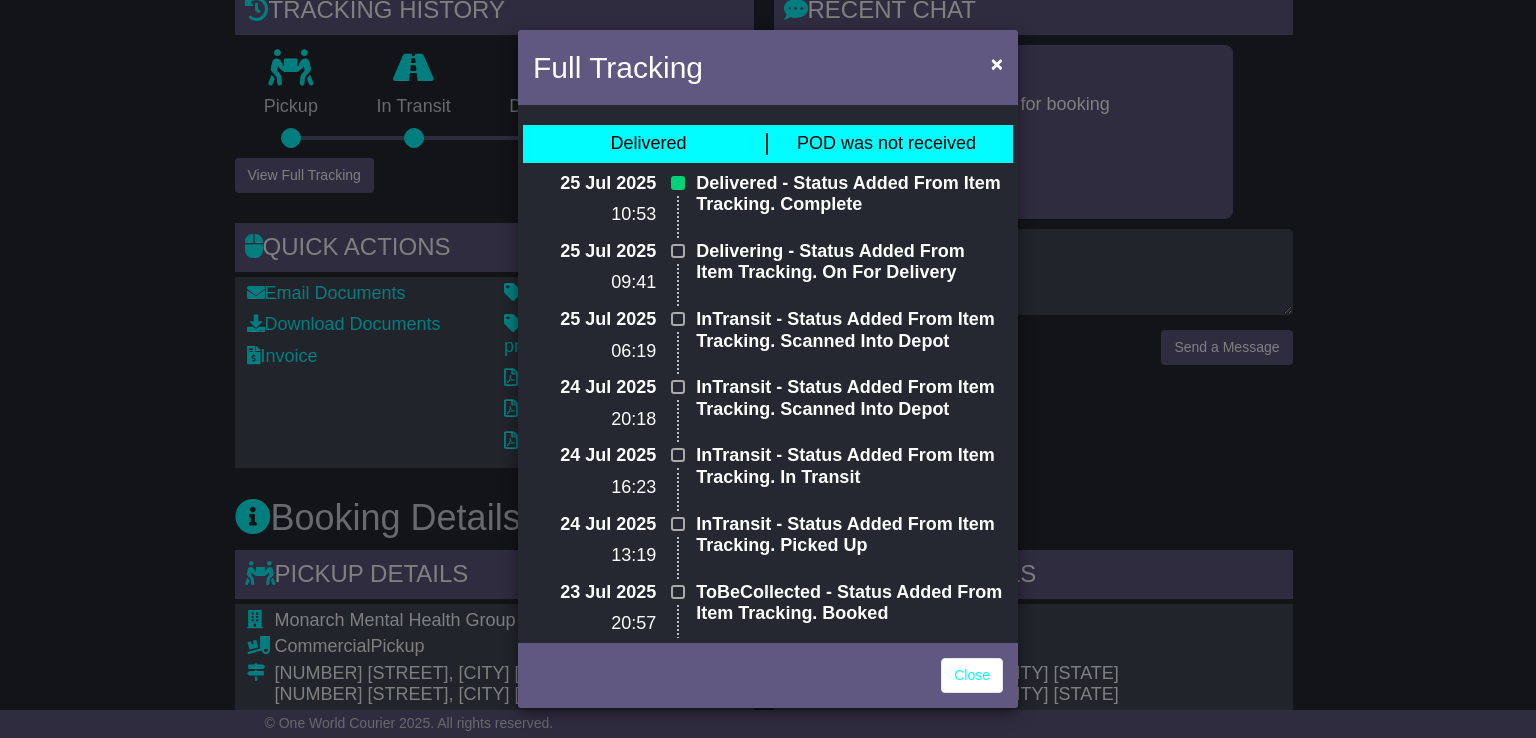 click on "Full Tracking
×
Delivered
POD was not received
[DATE]
[TIME]
Delivered - Status Added From Item Tracking. Complete
[DATE]
[TIME]
Delivering - Status Added From Item Tracking. On For Delivery
[DATE]" at bounding box center [768, 369] 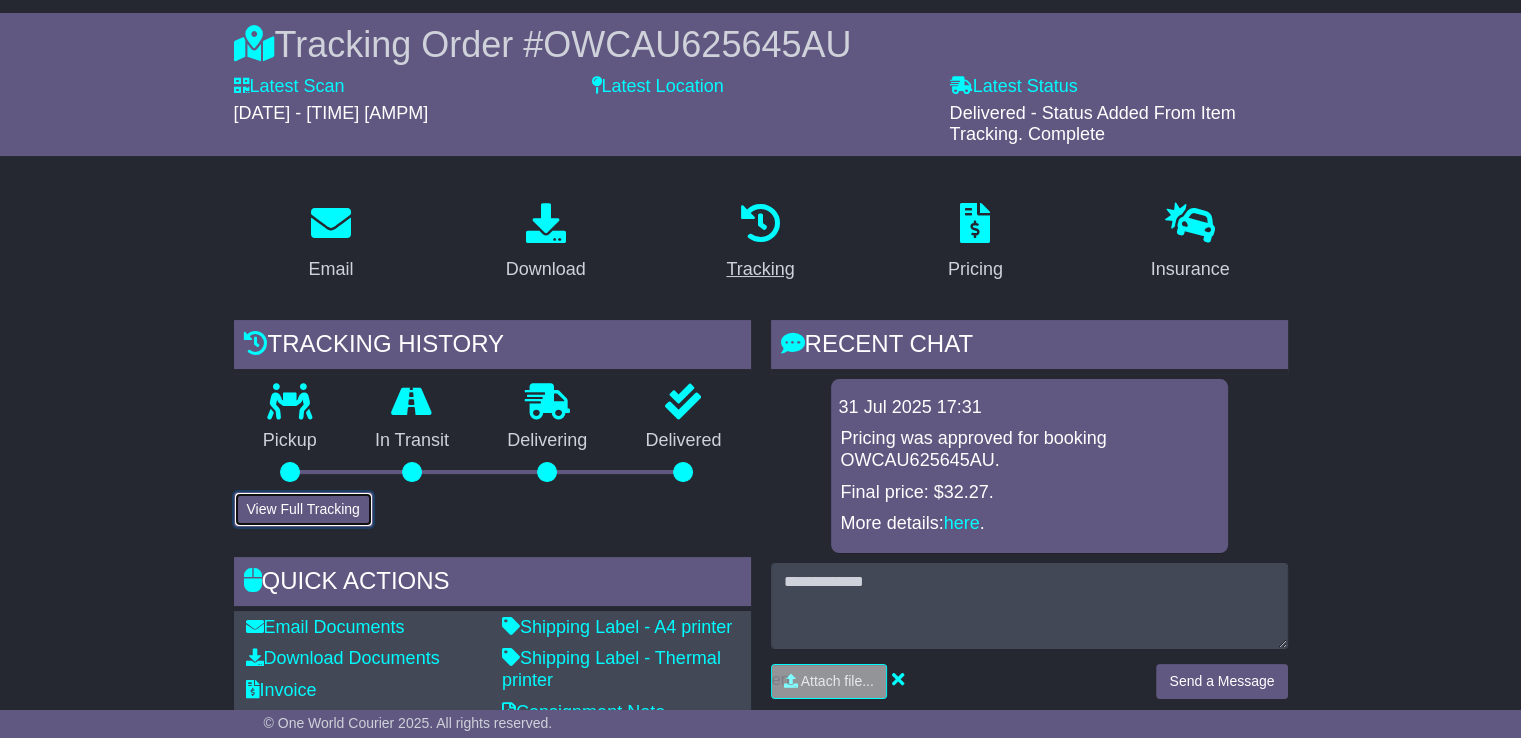 scroll, scrollTop: 0, scrollLeft: 0, axis: both 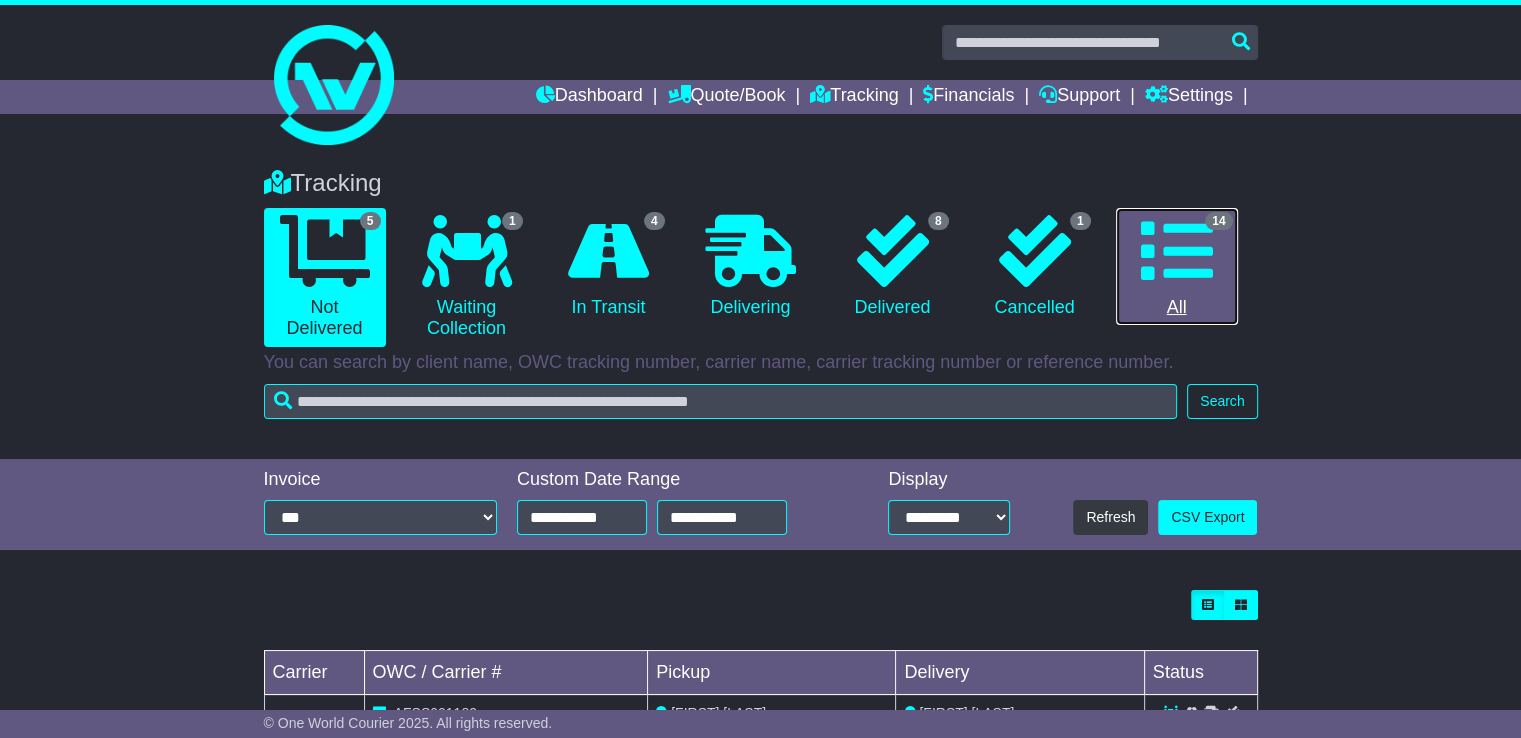 click on "14
All" at bounding box center (1177, 267) 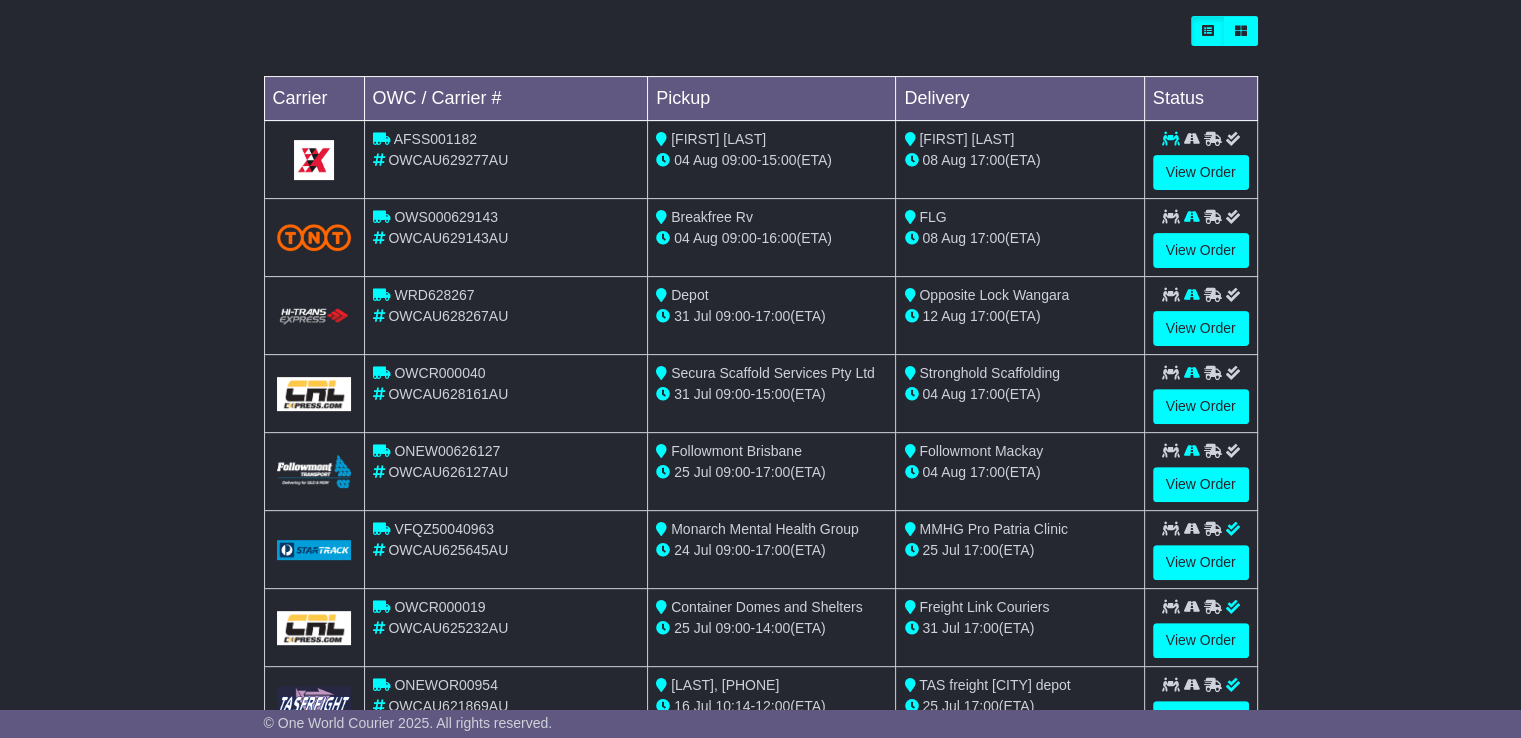 scroll, scrollTop: 734, scrollLeft: 0, axis: vertical 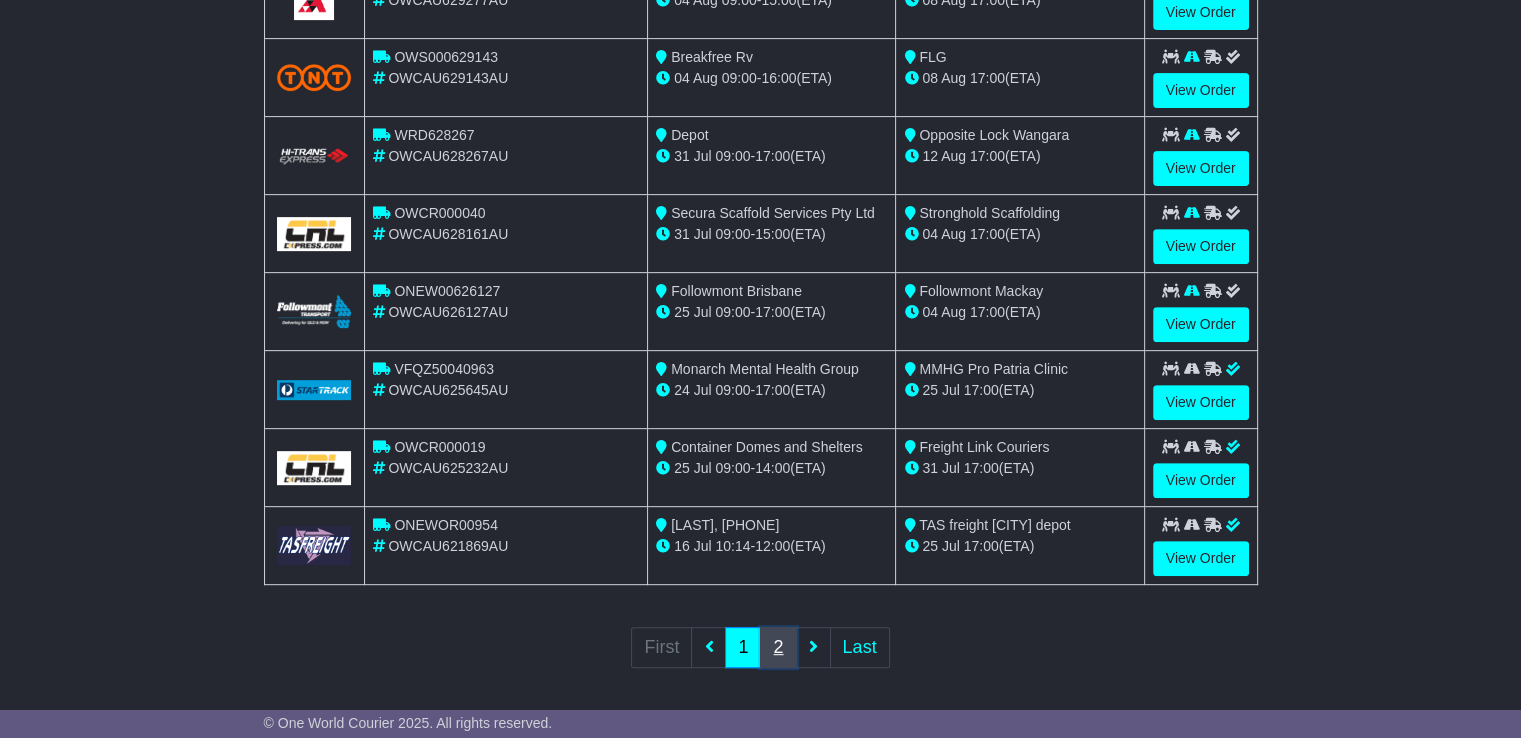 click on "2" at bounding box center (778, 647) 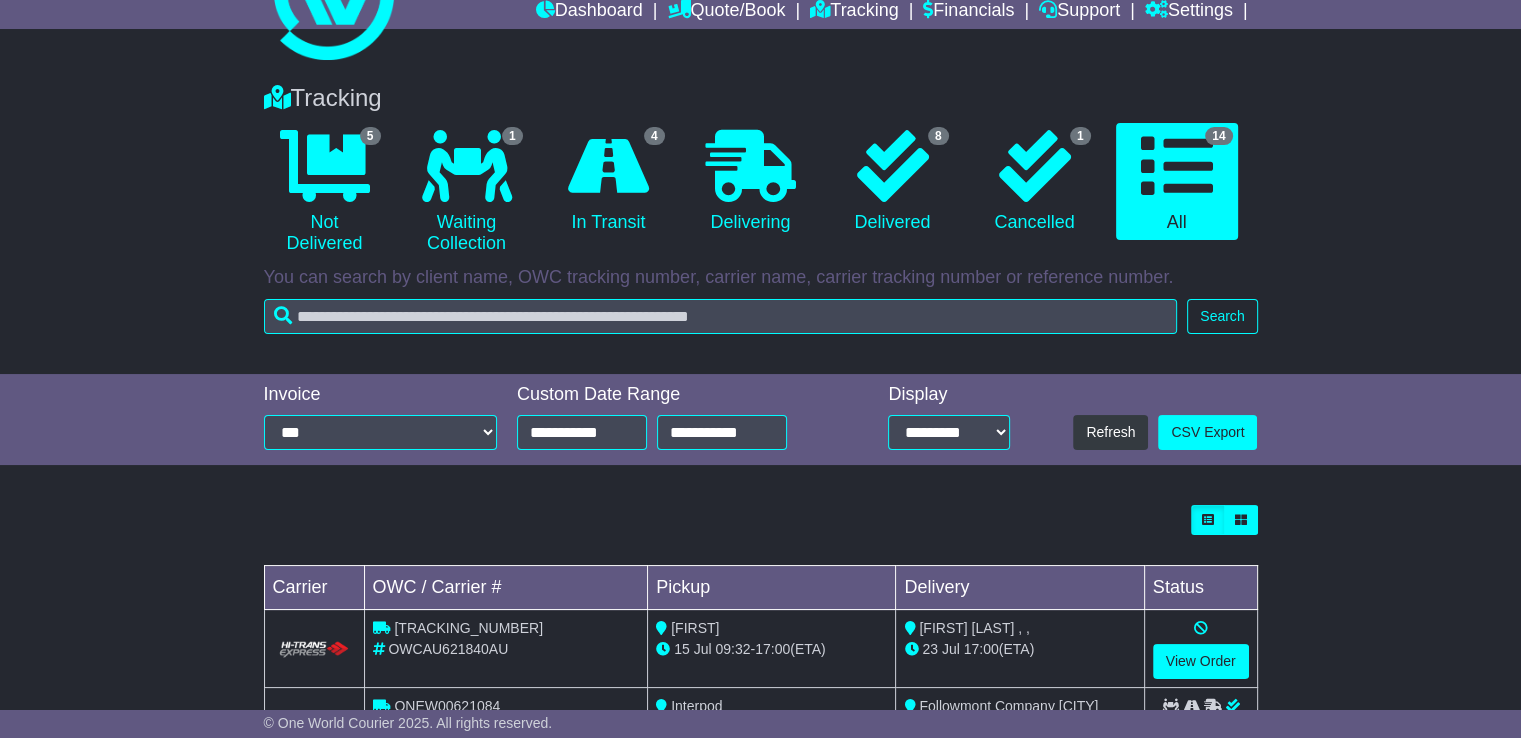 scroll, scrollTop: 0, scrollLeft: 0, axis: both 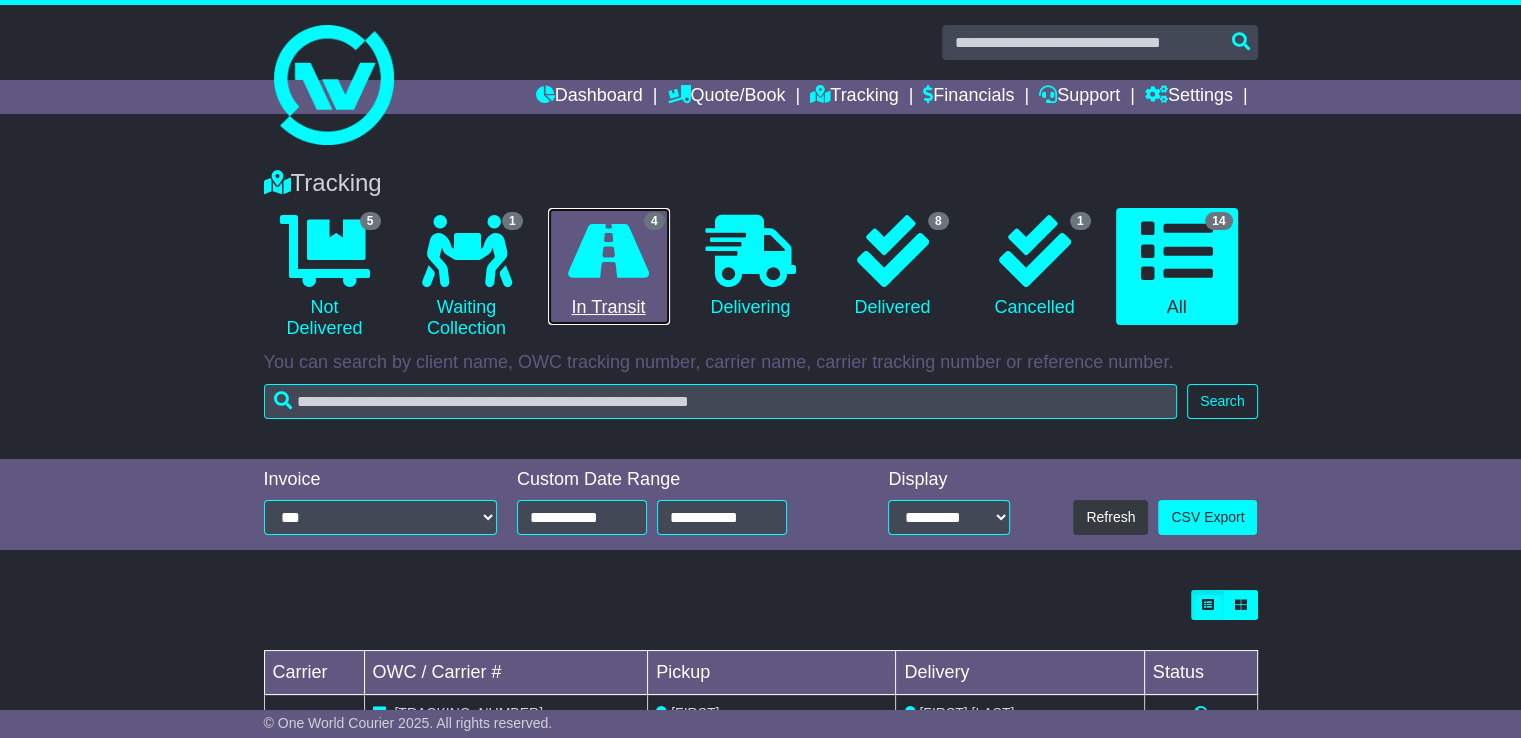 click at bounding box center [608, 251] 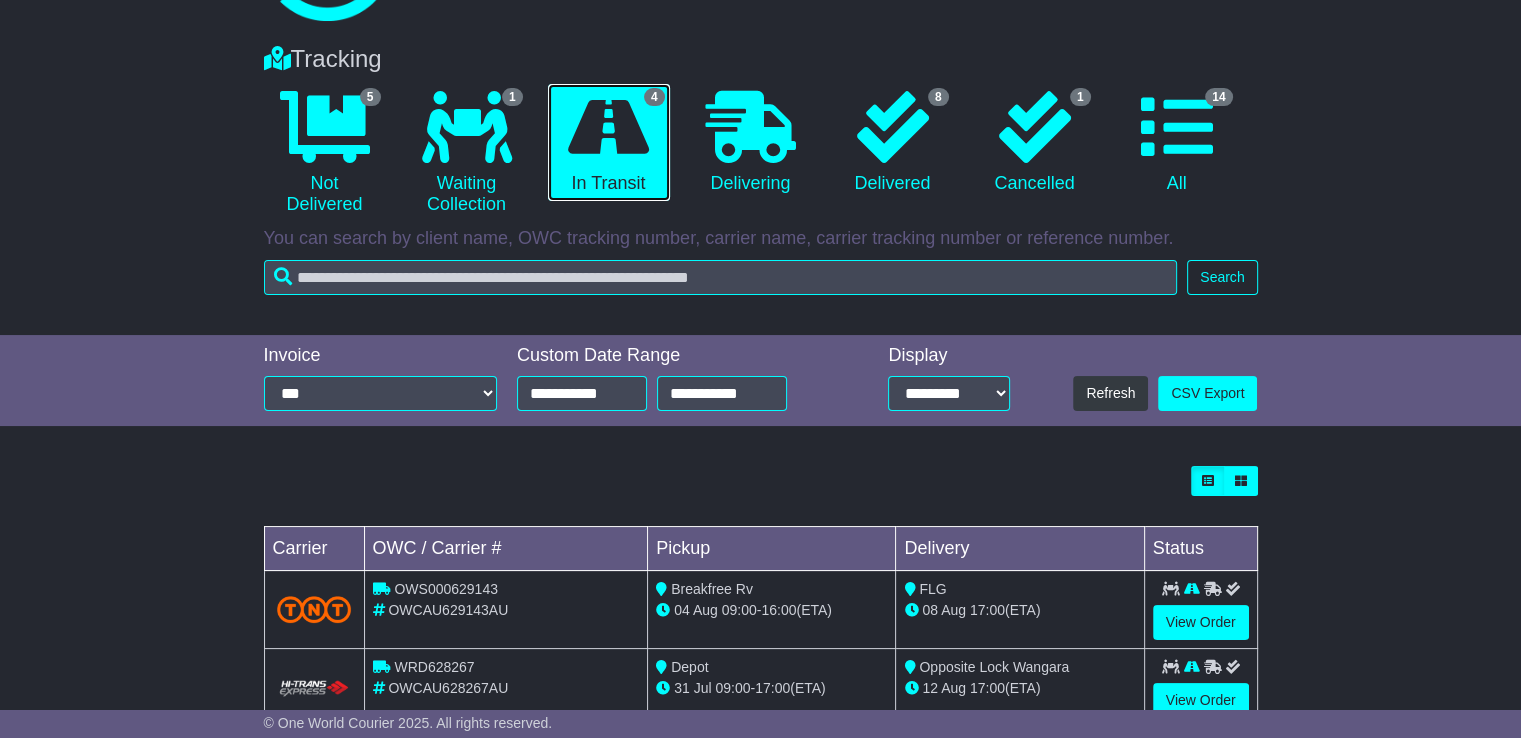 scroll, scrollTop: 0, scrollLeft: 0, axis: both 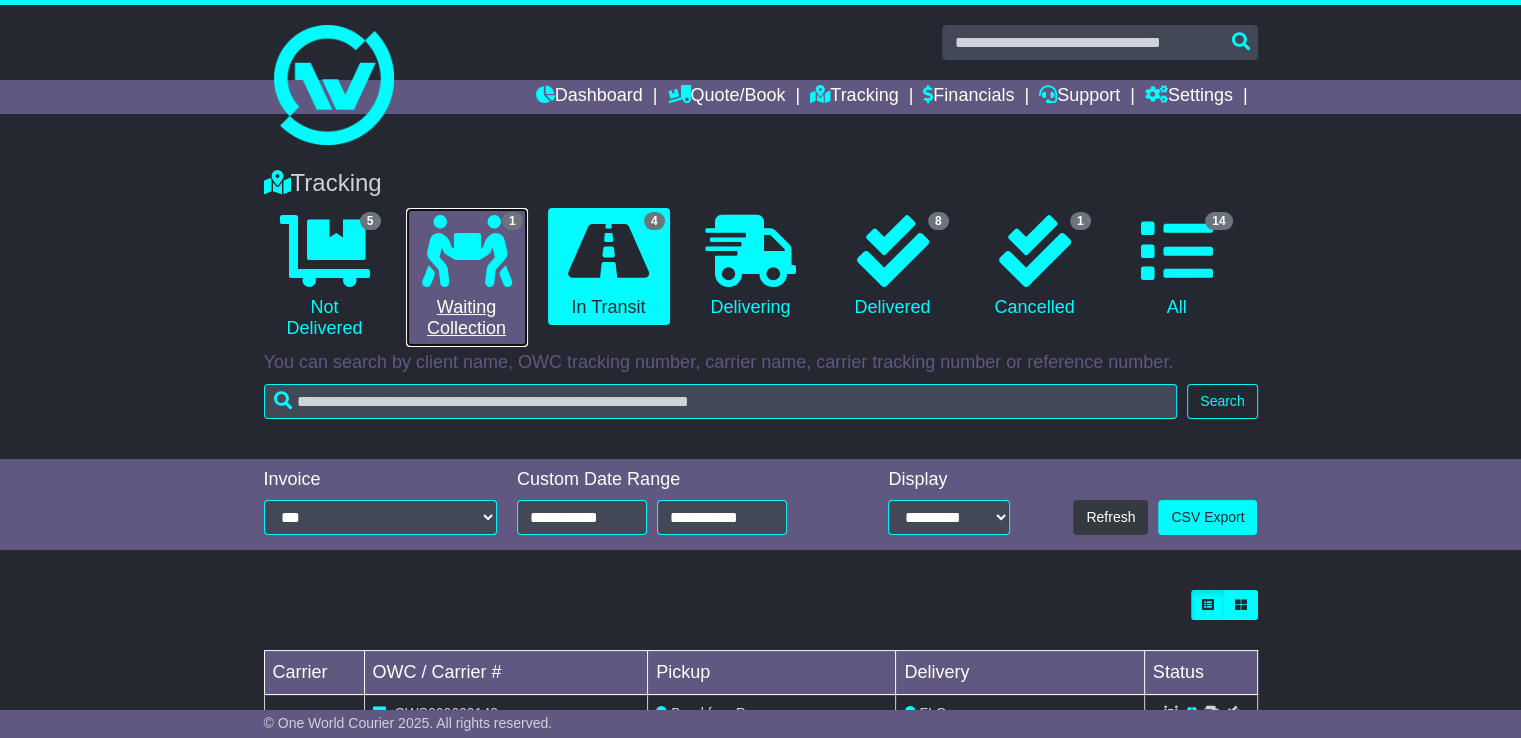 click at bounding box center (467, 251) 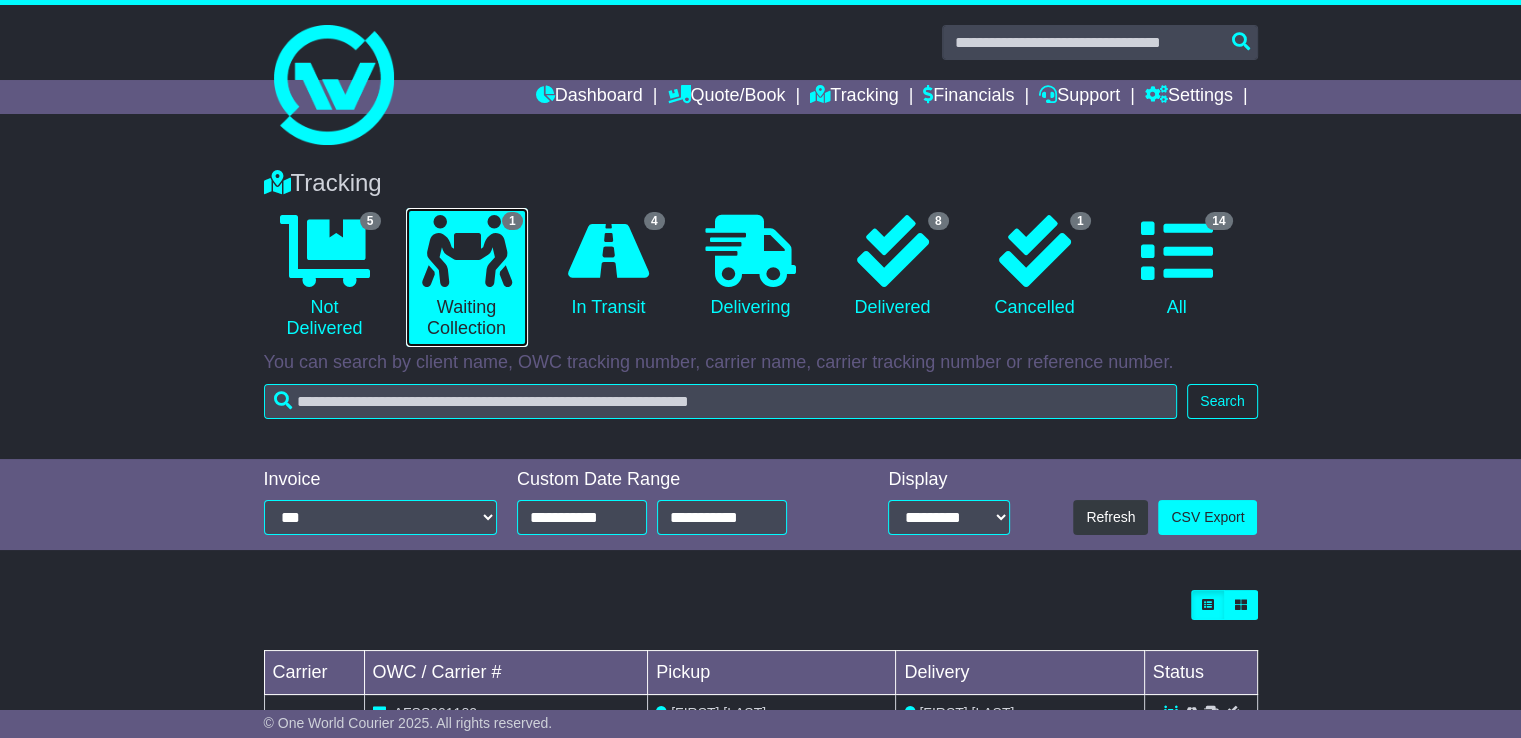 scroll, scrollTop: 104, scrollLeft: 0, axis: vertical 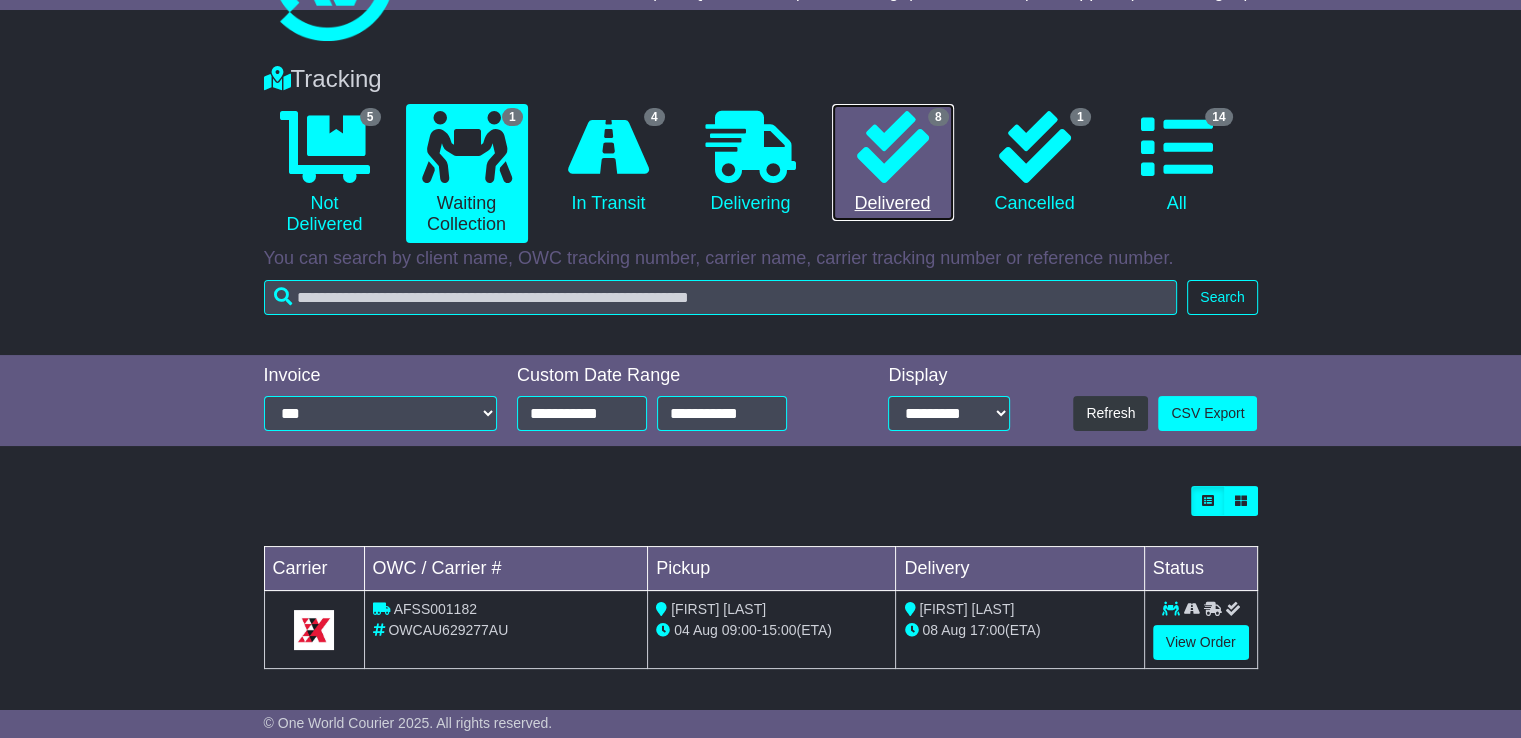 click at bounding box center [893, 147] 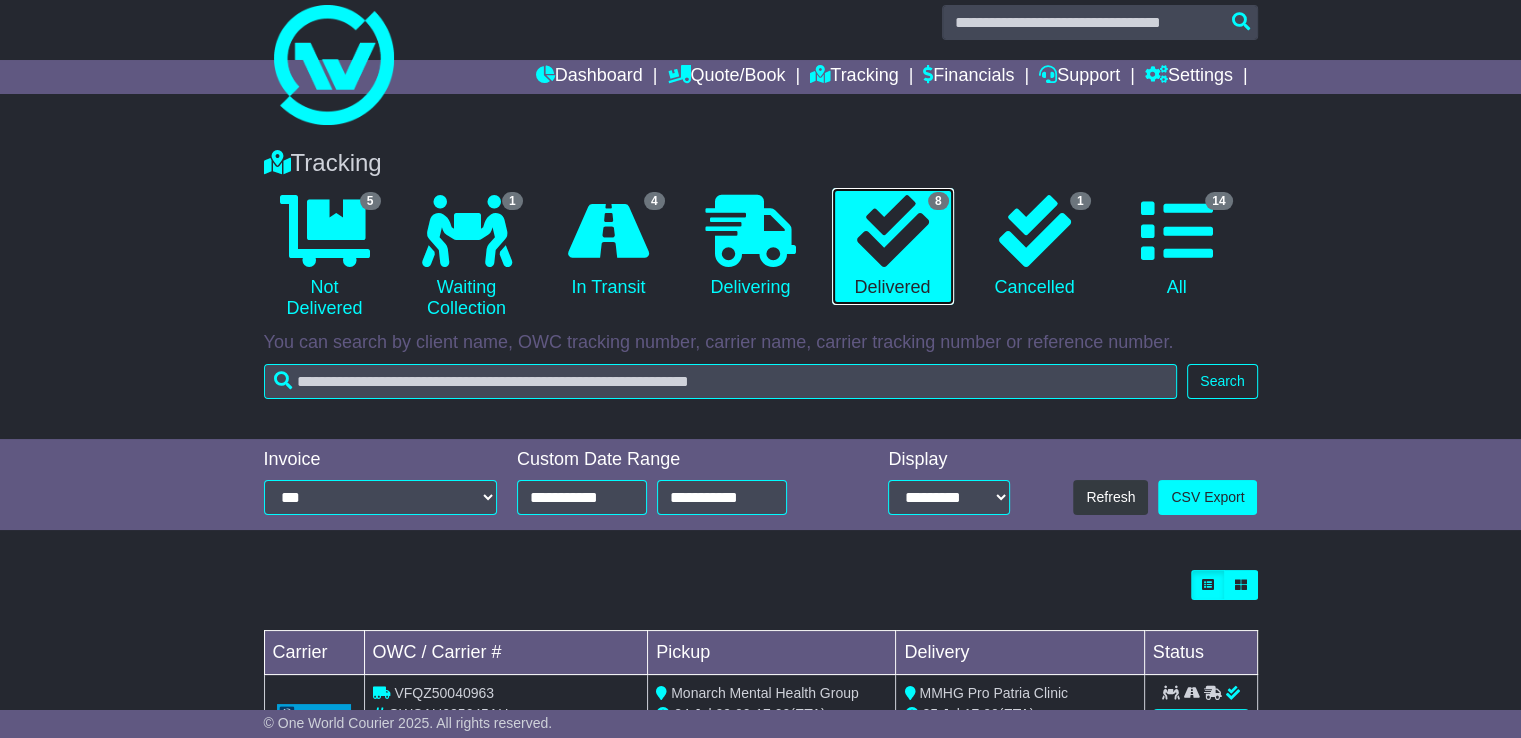 scroll, scrollTop: 0, scrollLeft: 0, axis: both 